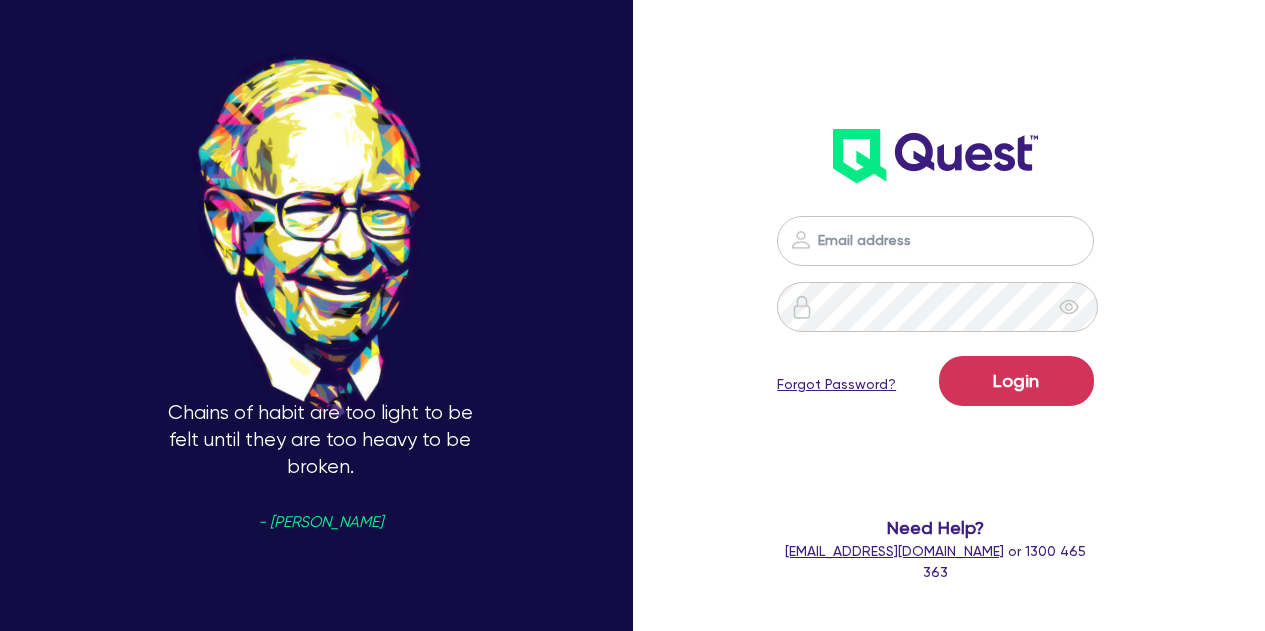 scroll, scrollTop: 0, scrollLeft: 0, axis: both 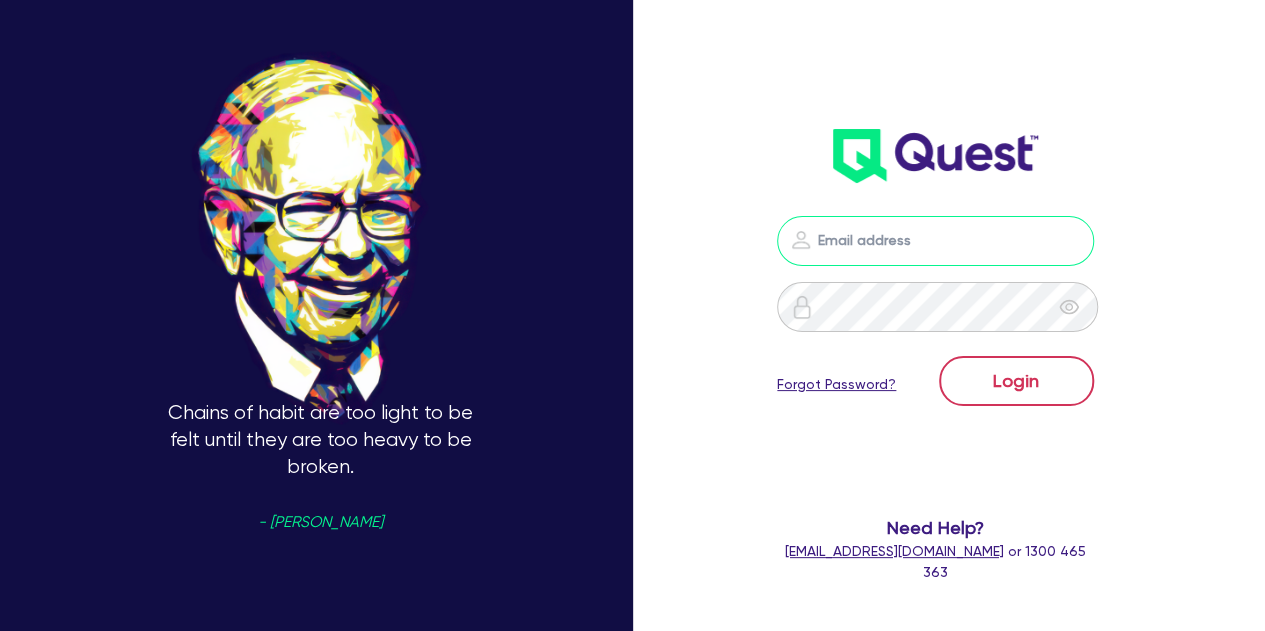 type on "[EMAIL_ADDRESS][PERSON_NAME][DOMAIN_NAME]" 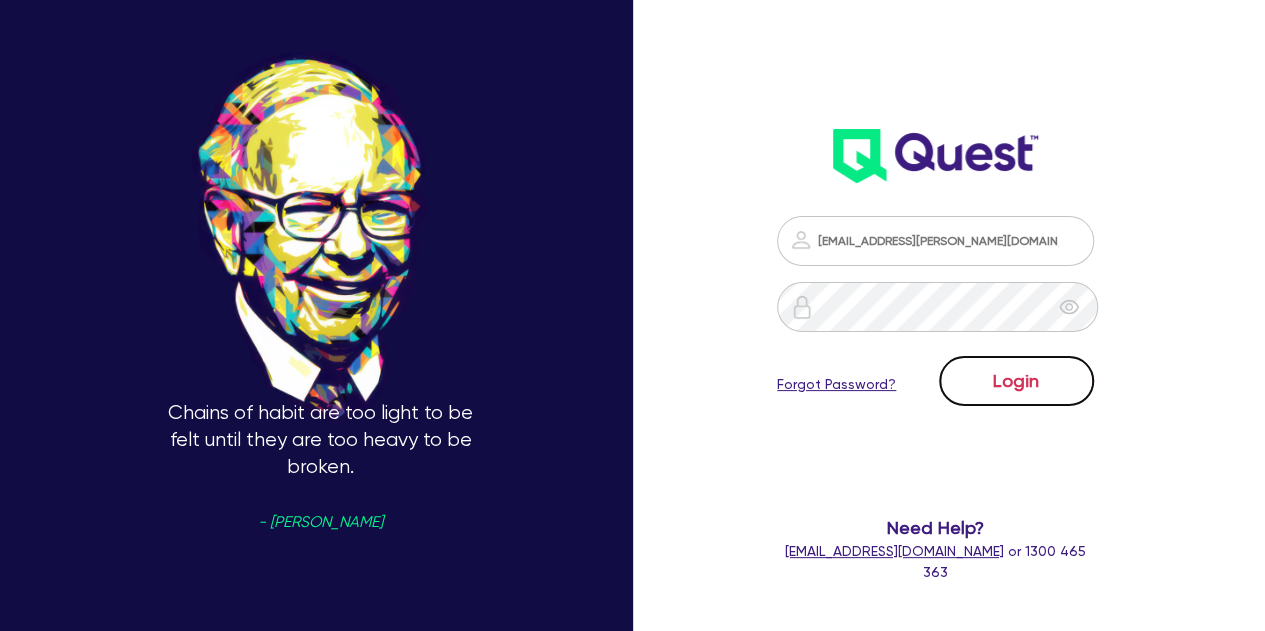 click on "Login" at bounding box center (1016, 381) 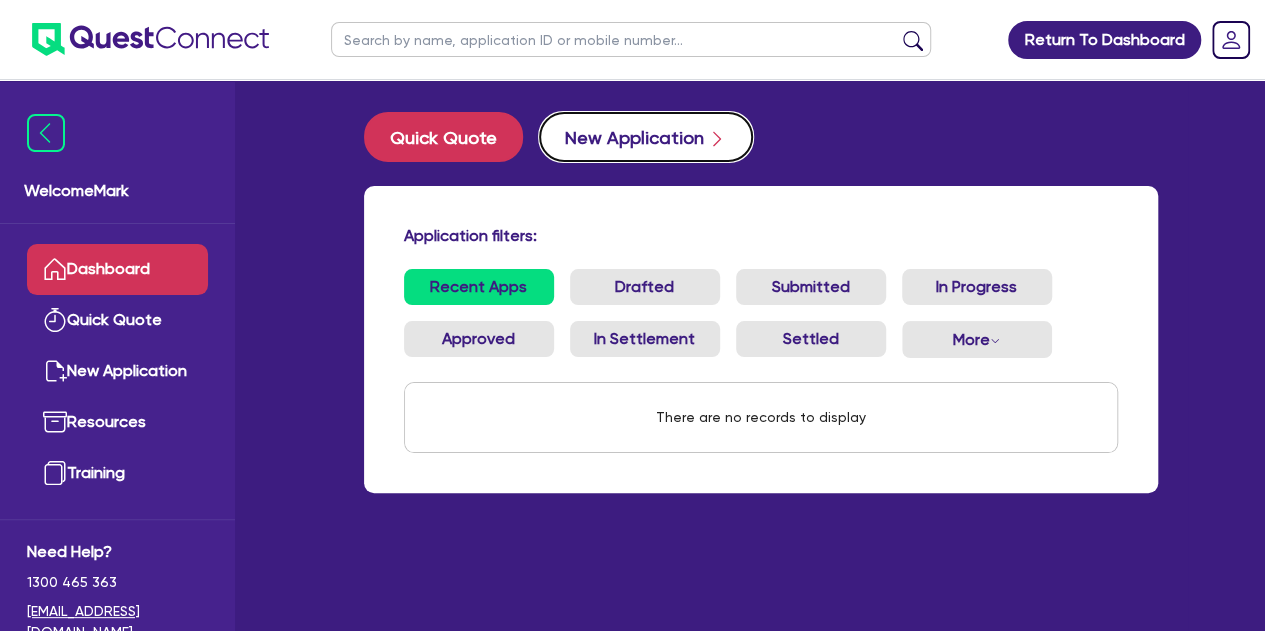 click on "New Application" at bounding box center (646, 137) 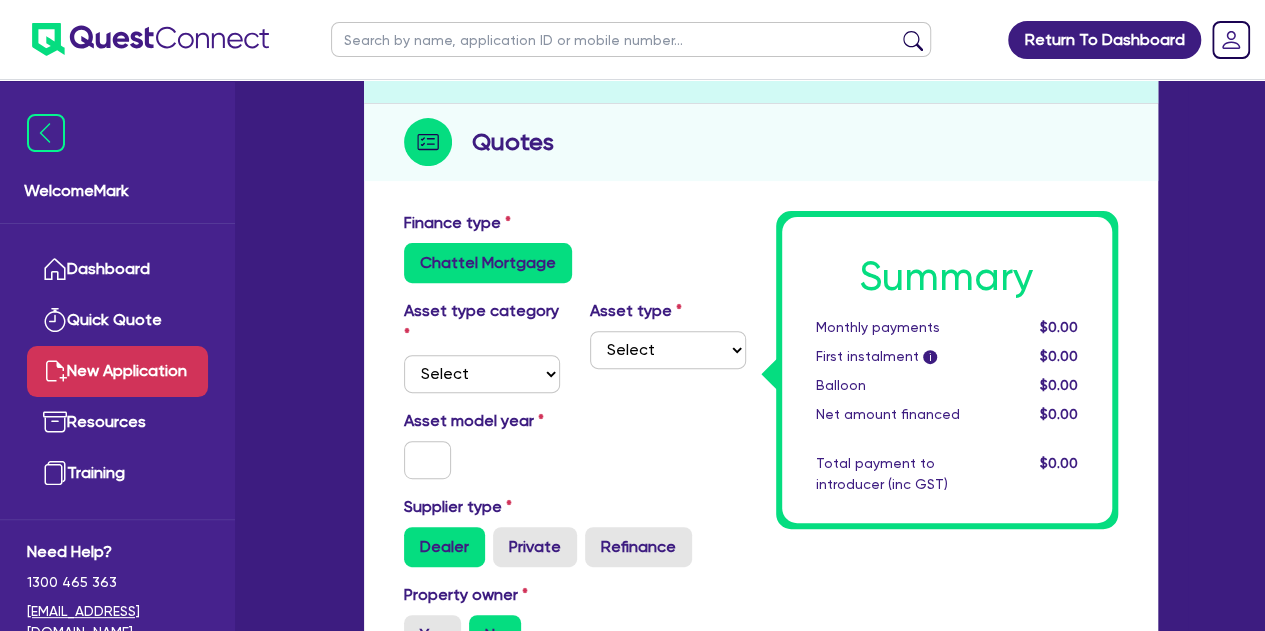 scroll, scrollTop: 200, scrollLeft: 0, axis: vertical 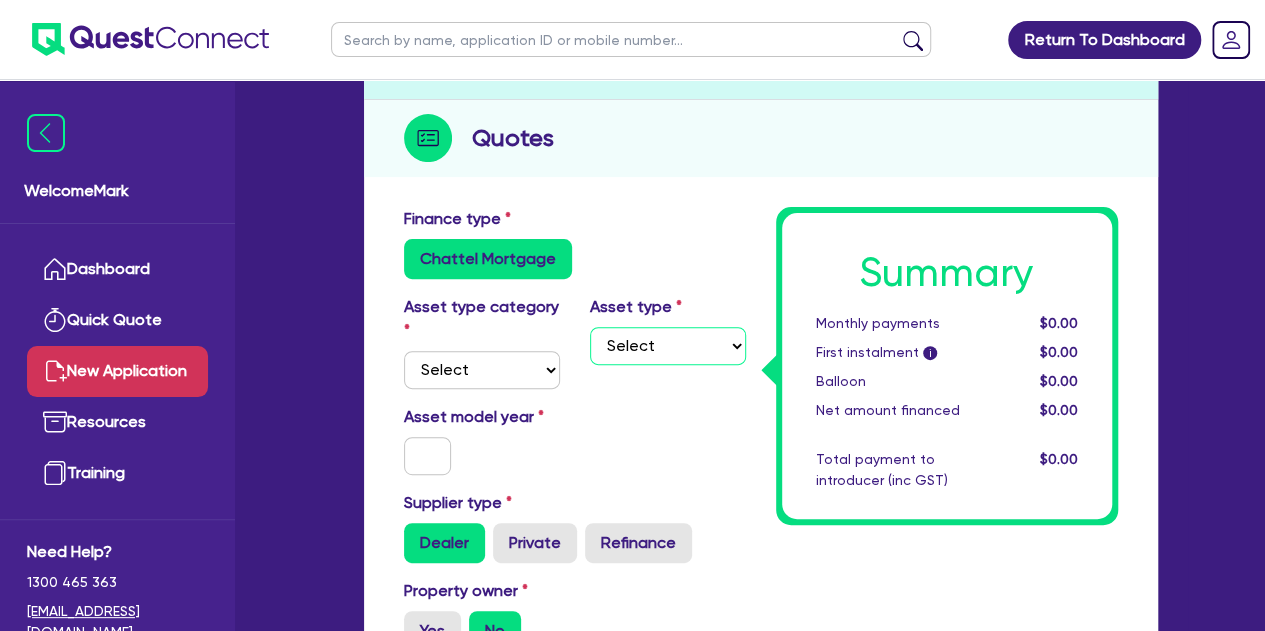 click on "Select" at bounding box center [668, 346] 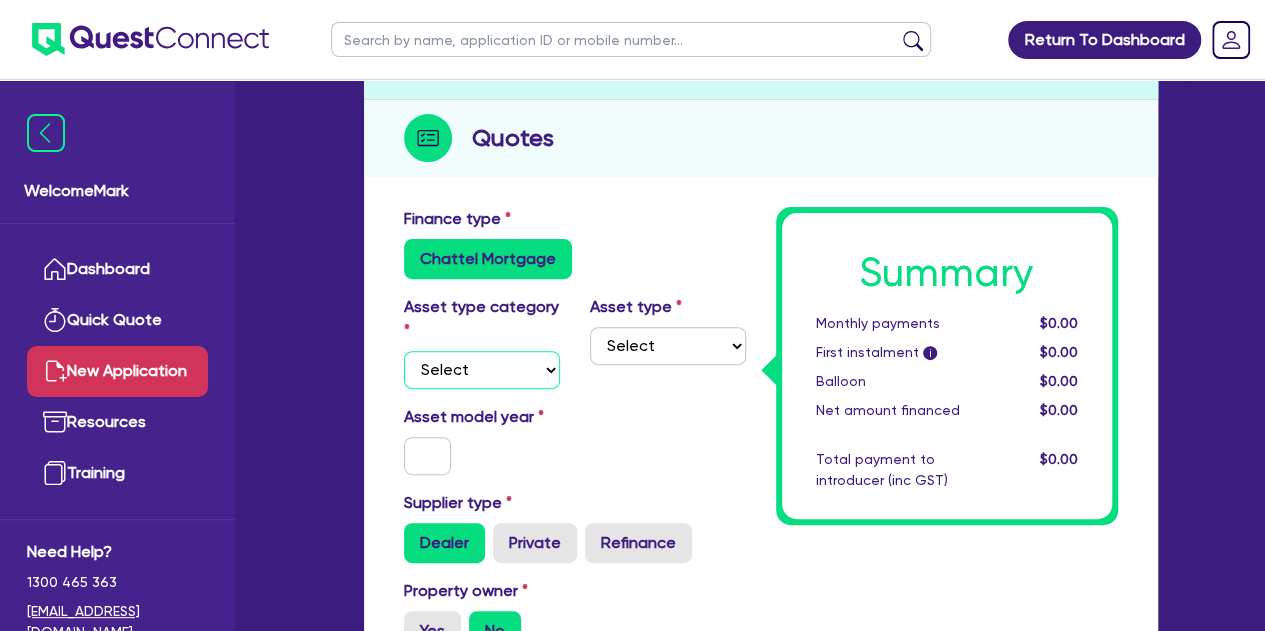 click on "Select Cars and light trucks Primary assets Secondary assets Tertiary assets" at bounding box center [482, 370] 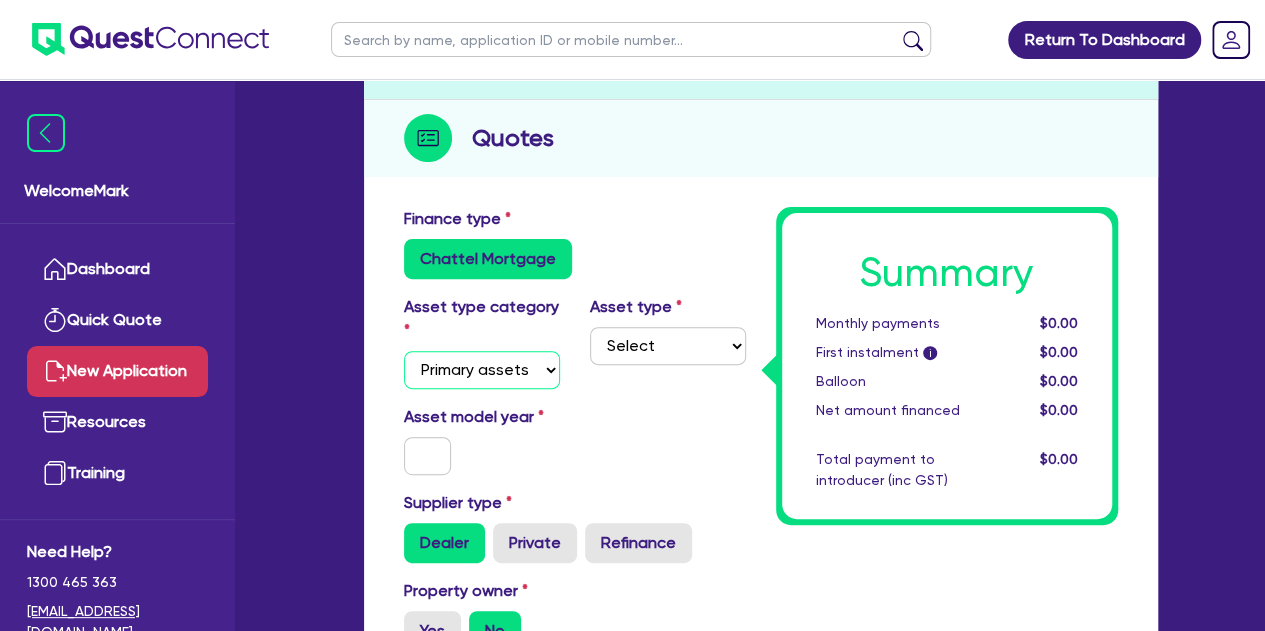 click on "Select Cars and light trucks Primary assets Secondary assets Tertiary assets" at bounding box center [482, 370] 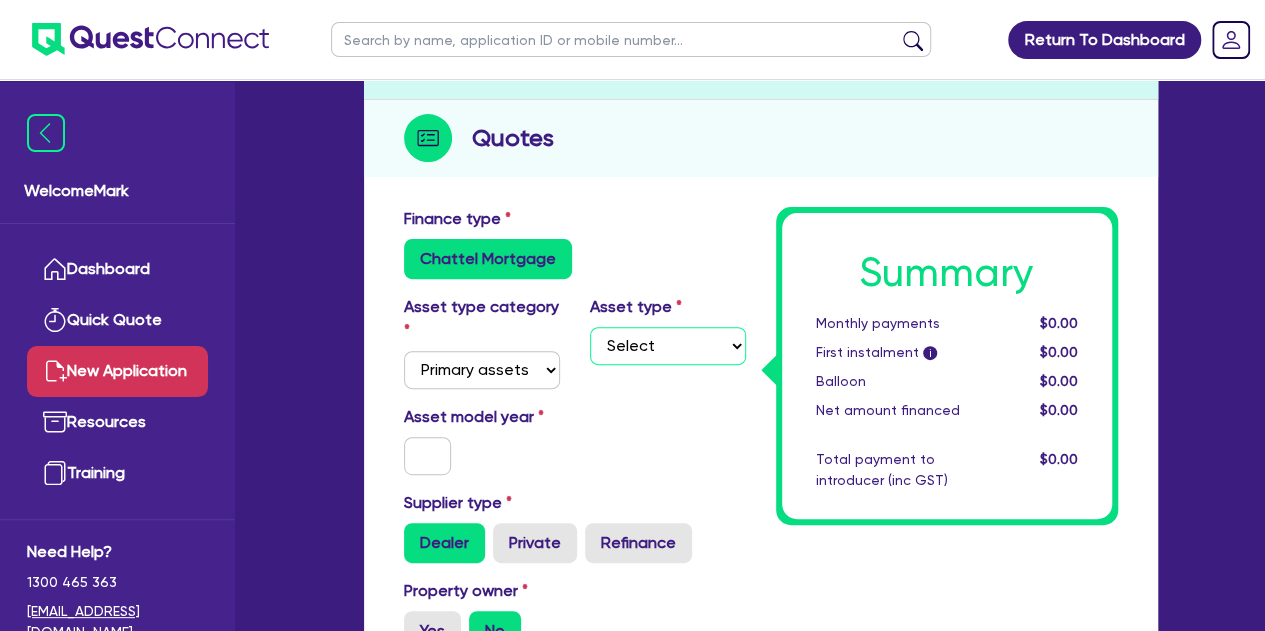 click on "Select Heavy trucks over 4.5 tonne Trailers Bus and coaches Yellow goods and excavators Construction and earthmoving equipment Farming and agriculture Forklifts and warehousing equipment Landscaping and greenkeeping" at bounding box center (668, 346) 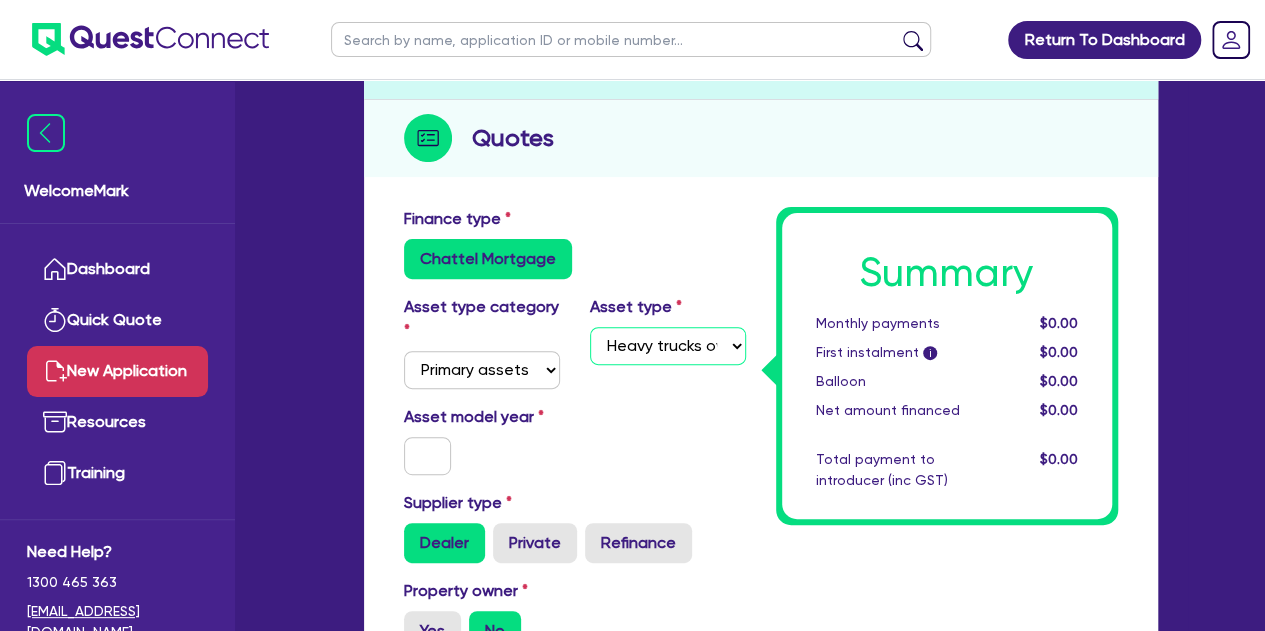 click on "Select Heavy trucks over 4.5 tonne Trailers Bus and coaches Yellow goods and excavators Construction and earthmoving equipment Farming and agriculture Forklifts and warehousing equipment Landscaping and greenkeeping" at bounding box center (668, 346) 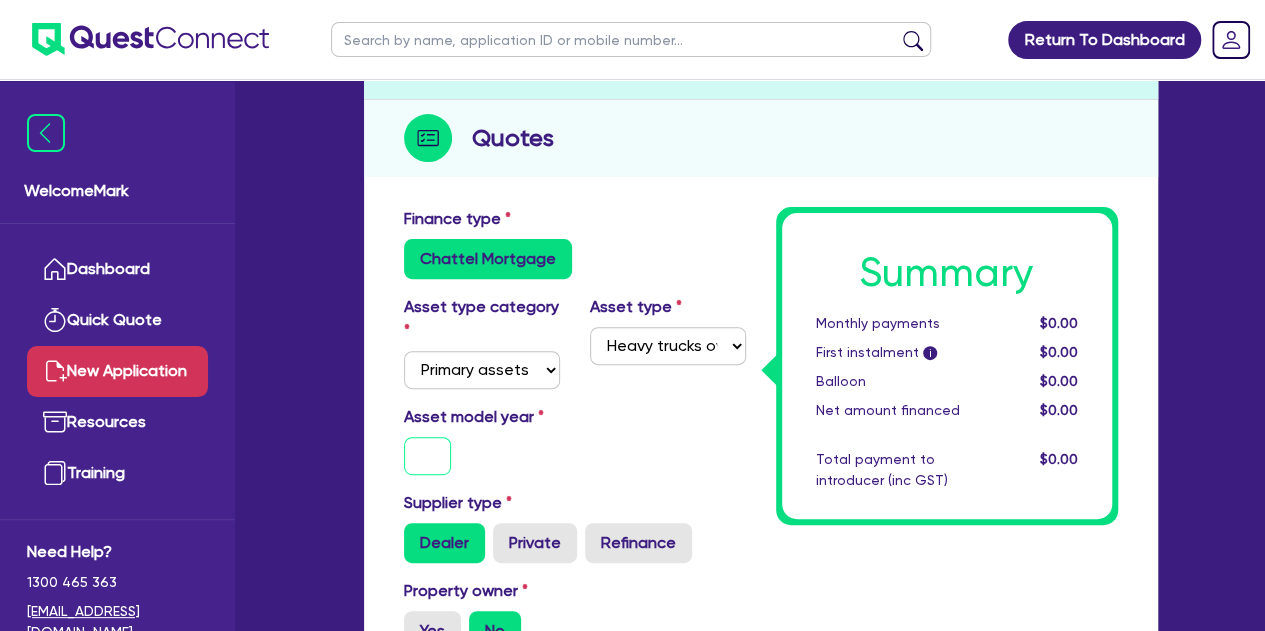 click at bounding box center [428, 456] 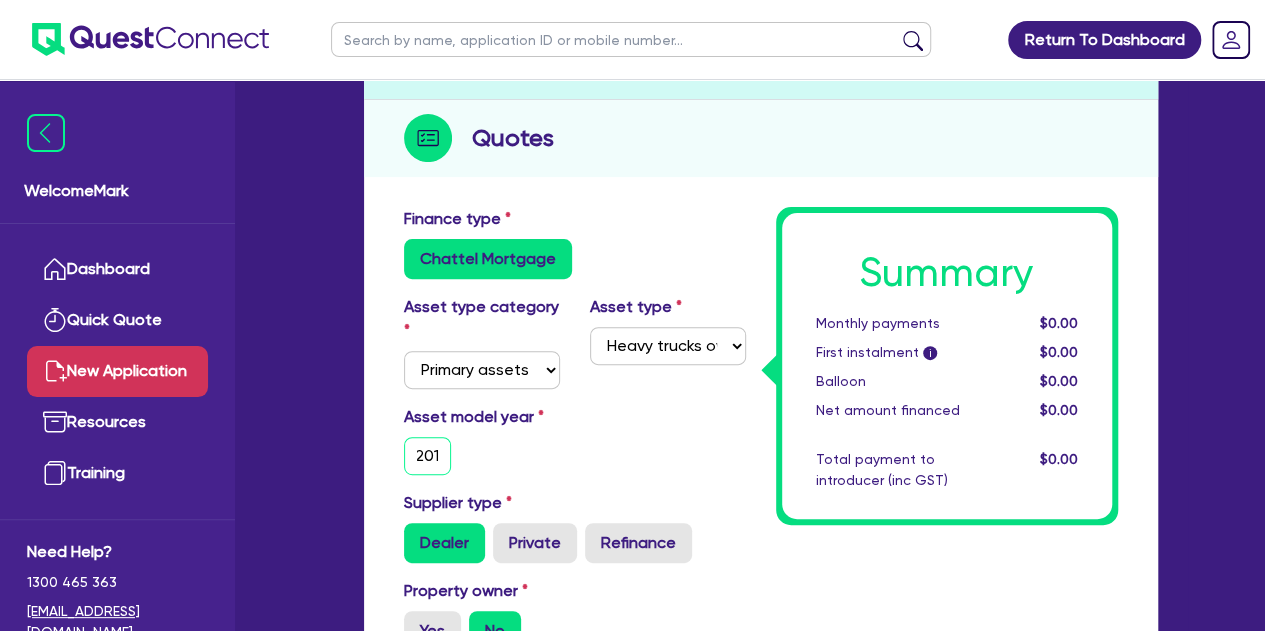 scroll, scrollTop: 0, scrollLeft: 2, axis: horizontal 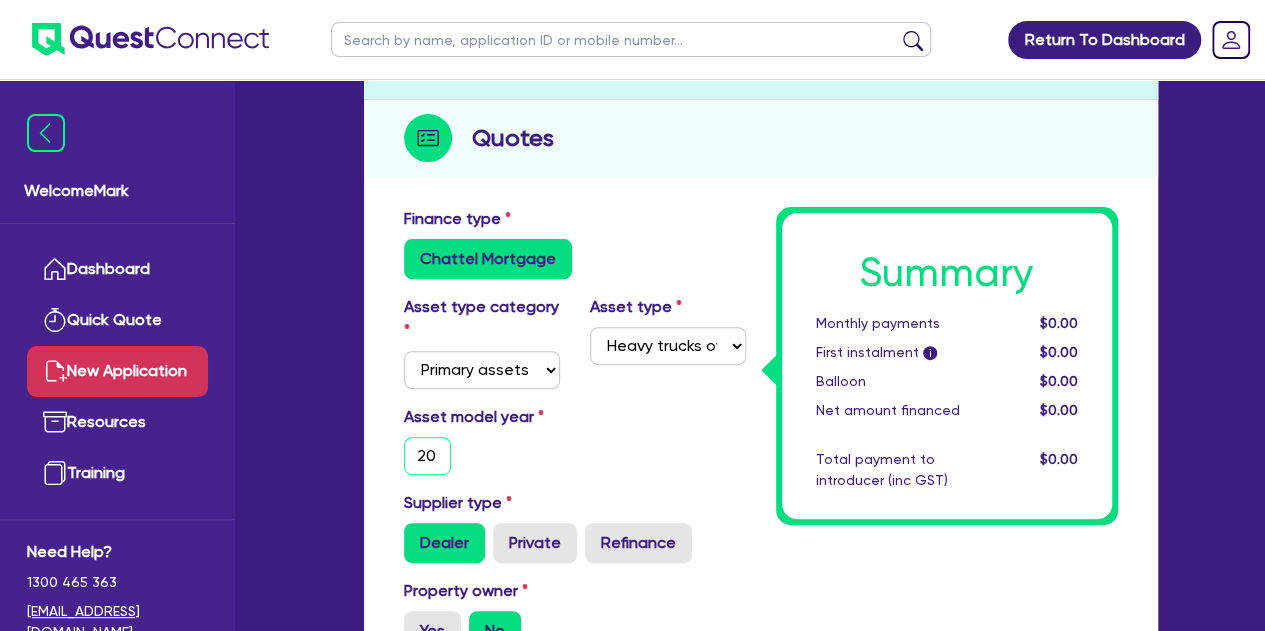 type on "2" 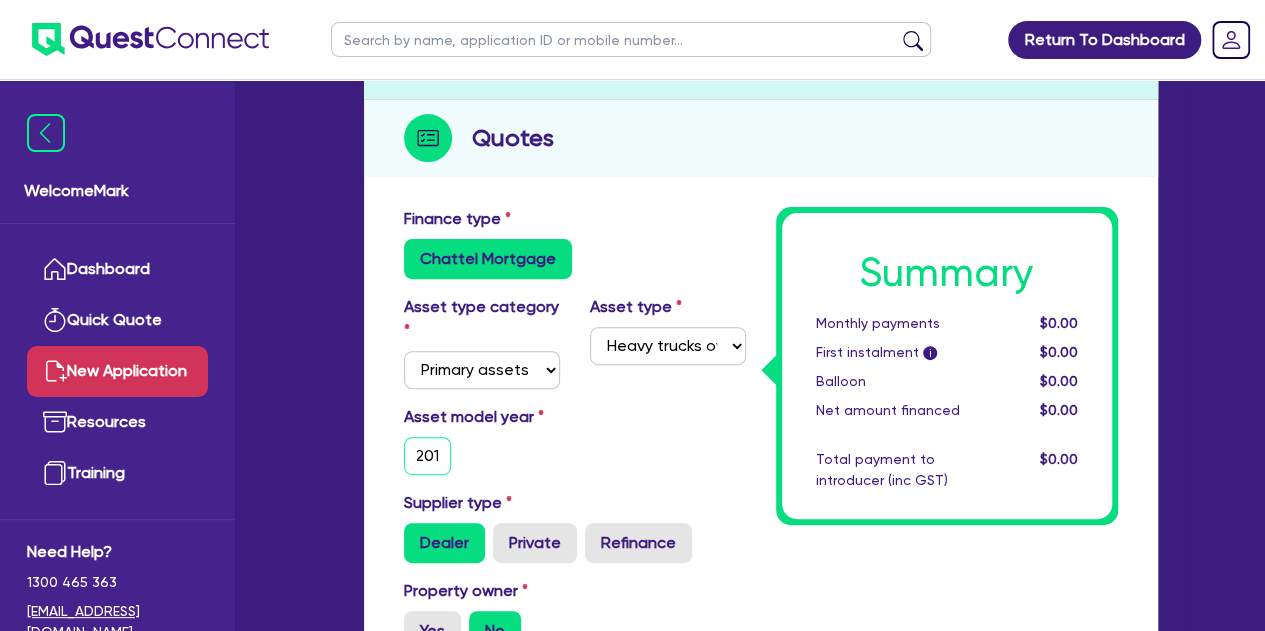 scroll, scrollTop: 0, scrollLeft: 10, axis: horizontal 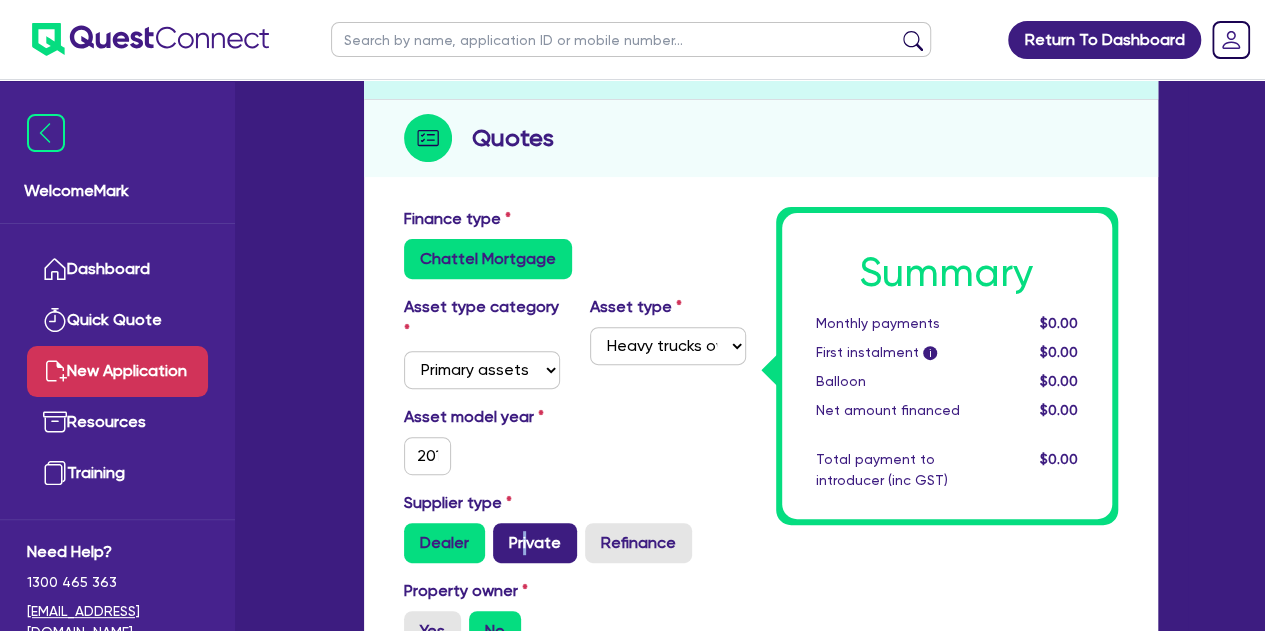click on "Private" at bounding box center [535, 543] 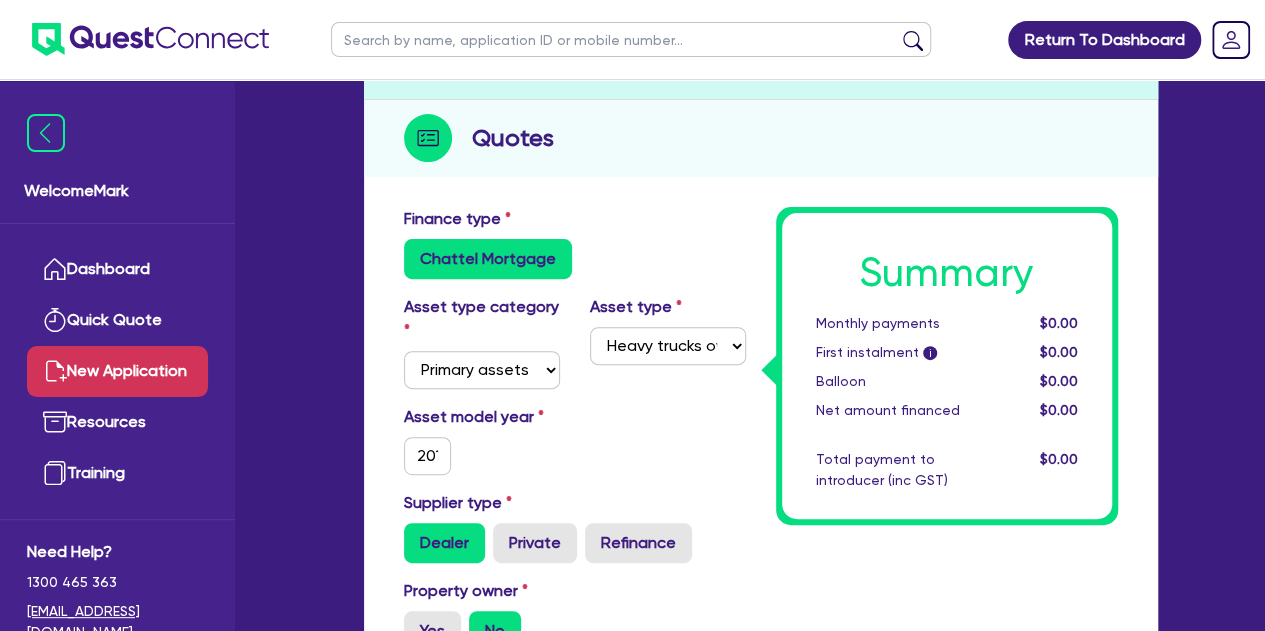 click on "Asset model year [DATE]" at bounding box center (575, 448) 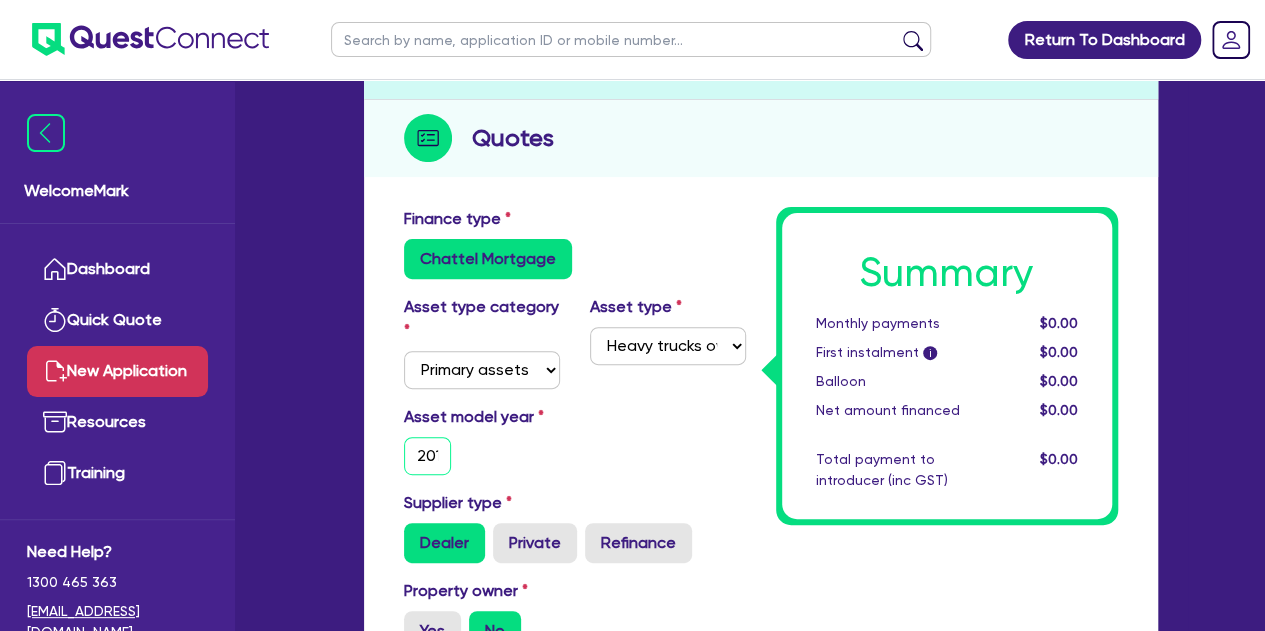 click on "2019" at bounding box center (428, 456) 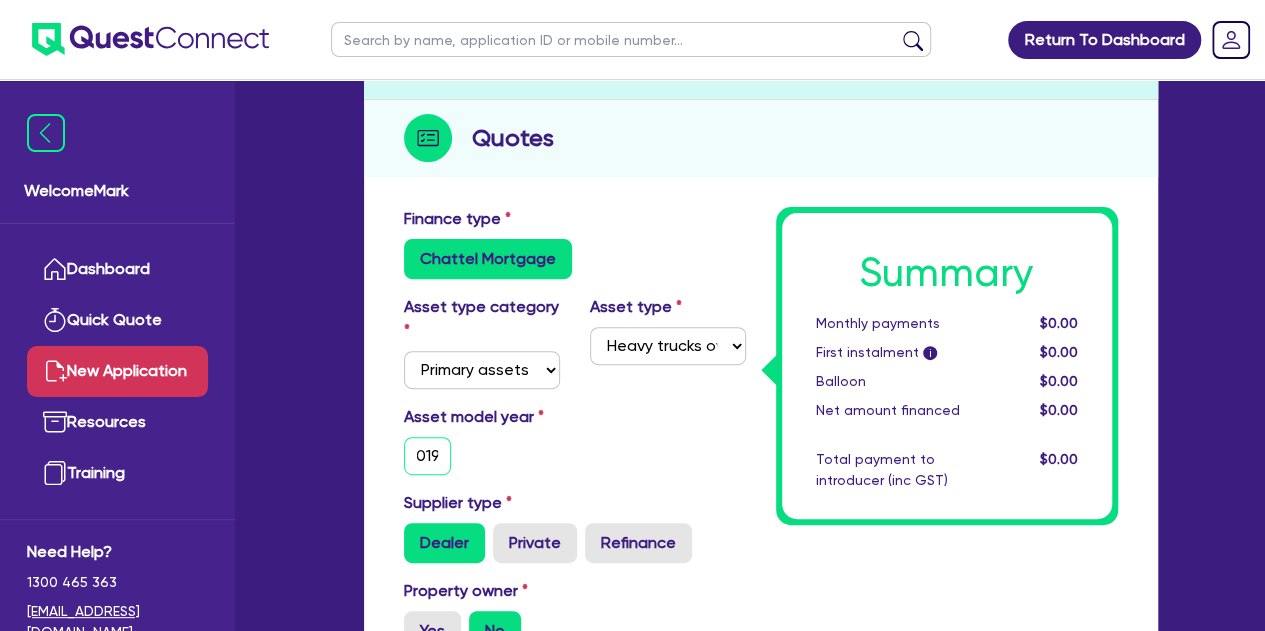 drag, startPoint x: 418, startPoint y: 453, endPoint x: 466, endPoint y: 459, distance: 48.373547 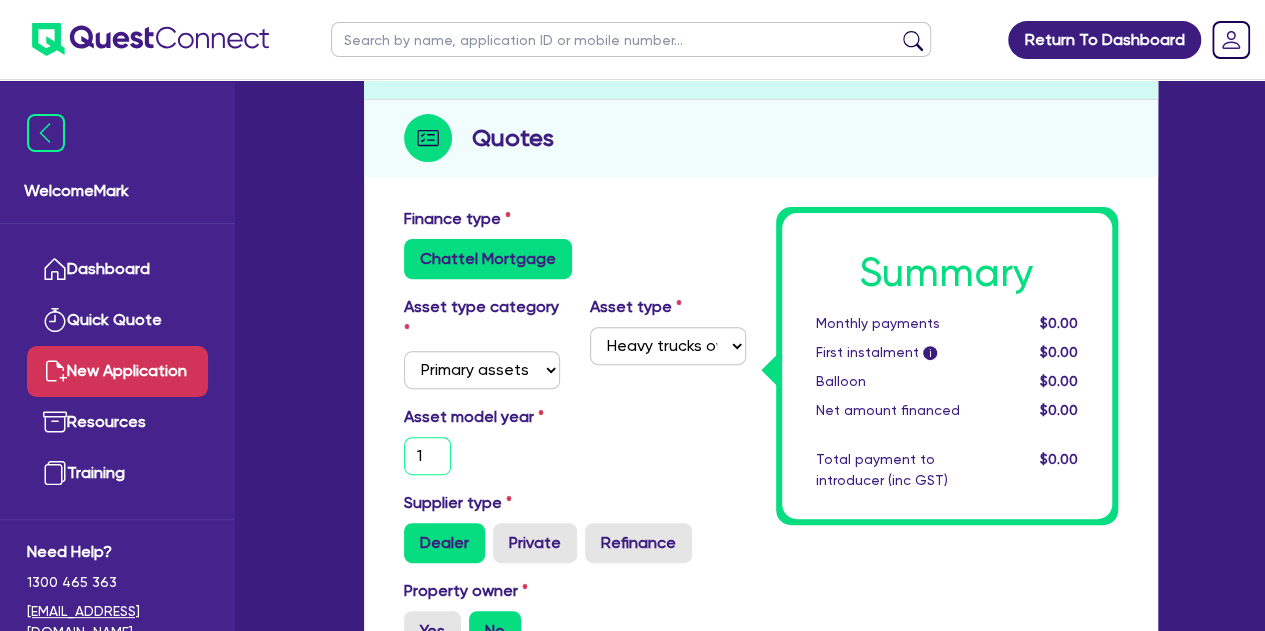 scroll, scrollTop: 0, scrollLeft: 0, axis: both 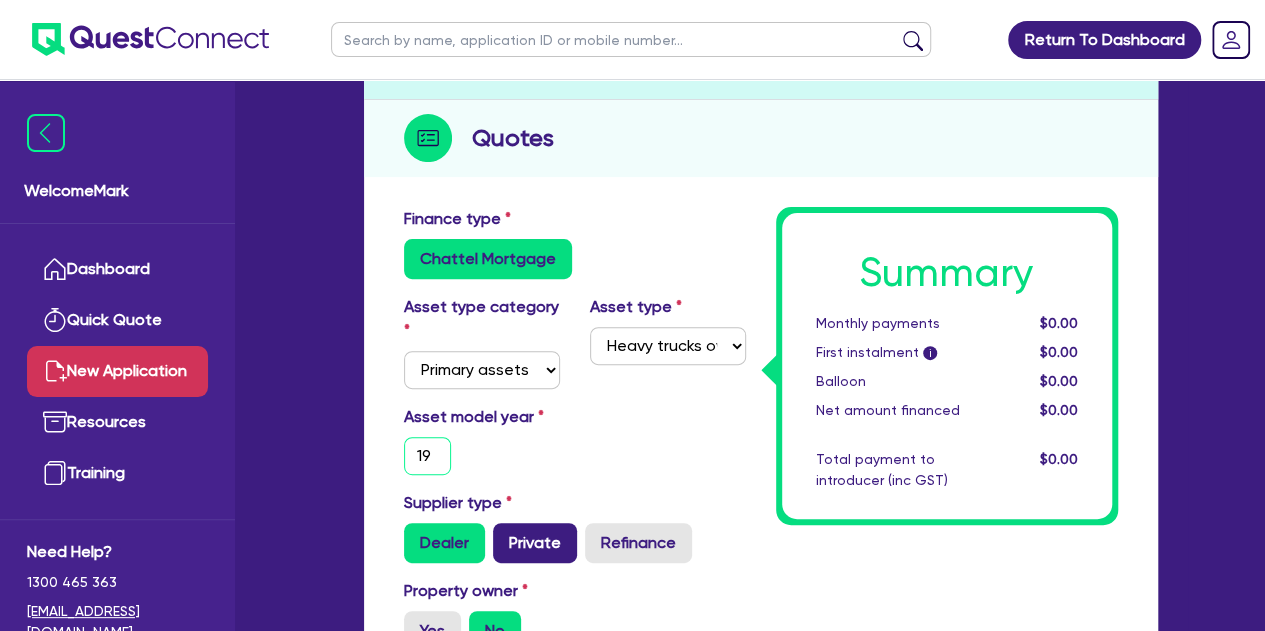 type on "19" 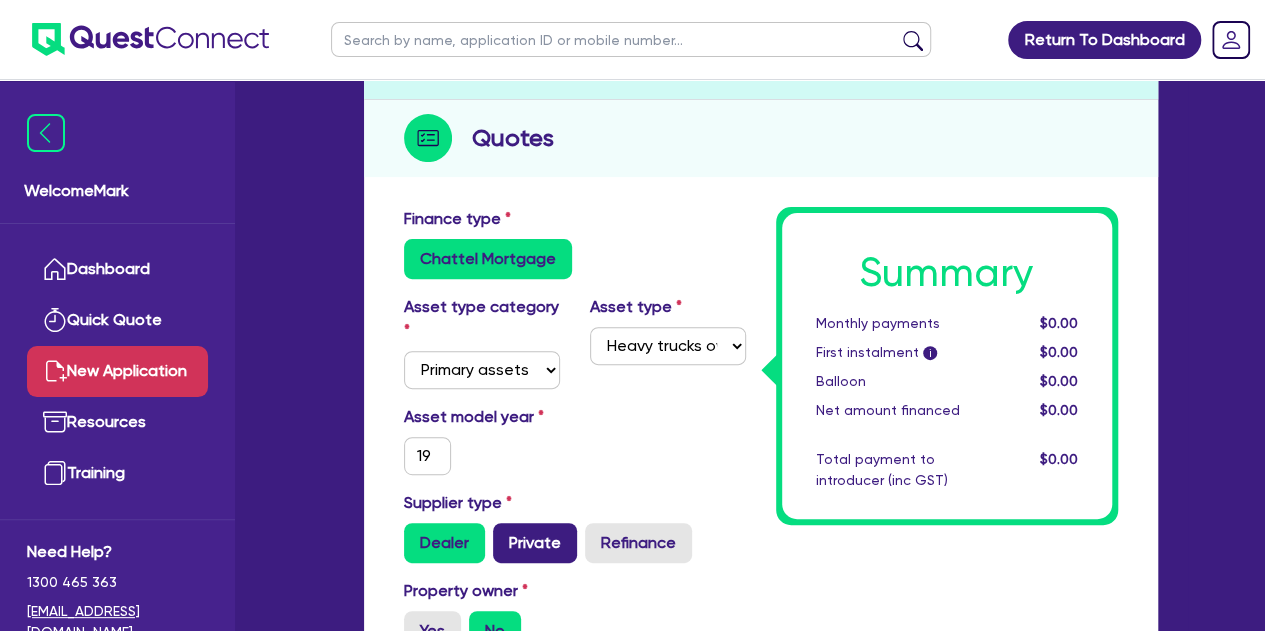 click on "Private" at bounding box center [535, 543] 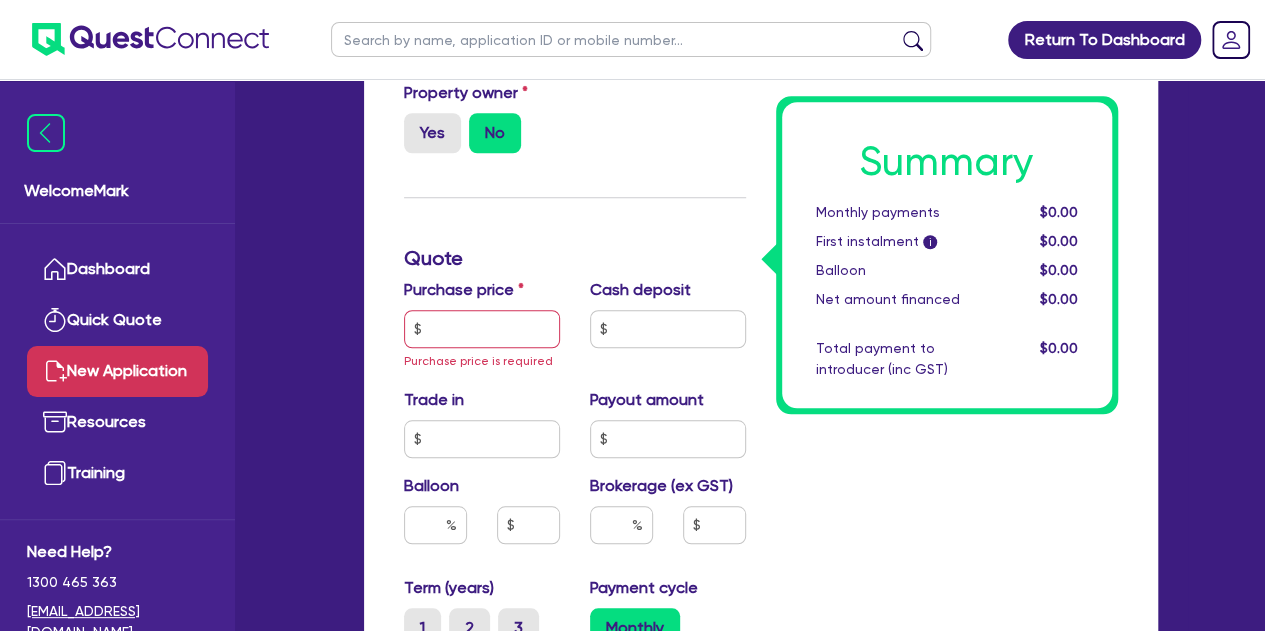 scroll, scrollTop: 700, scrollLeft: 0, axis: vertical 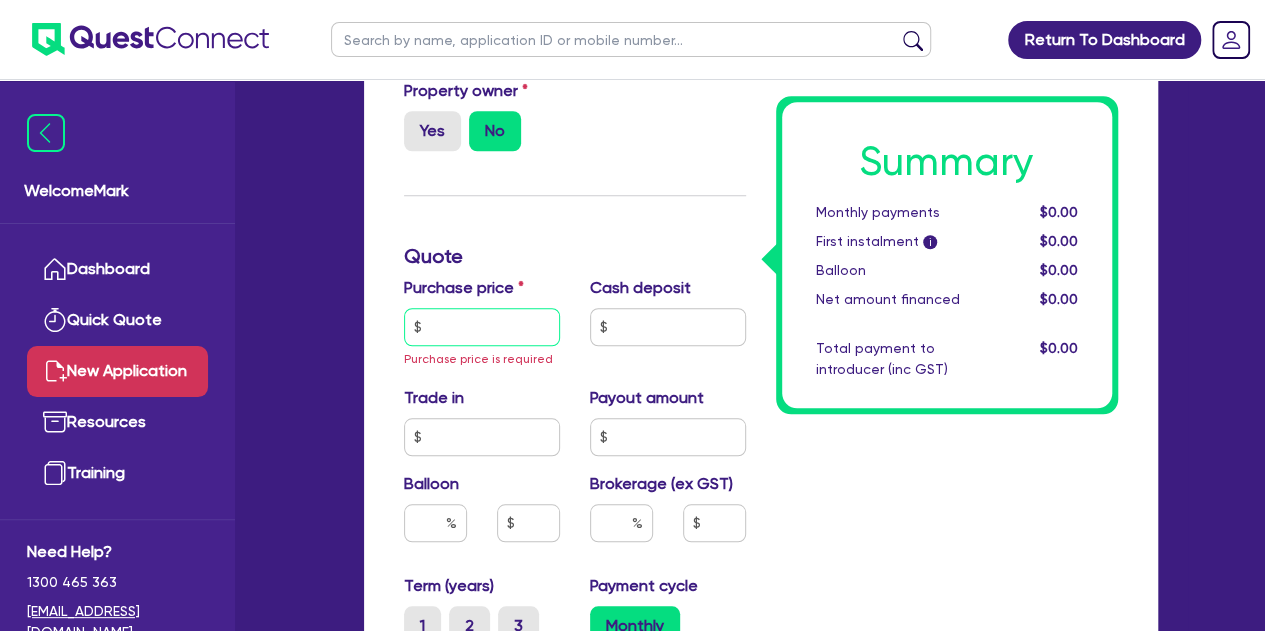 click at bounding box center [482, 327] 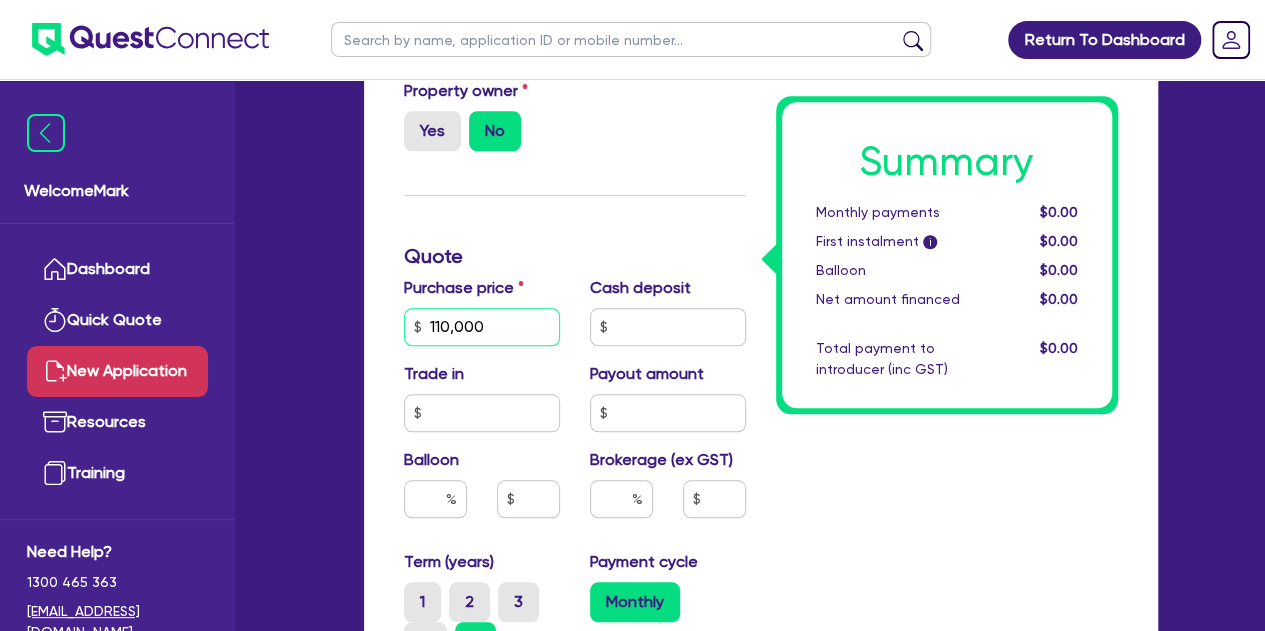 type on "110,000" 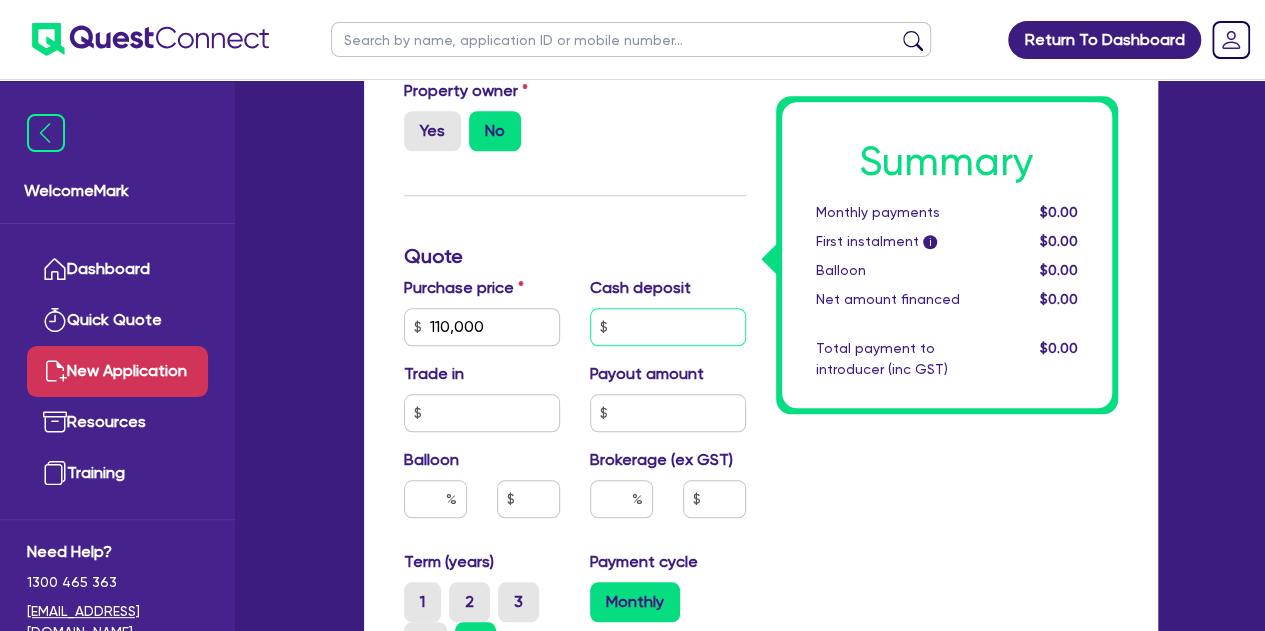 click at bounding box center [668, 327] 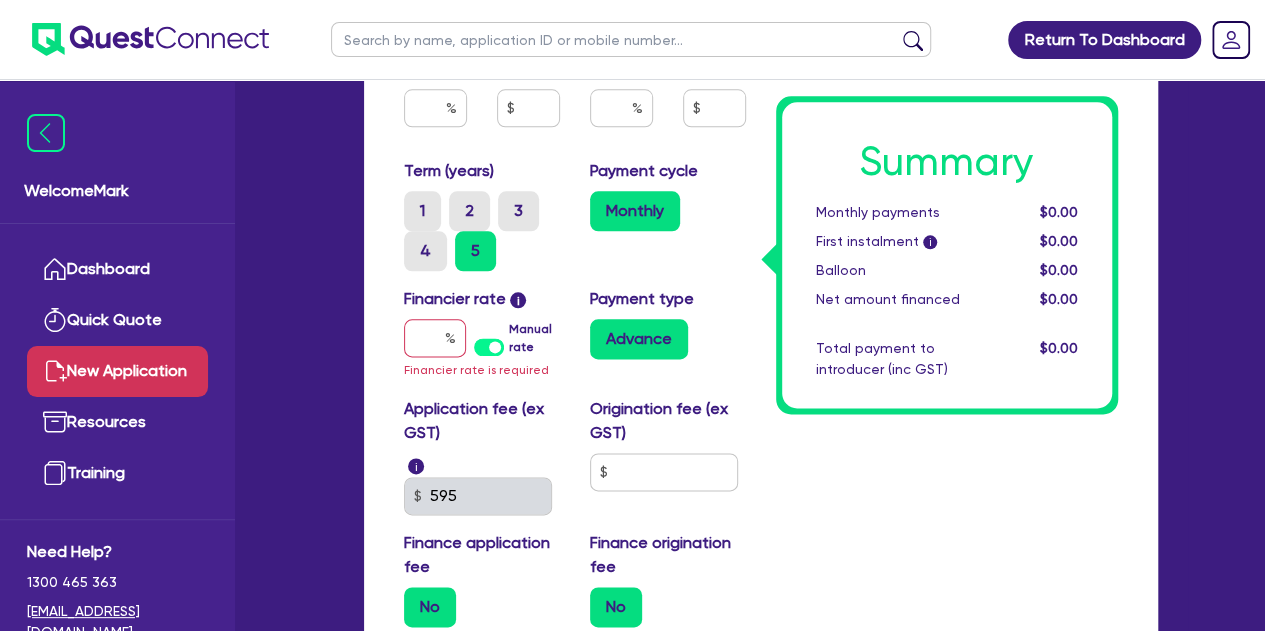 scroll, scrollTop: 1100, scrollLeft: 0, axis: vertical 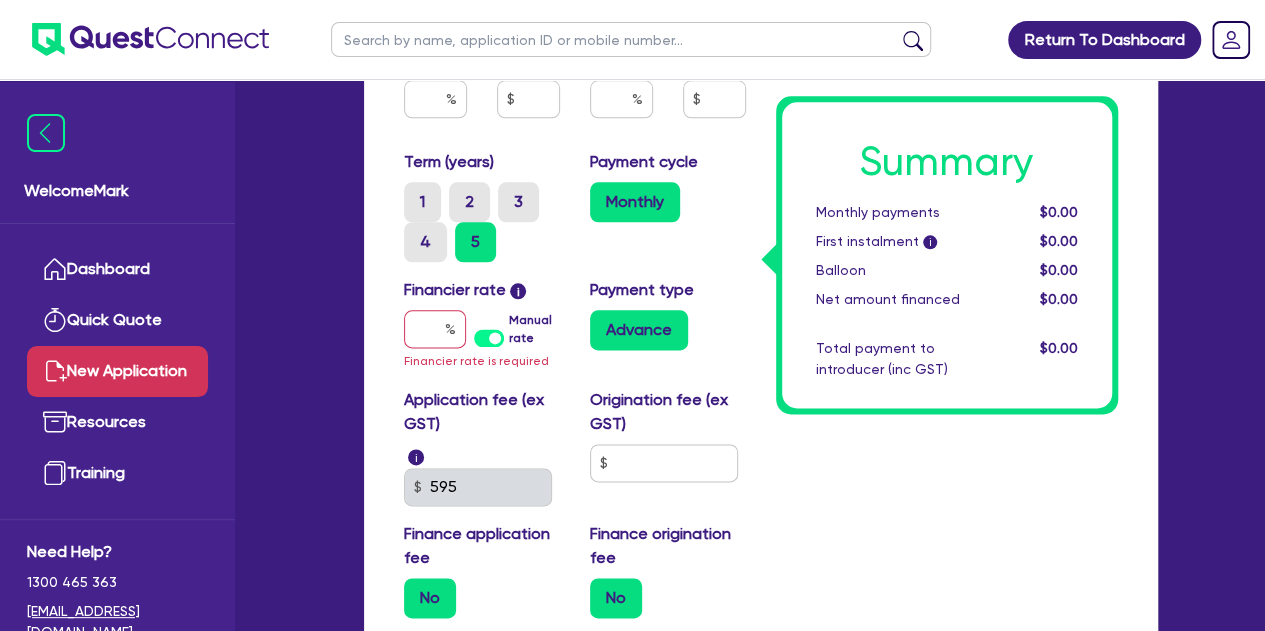 click on "Manual rate" at bounding box center (534, 329) 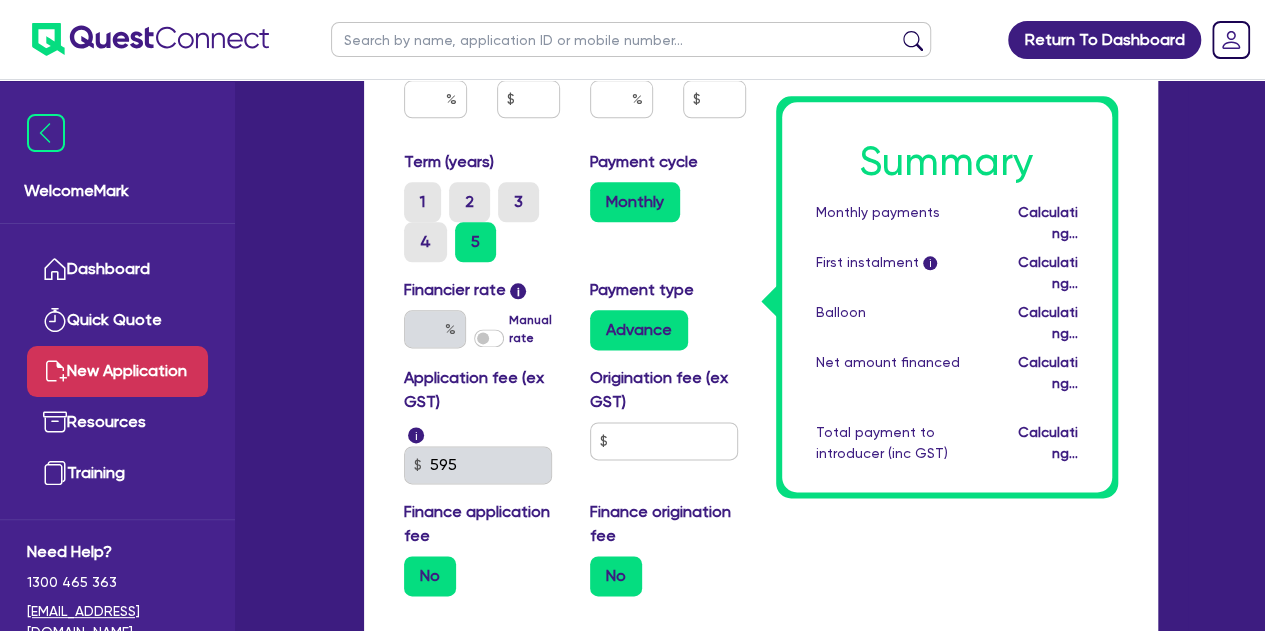 type on "17" 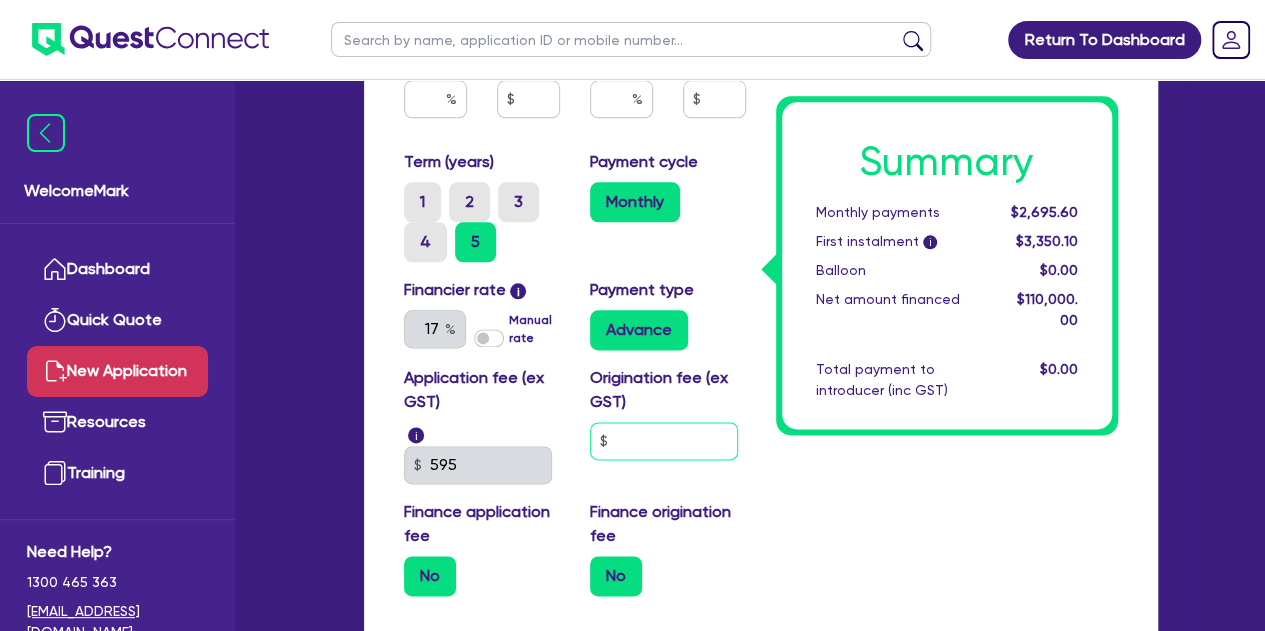 click at bounding box center (664, 441) 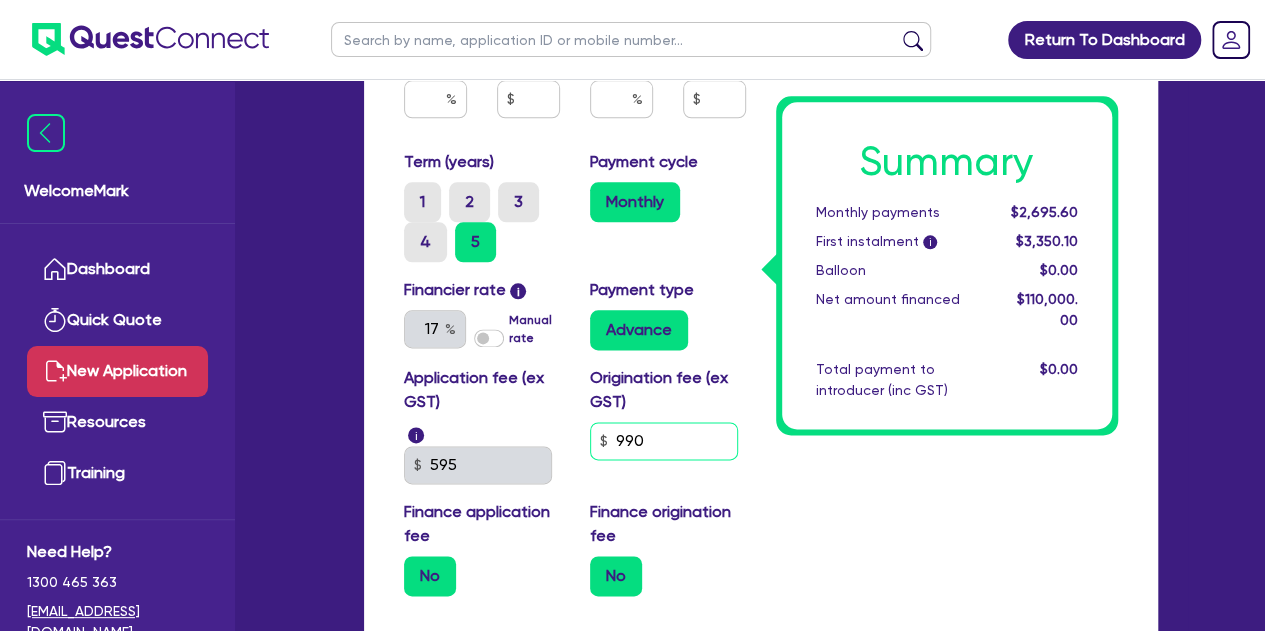 type on "990" 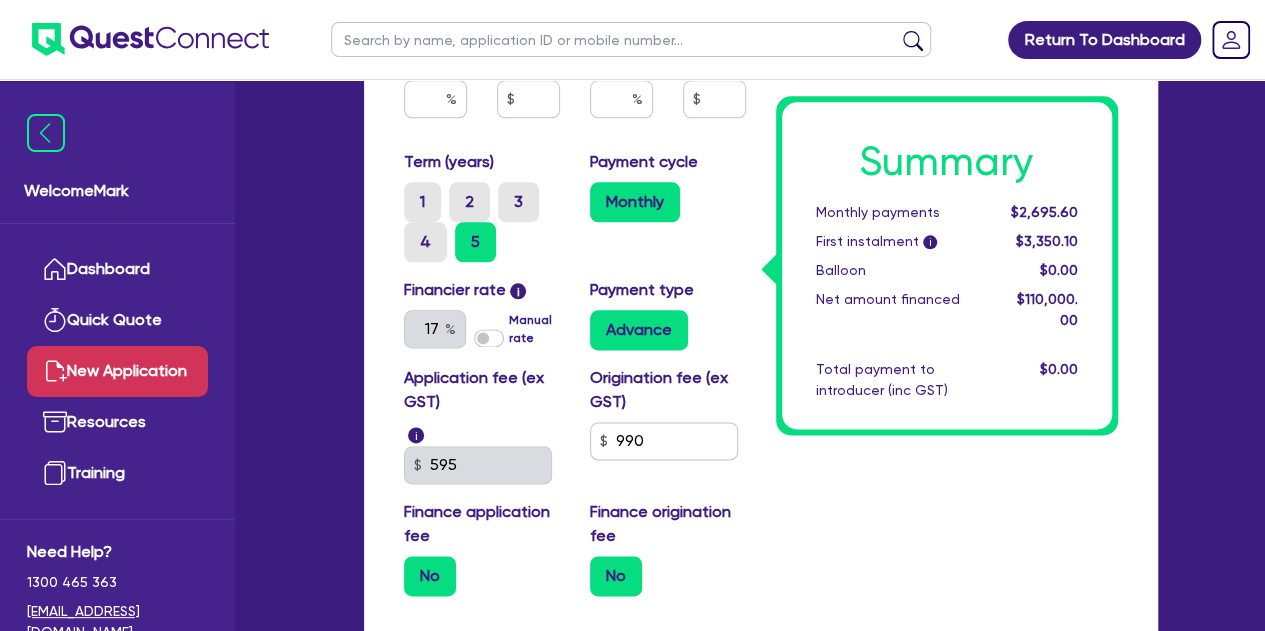click on "Summary Monthly   payments $2,695.60 First instalment i $3,350.10 Balloon $0.00 Net amount financed $110,000.00 Total payment to introducer (inc GST) $0.00" at bounding box center (947, -41) 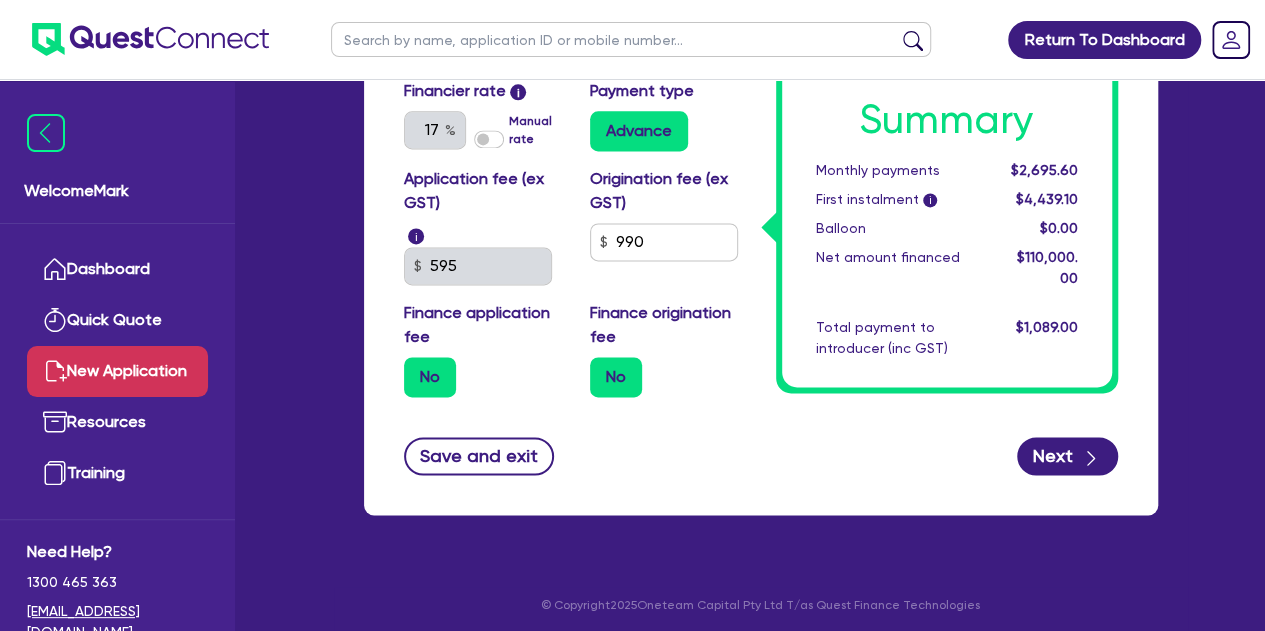 scroll, scrollTop: 1300, scrollLeft: 0, axis: vertical 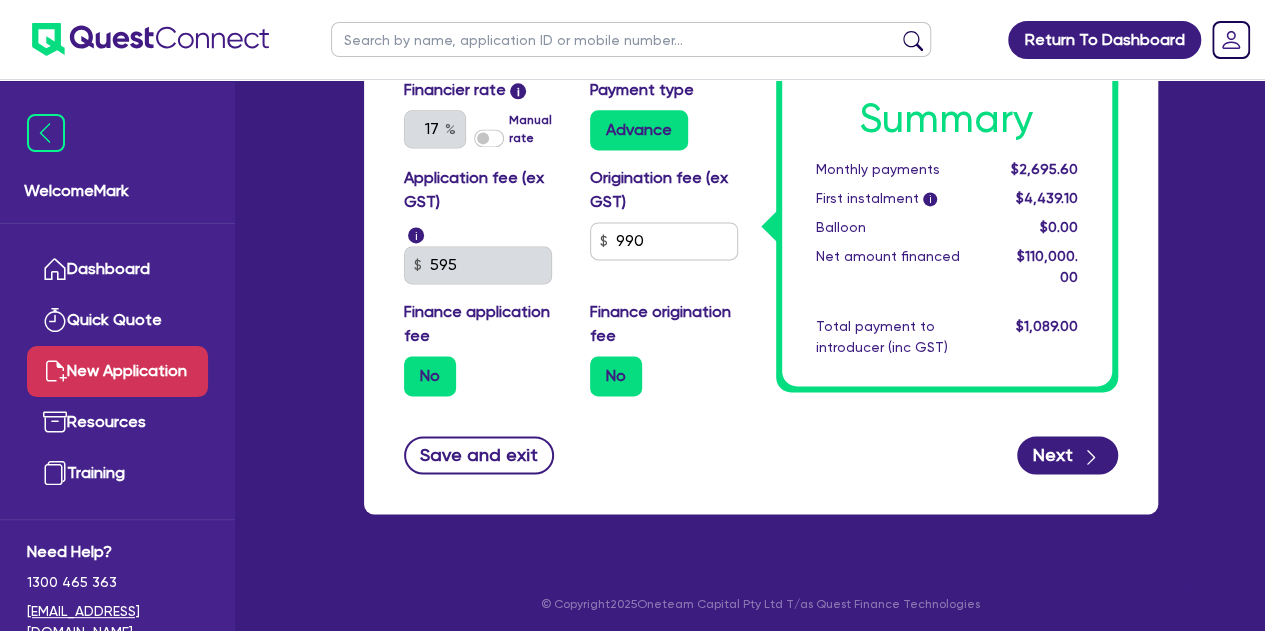 click on "No" at bounding box center [430, 376] 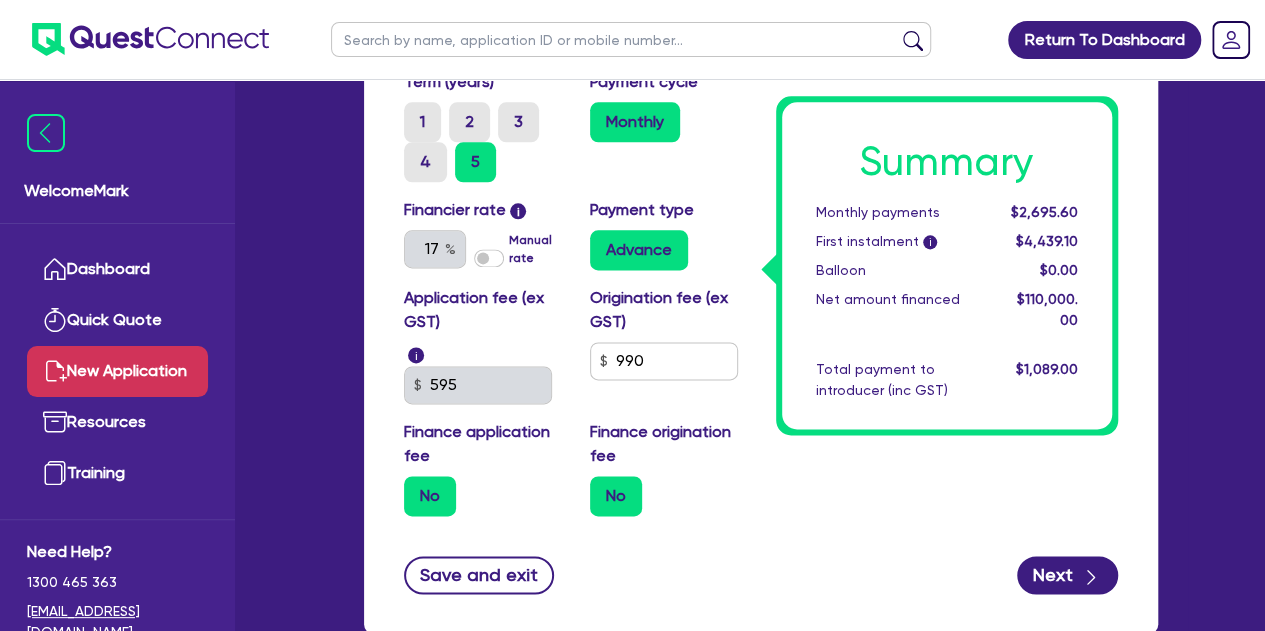 scroll, scrollTop: 1200, scrollLeft: 0, axis: vertical 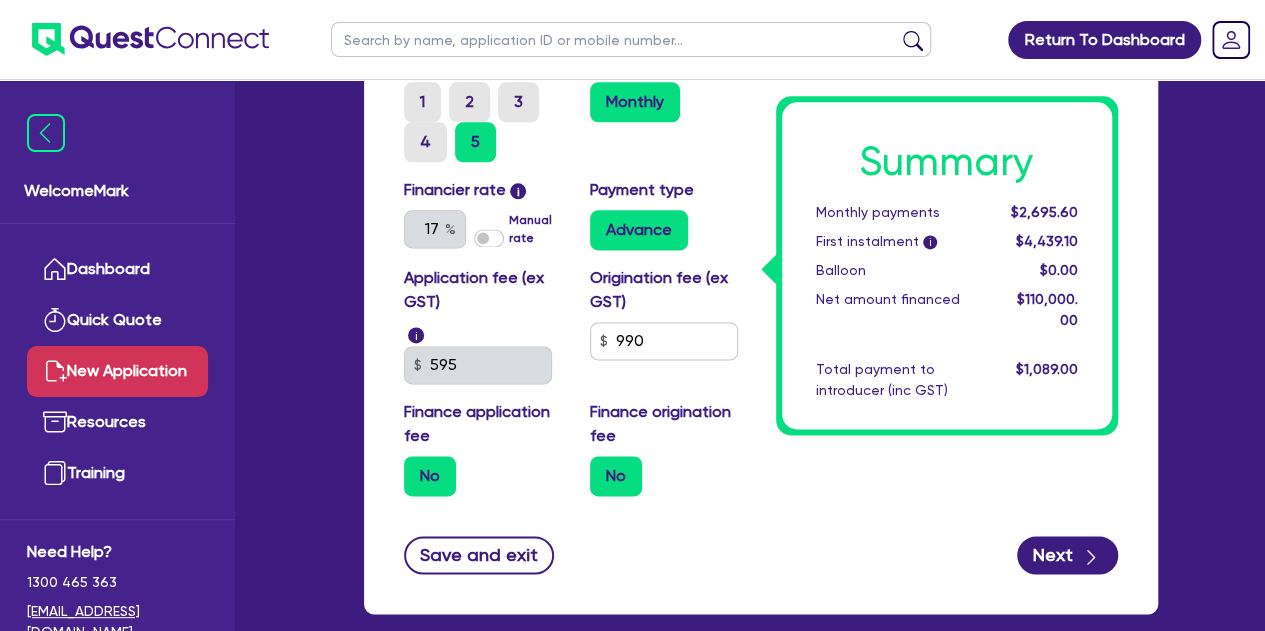 click on "No" at bounding box center (616, 476) 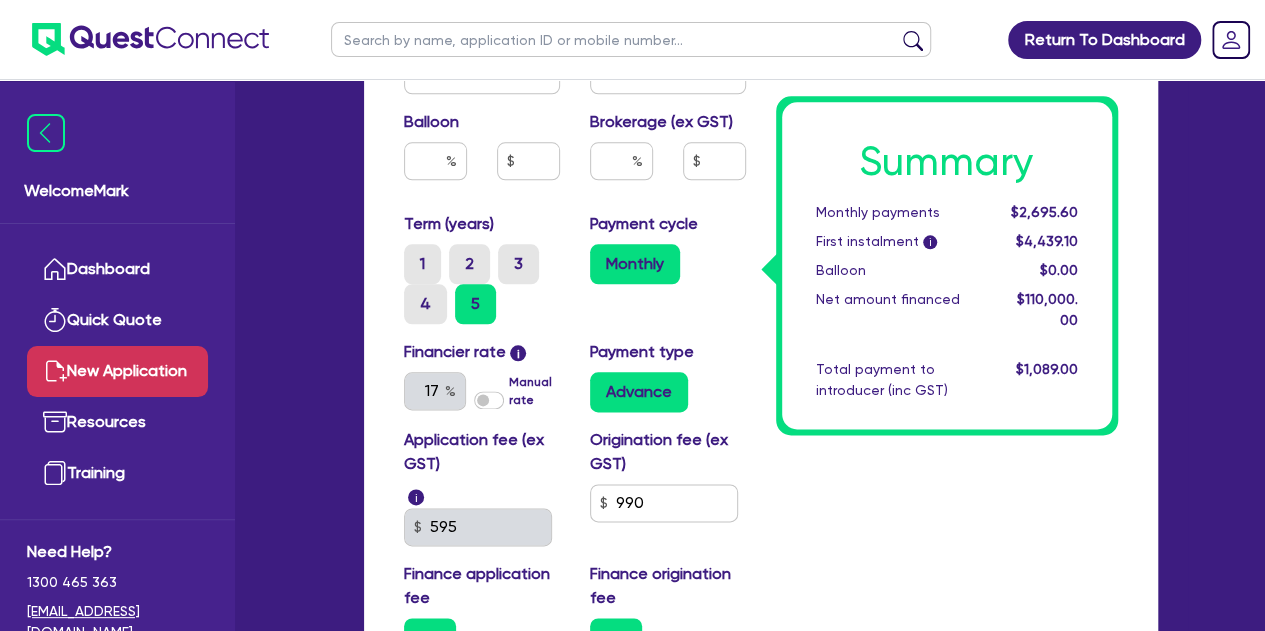 scroll, scrollTop: 1000, scrollLeft: 0, axis: vertical 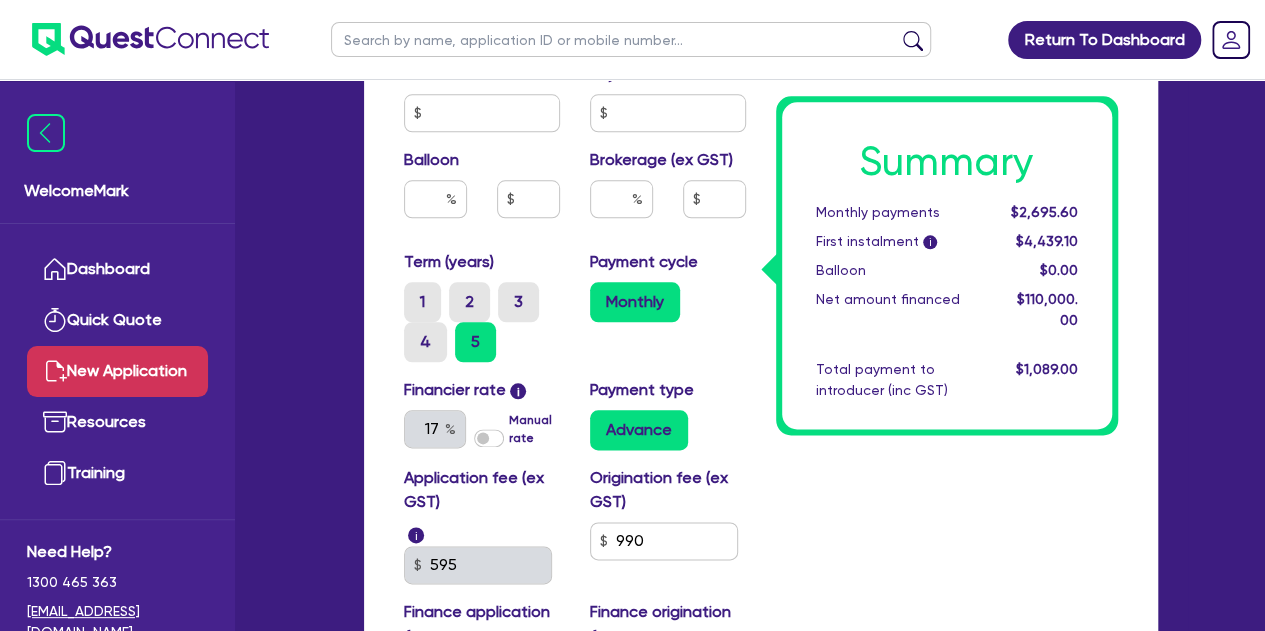 click on "Manual rate" at bounding box center [534, 429] 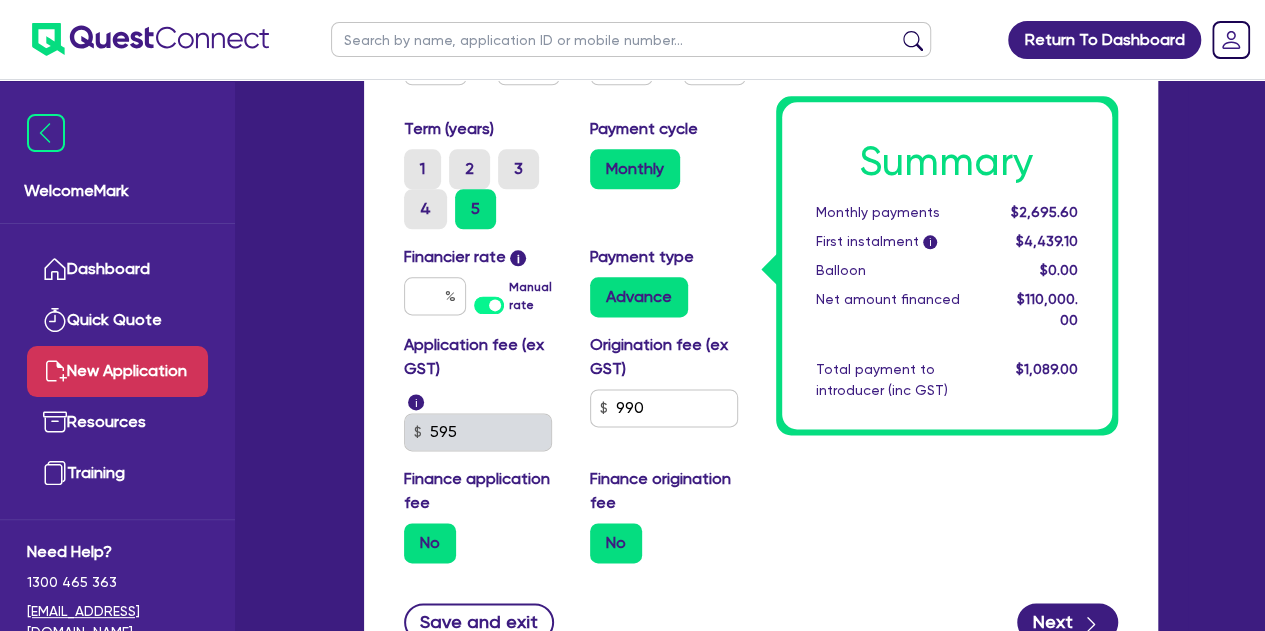 scroll, scrollTop: 1300, scrollLeft: 0, axis: vertical 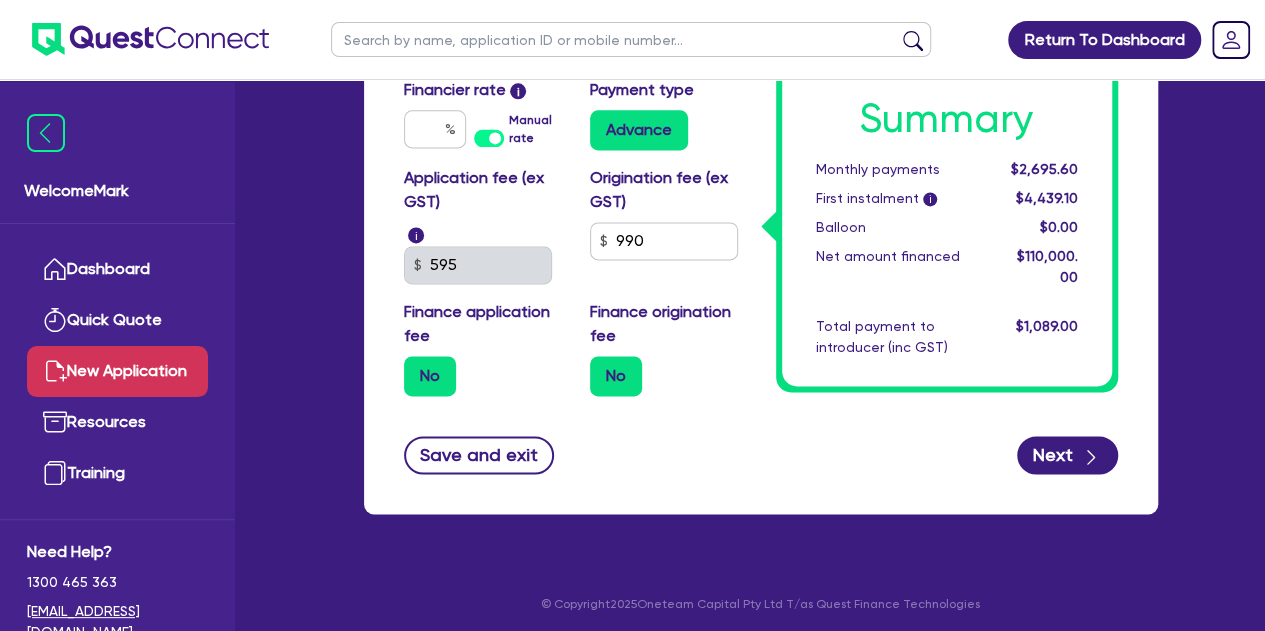 click on "No" at bounding box center [616, 376] 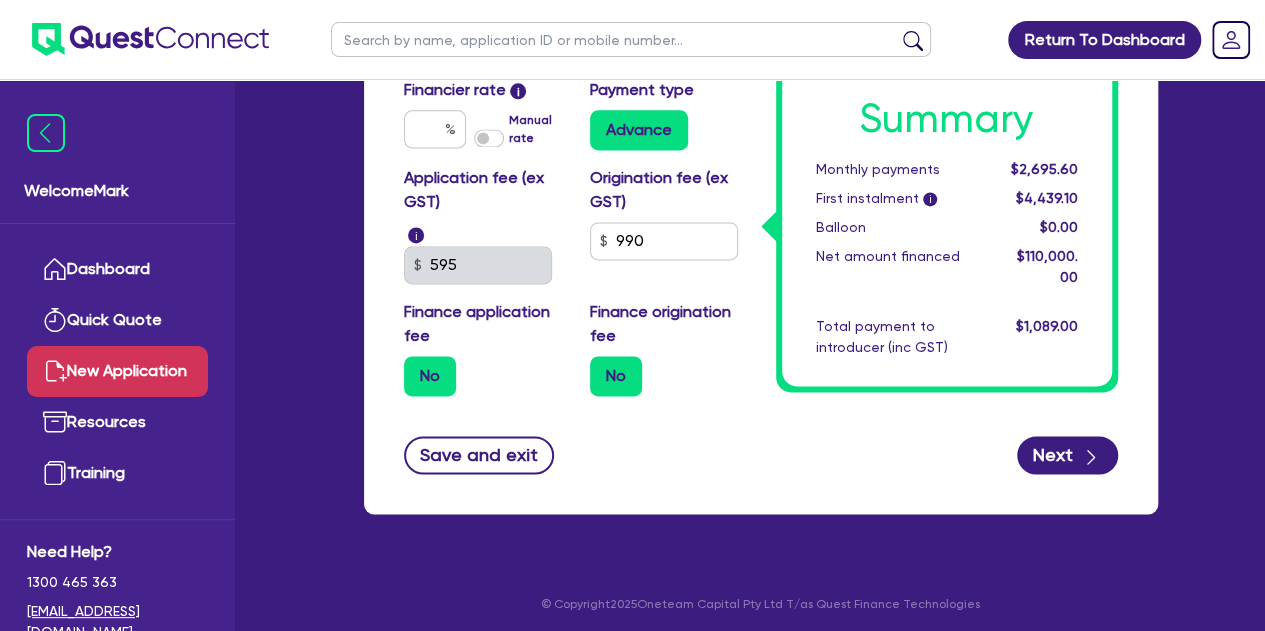 type on "17" 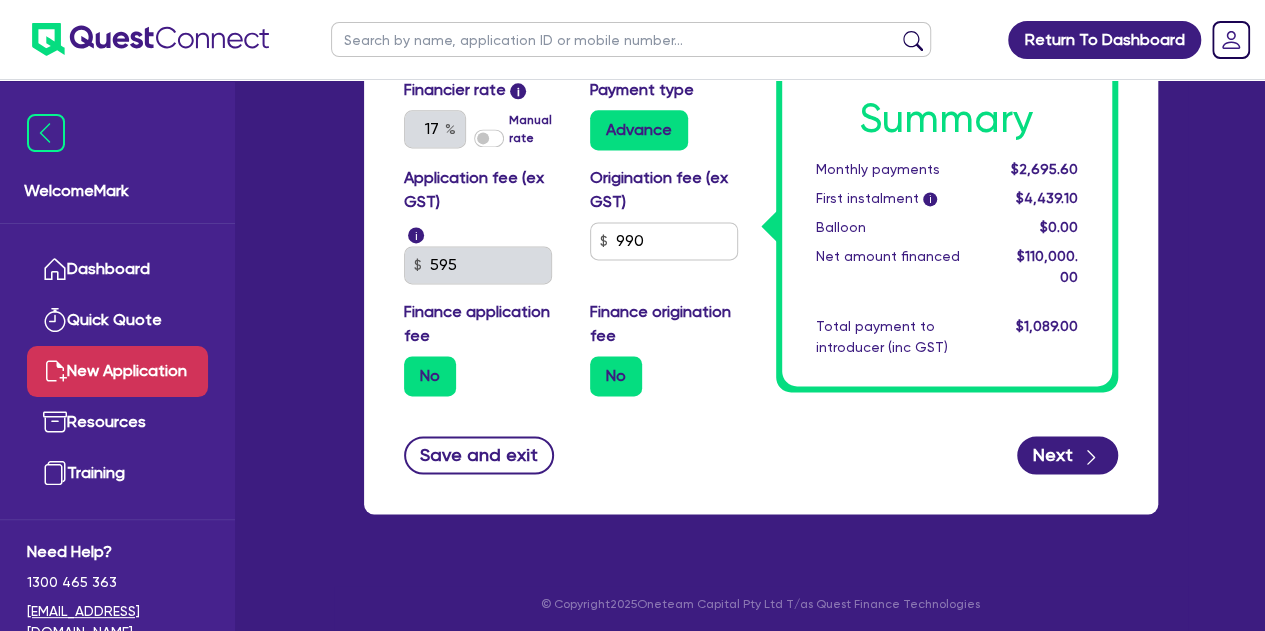 click on "Advance" at bounding box center (639, 130) 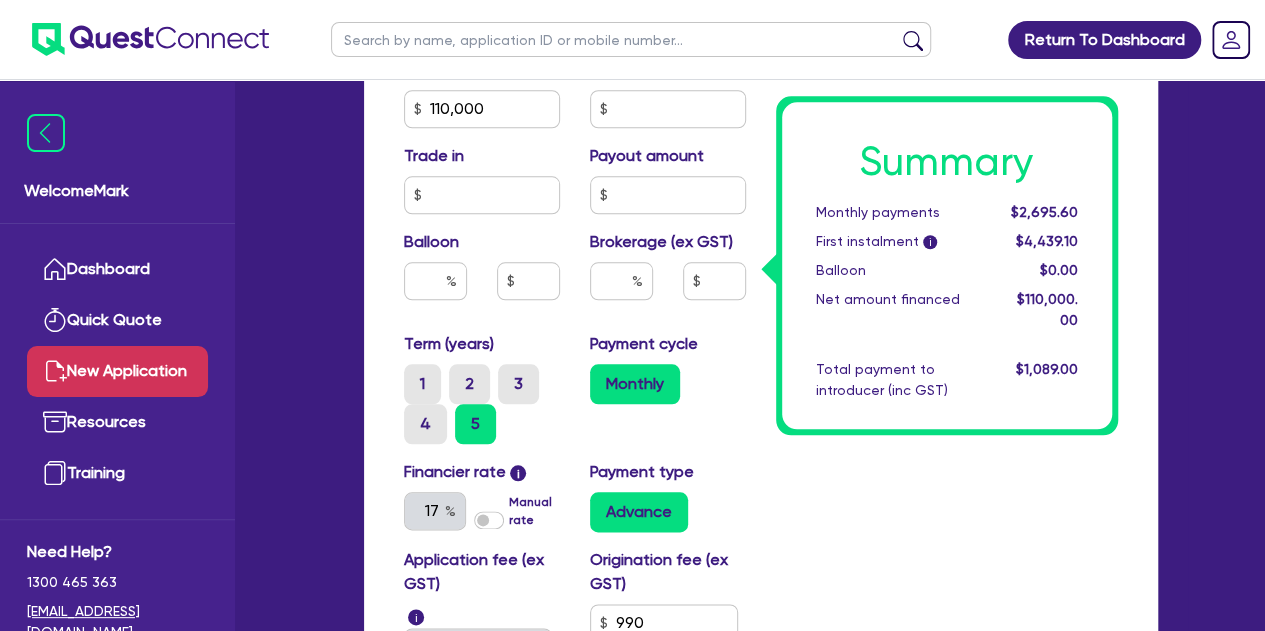 scroll, scrollTop: 900, scrollLeft: 0, axis: vertical 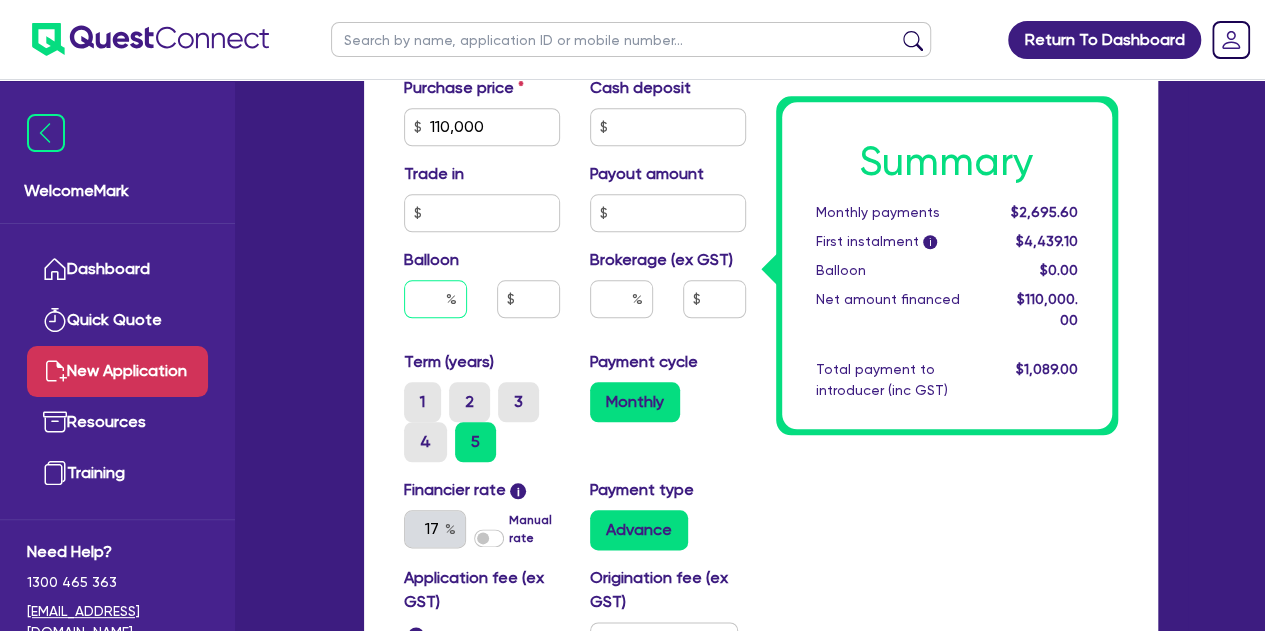 click at bounding box center [435, 299] 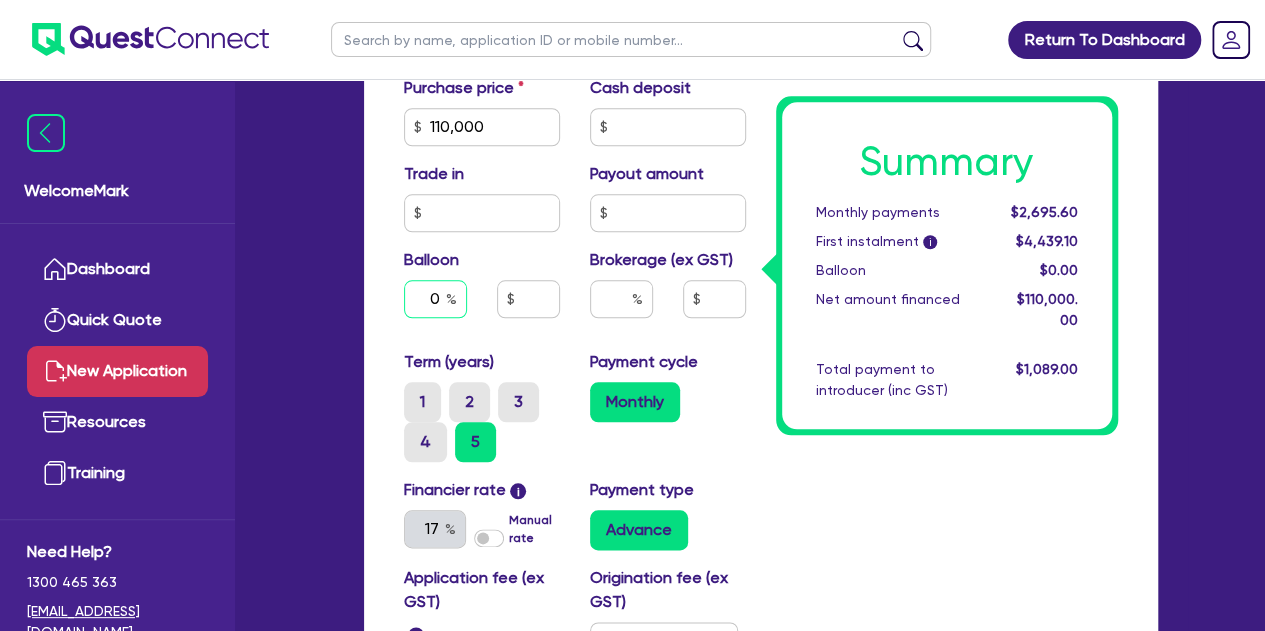 type on "0" 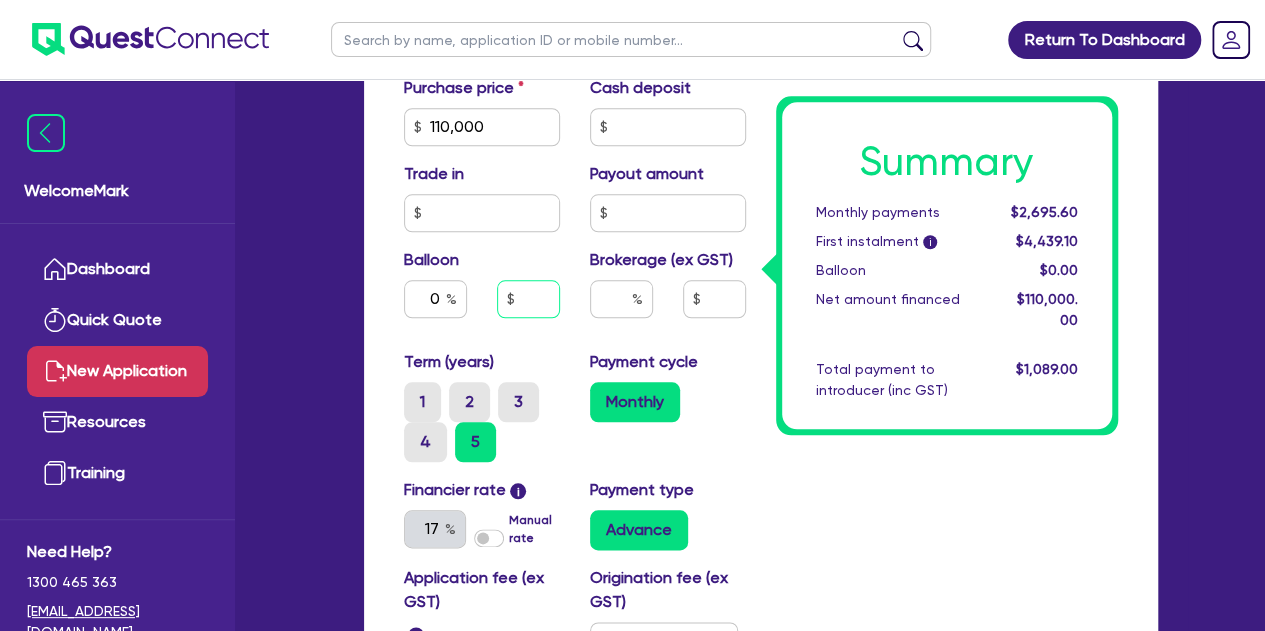 click at bounding box center [528, 299] 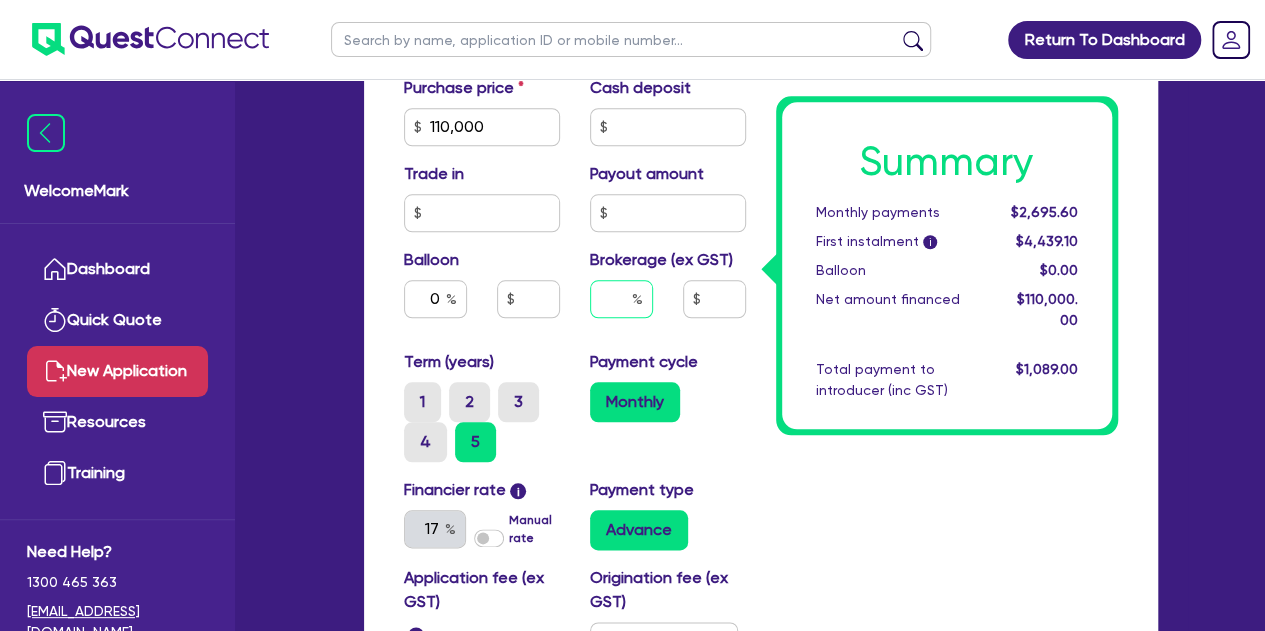 click at bounding box center (621, 299) 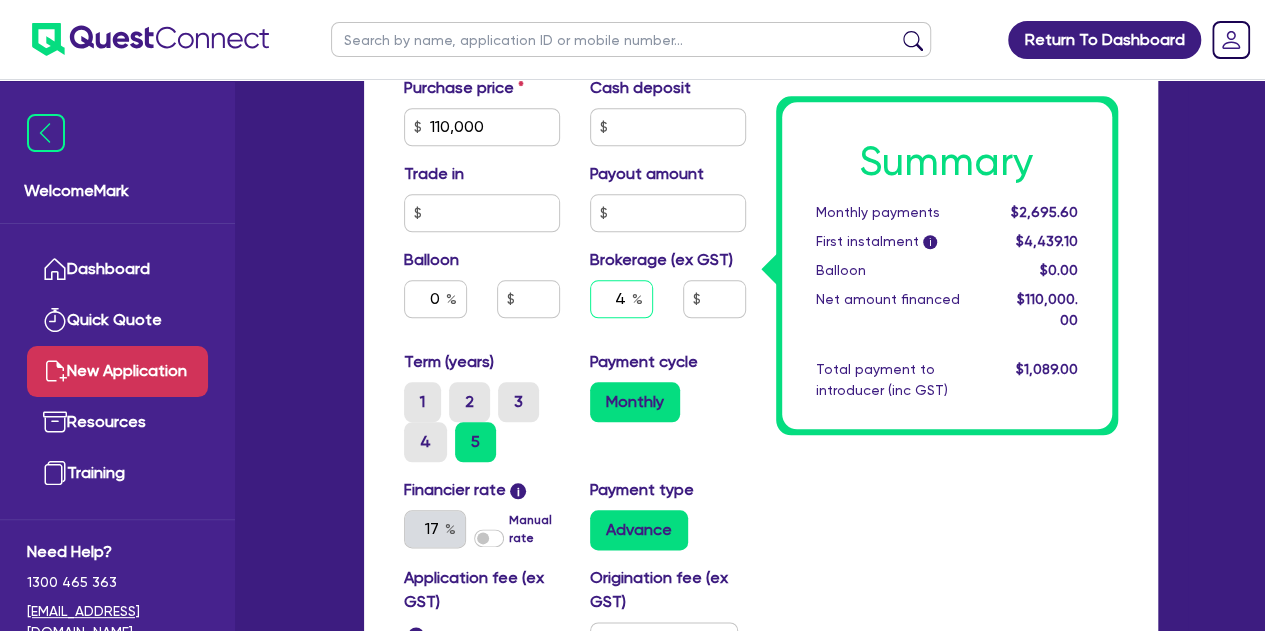 type on "4,400" 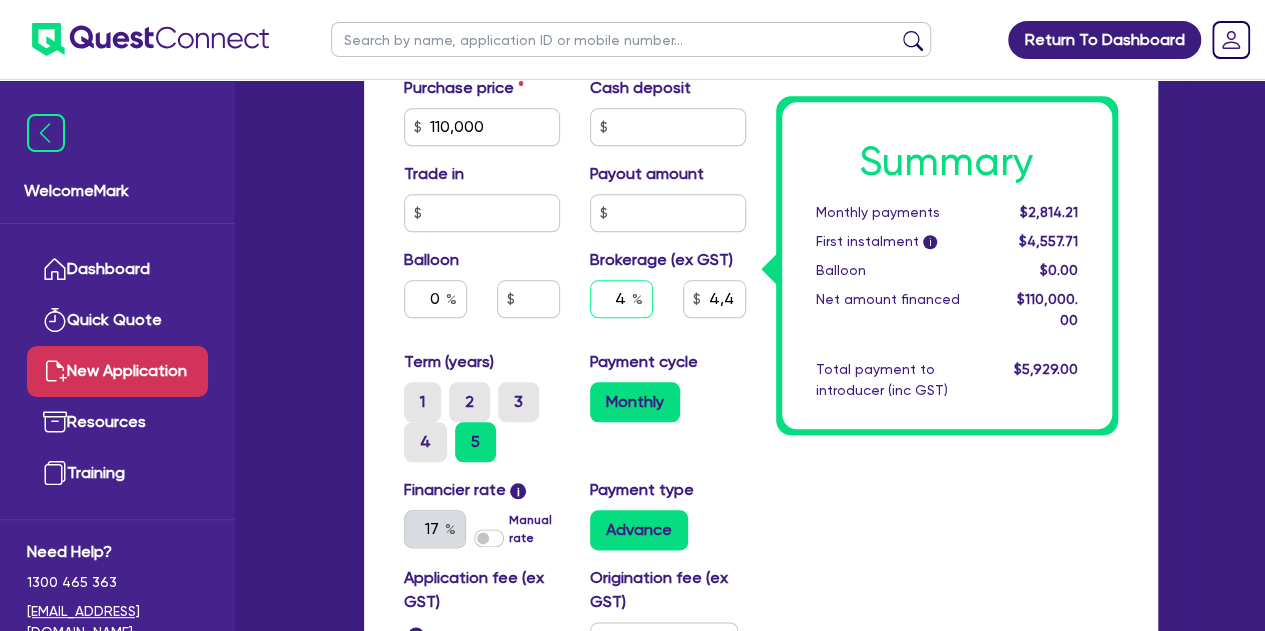 type on "4" 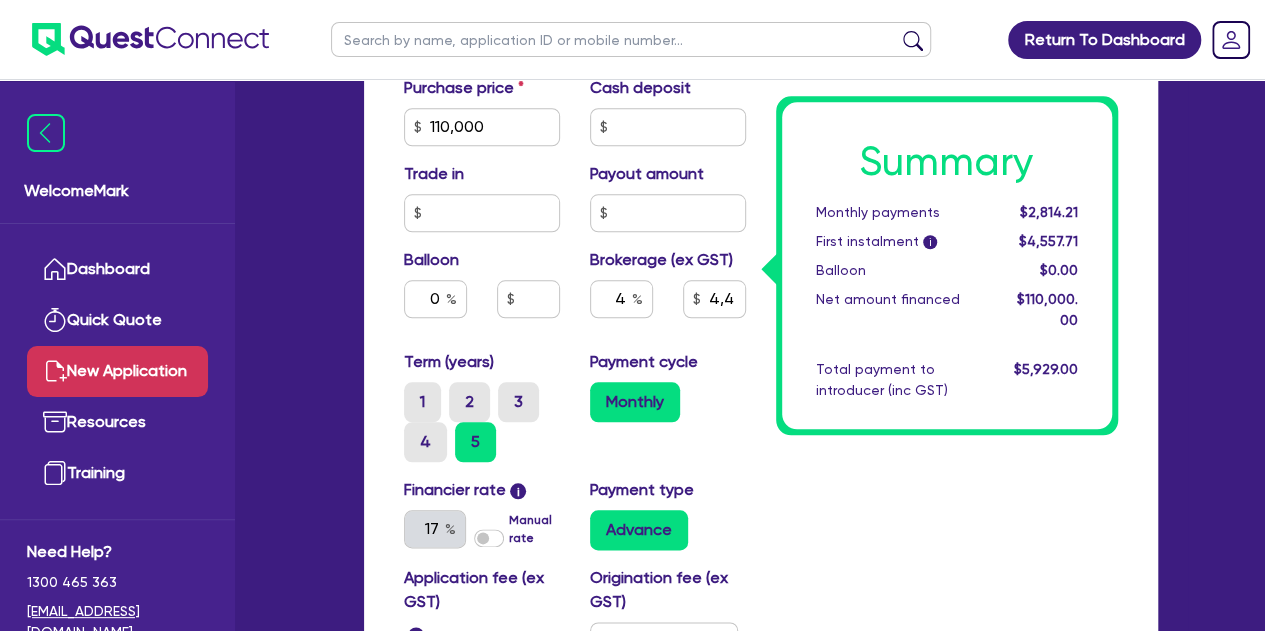 click on "Summary Monthly   payments $2,814.21 First instalment i $4,557.71 Balloon $0.00 Net amount financed $110,000.00 Total payment to introducer (inc GST) $5,929.00" at bounding box center [947, 159] 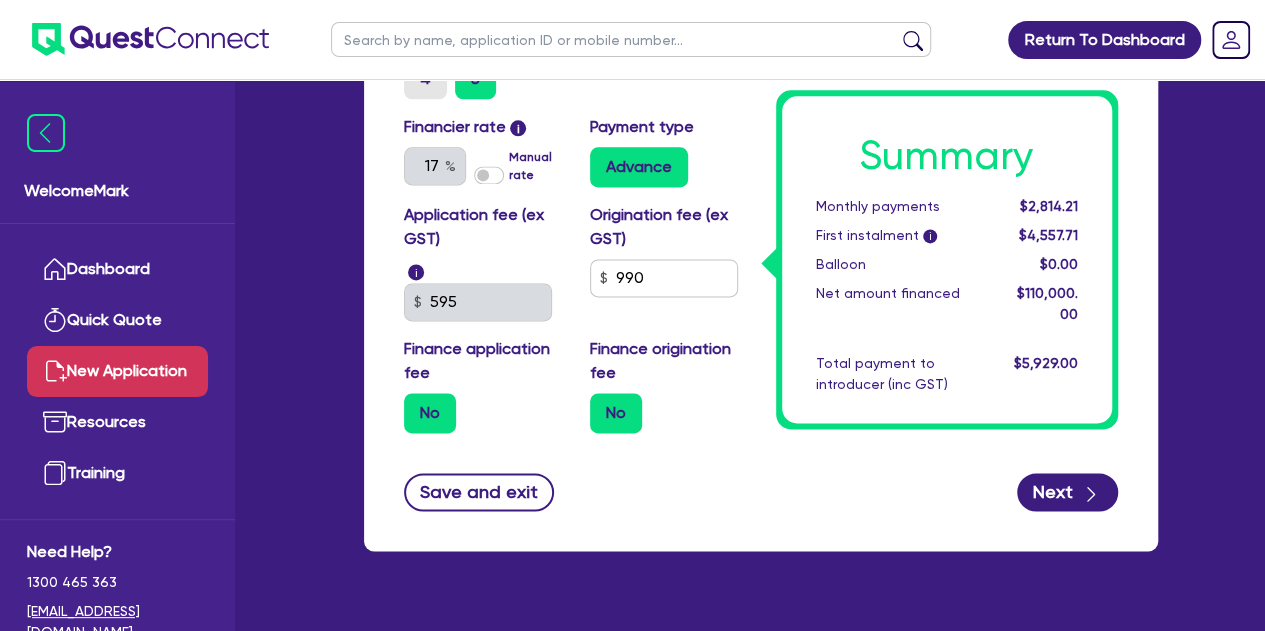 scroll, scrollTop: 1300, scrollLeft: 0, axis: vertical 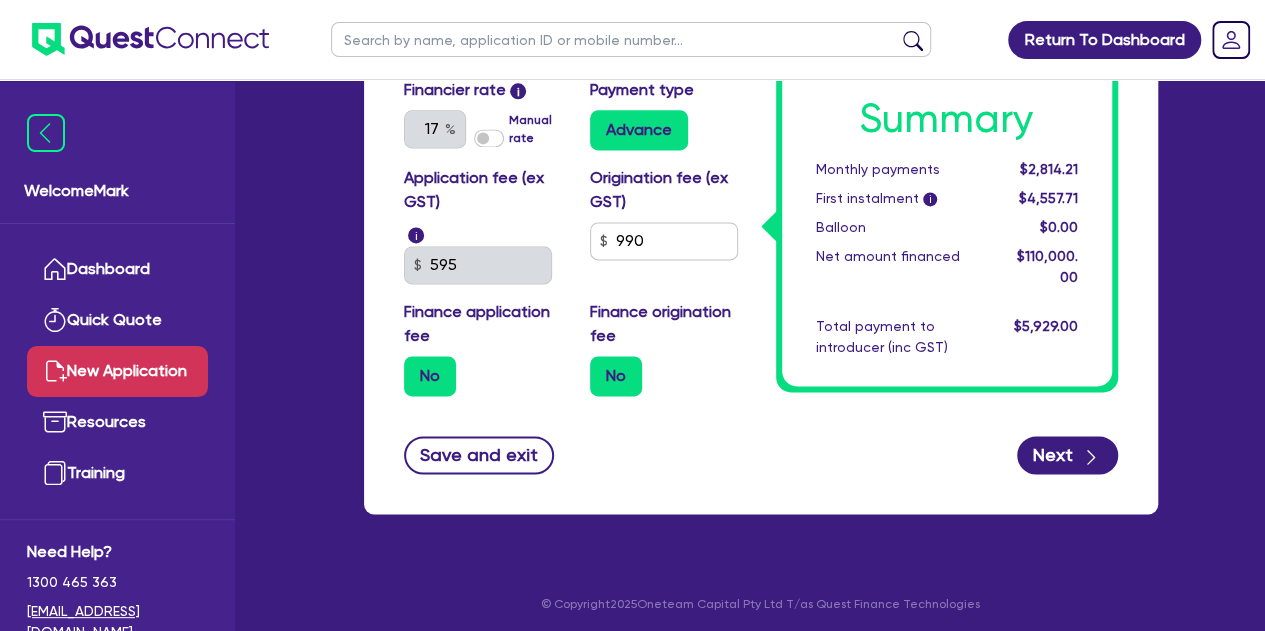 click on "No" at bounding box center [616, 376] 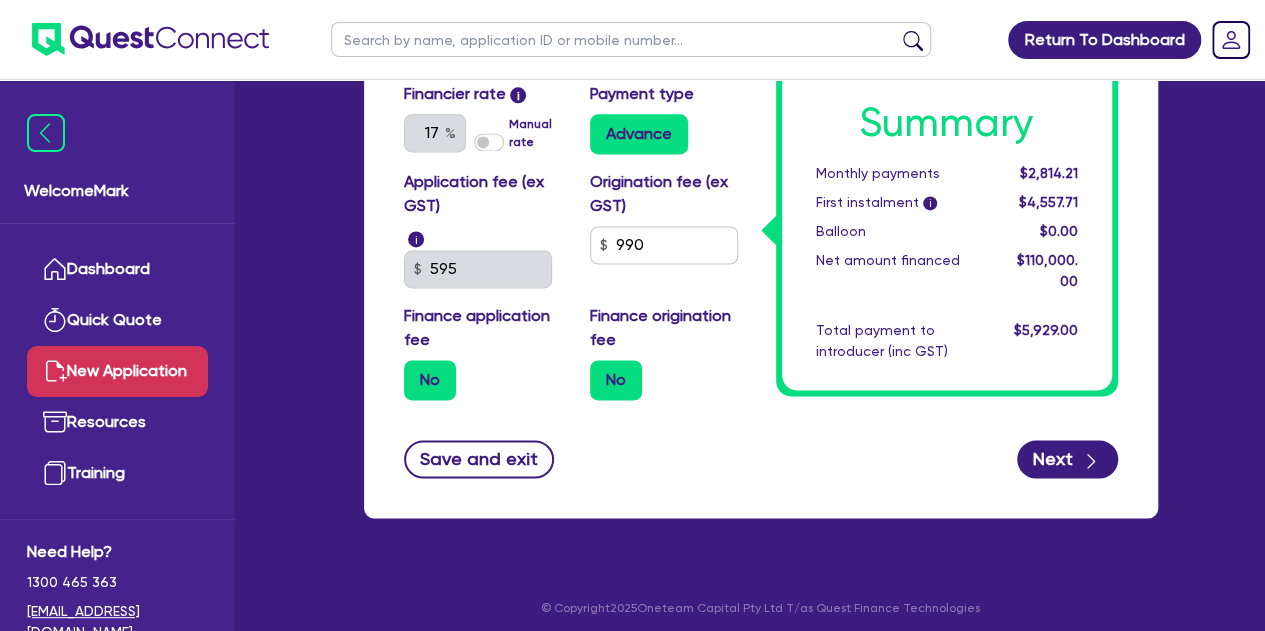 scroll, scrollTop: 1303, scrollLeft: 0, axis: vertical 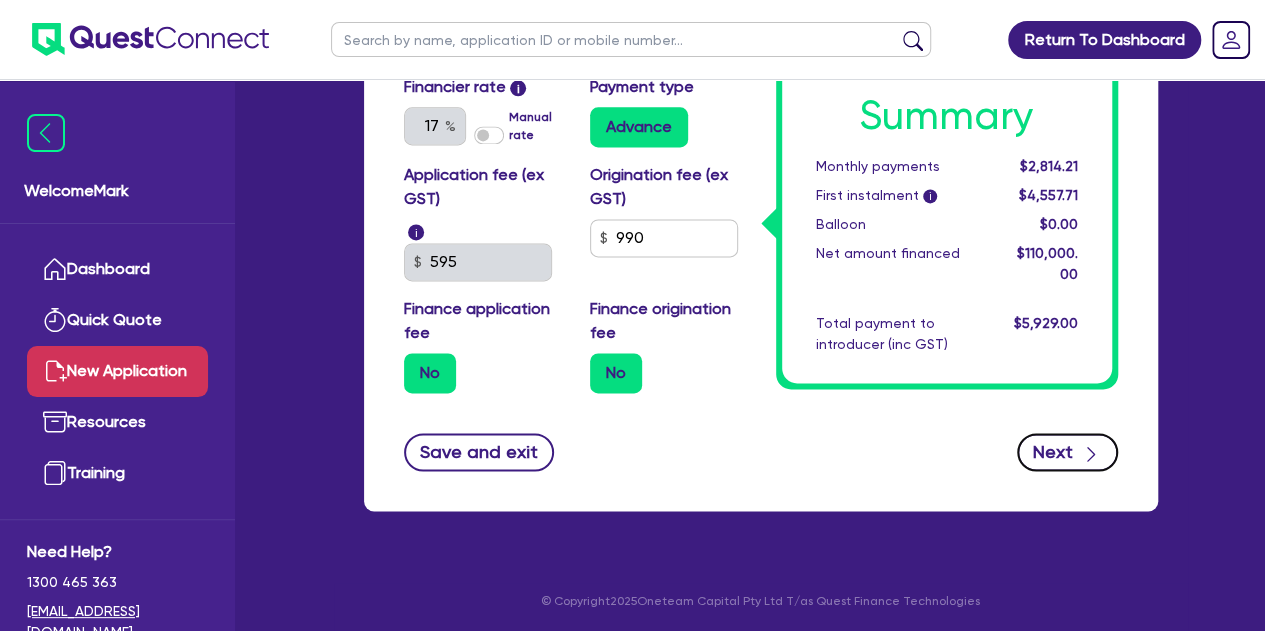 click on "Next" at bounding box center [1067, 452] 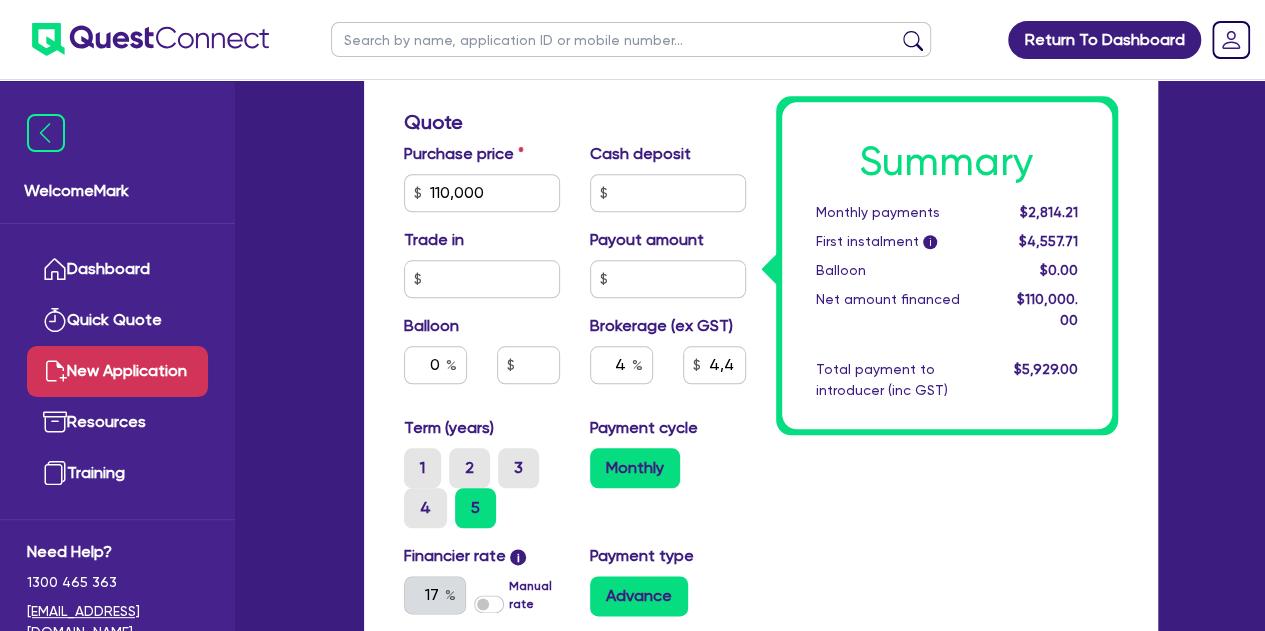 scroll, scrollTop: 851, scrollLeft: 0, axis: vertical 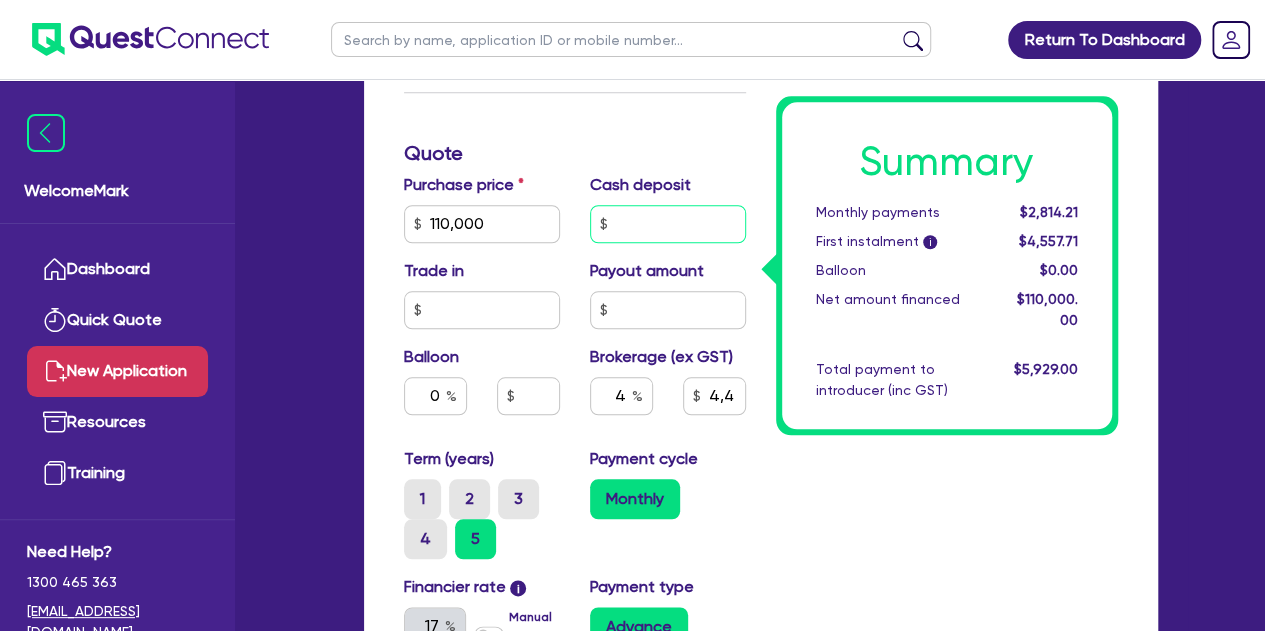 click at bounding box center [668, 224] 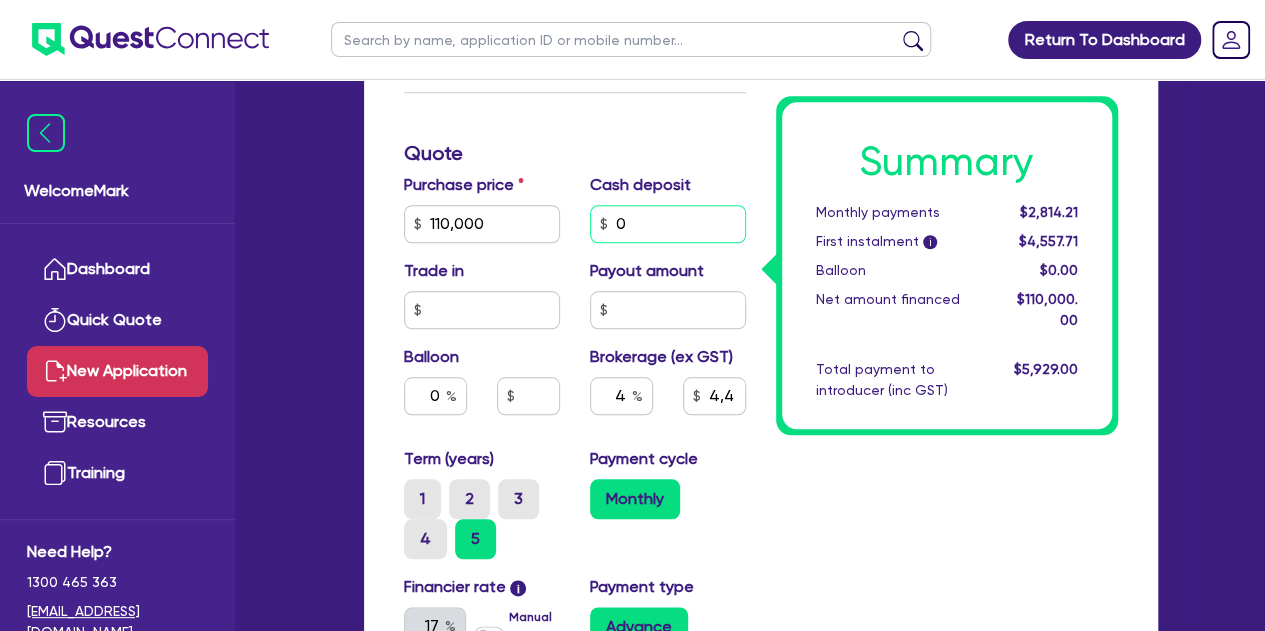 type on "0" 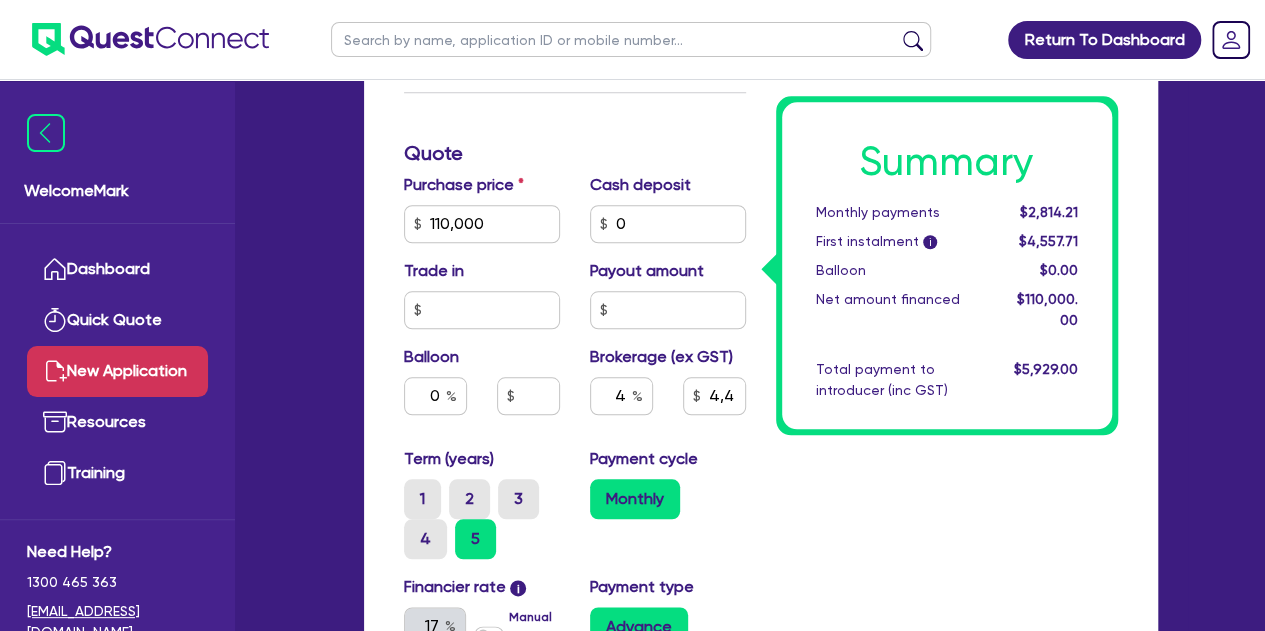 type on "4,400" 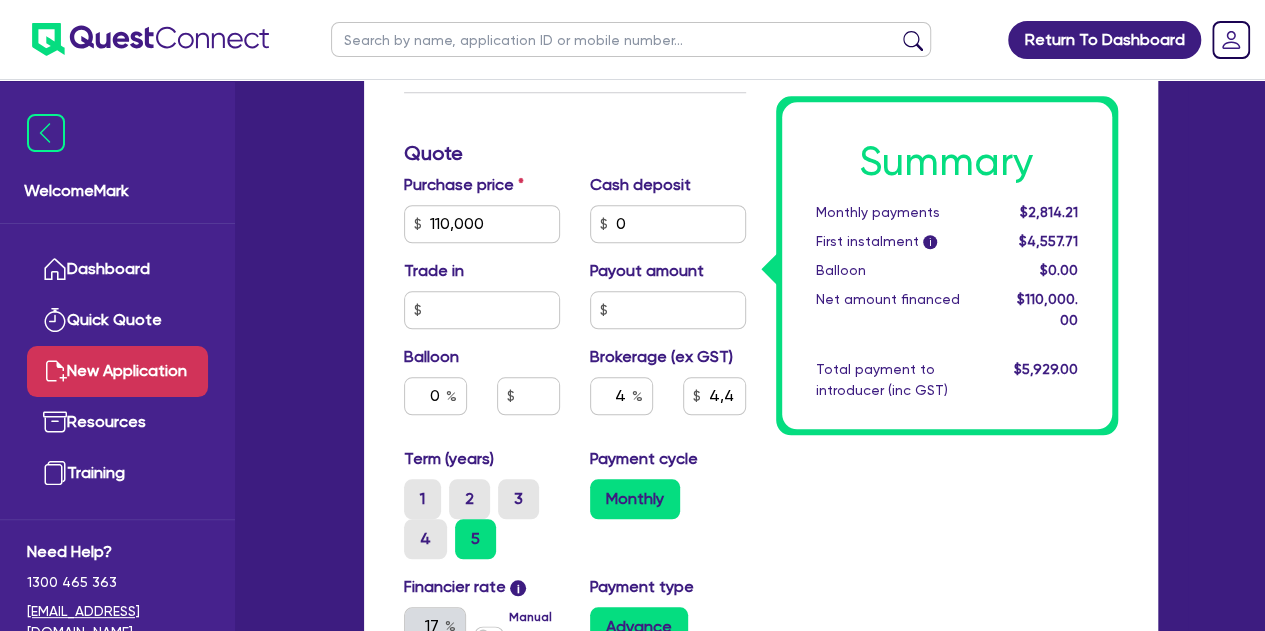 click on "Trade in" at bounding box center [482, 294] 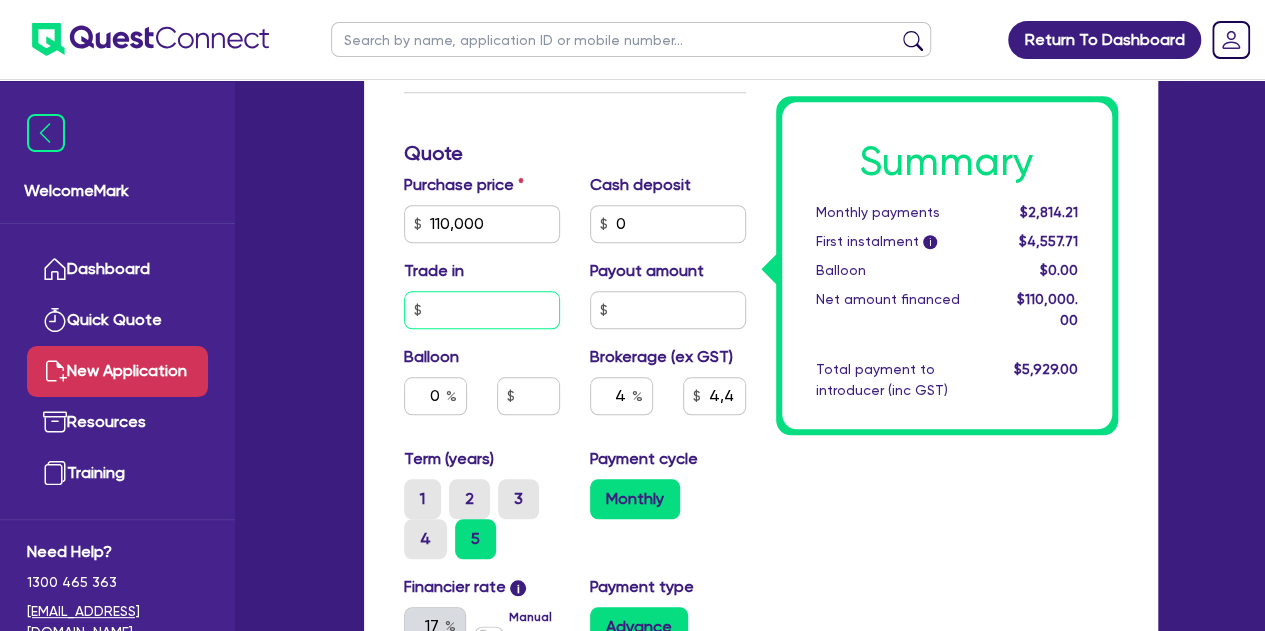 click at bounding box center (482, 310) 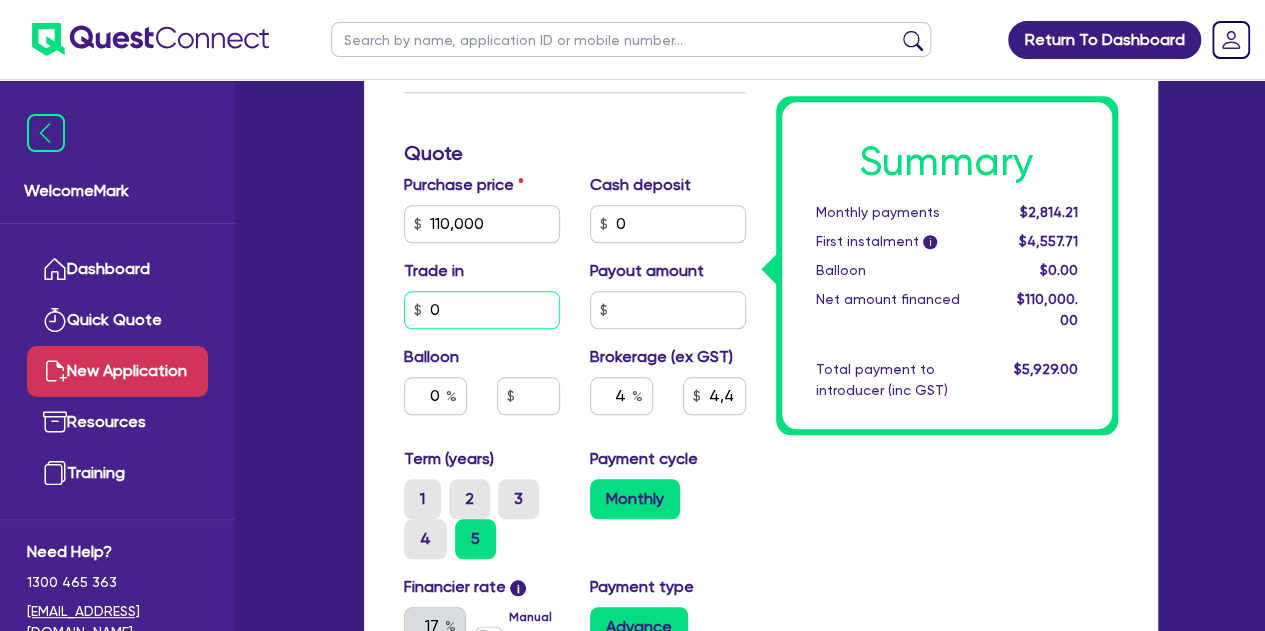 type on "0" 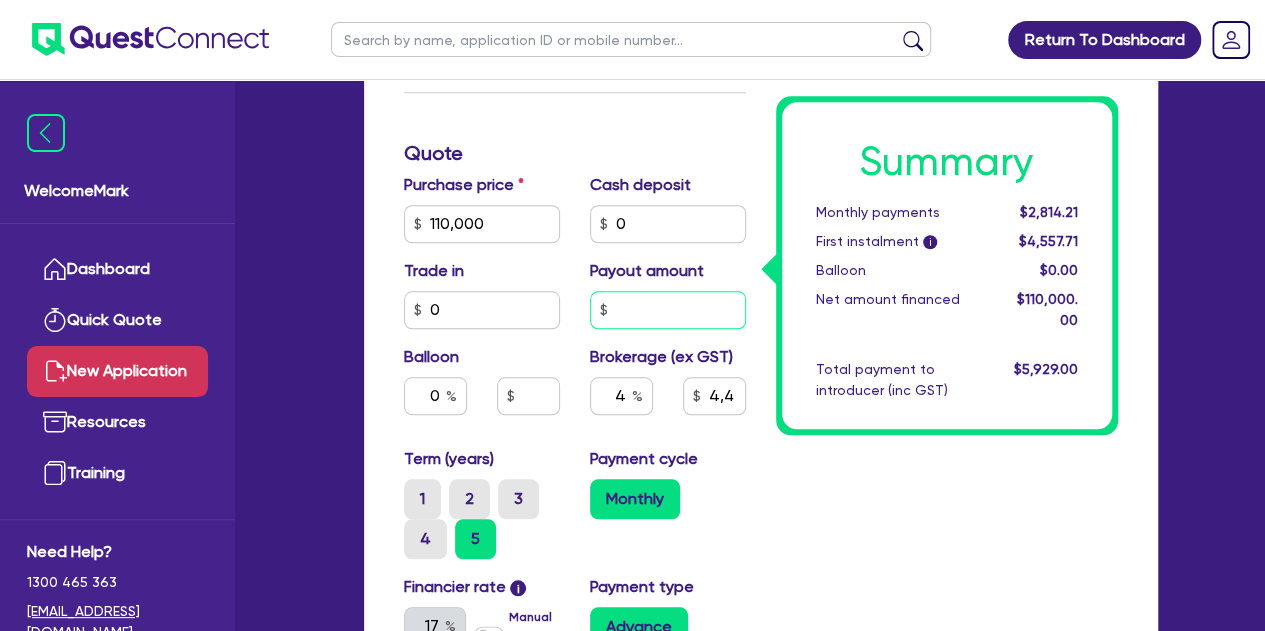 type on "4,400" 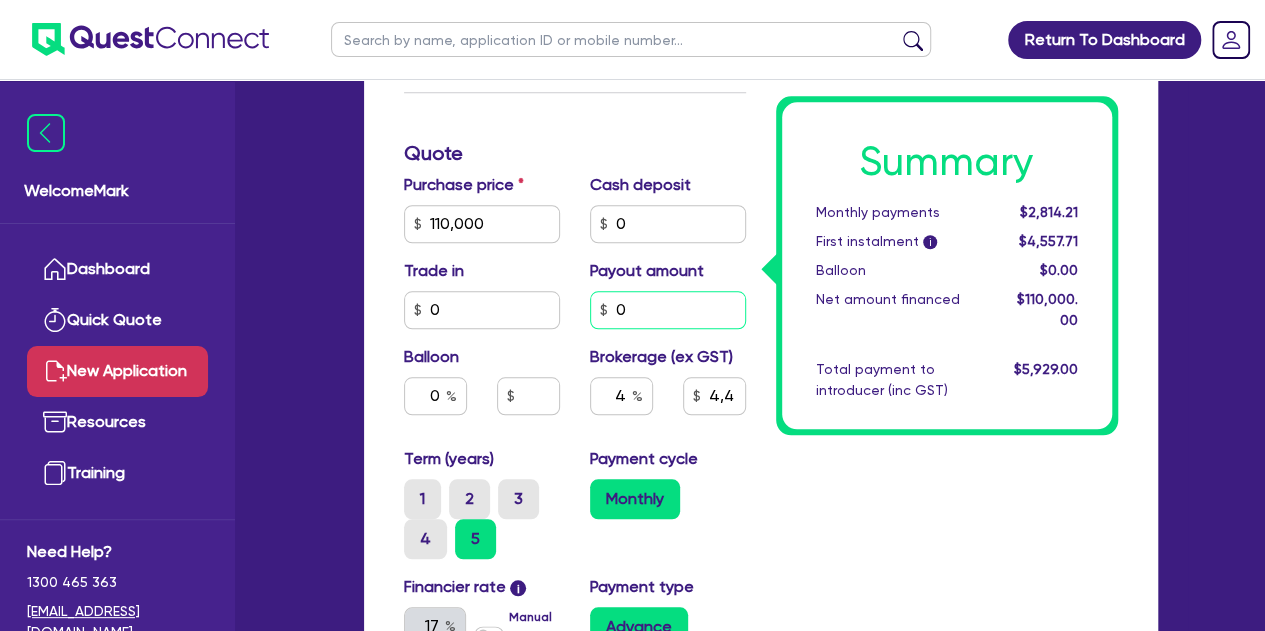 type on "0" 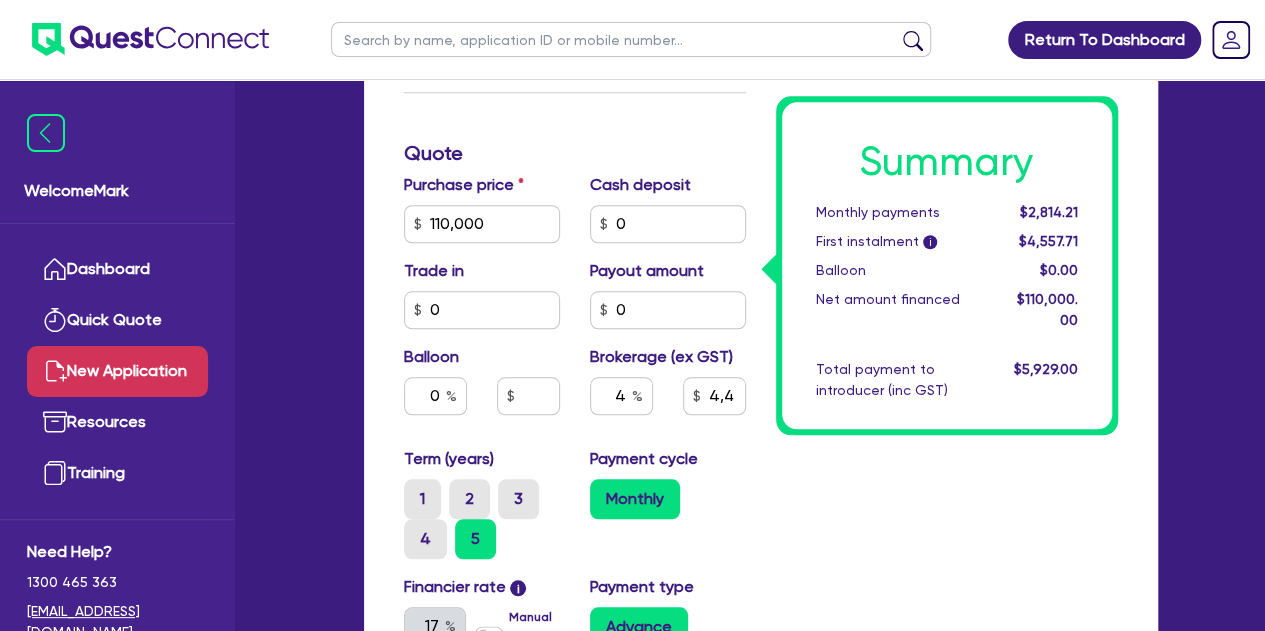 click on "Summary Monthly   payments $2,814.21 First instalment i $4,557.71 Balloon $0.00 Net amount financed $110,000.00 Total payment to introducer (inc GST) $5,929.00" at bounding box center [947, 256] 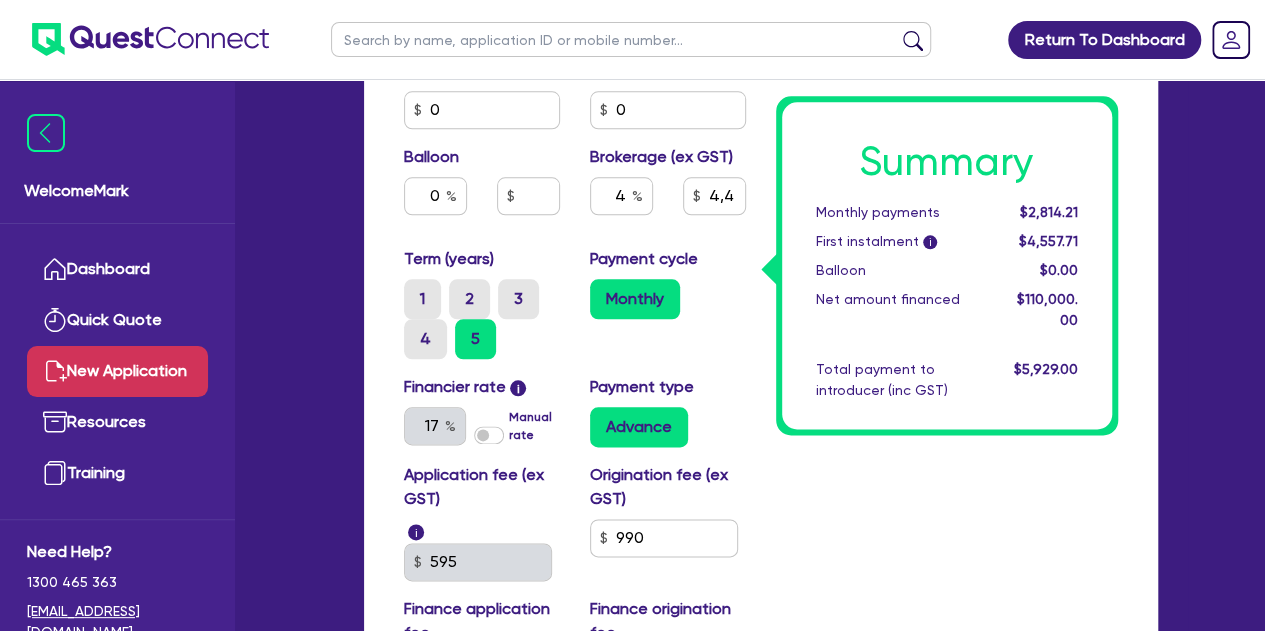 scroll, scrollTop: 1203, scrollLeft: 0, axis: vertical 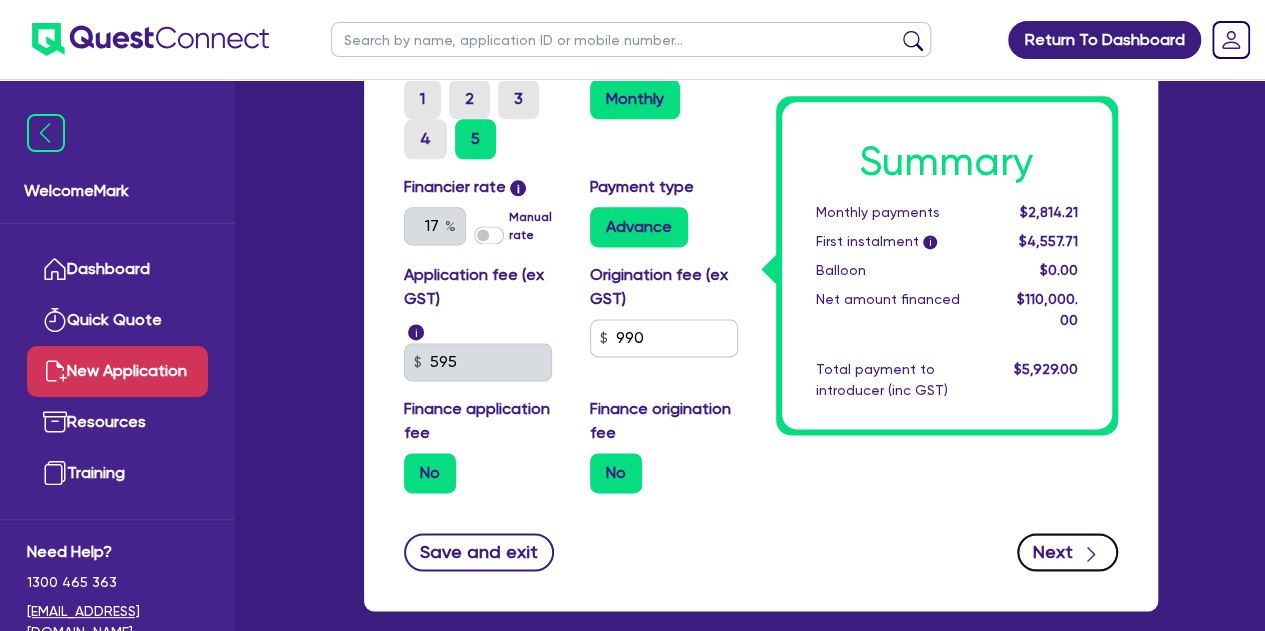 click on "Next" at bounding box center (1067, 552) 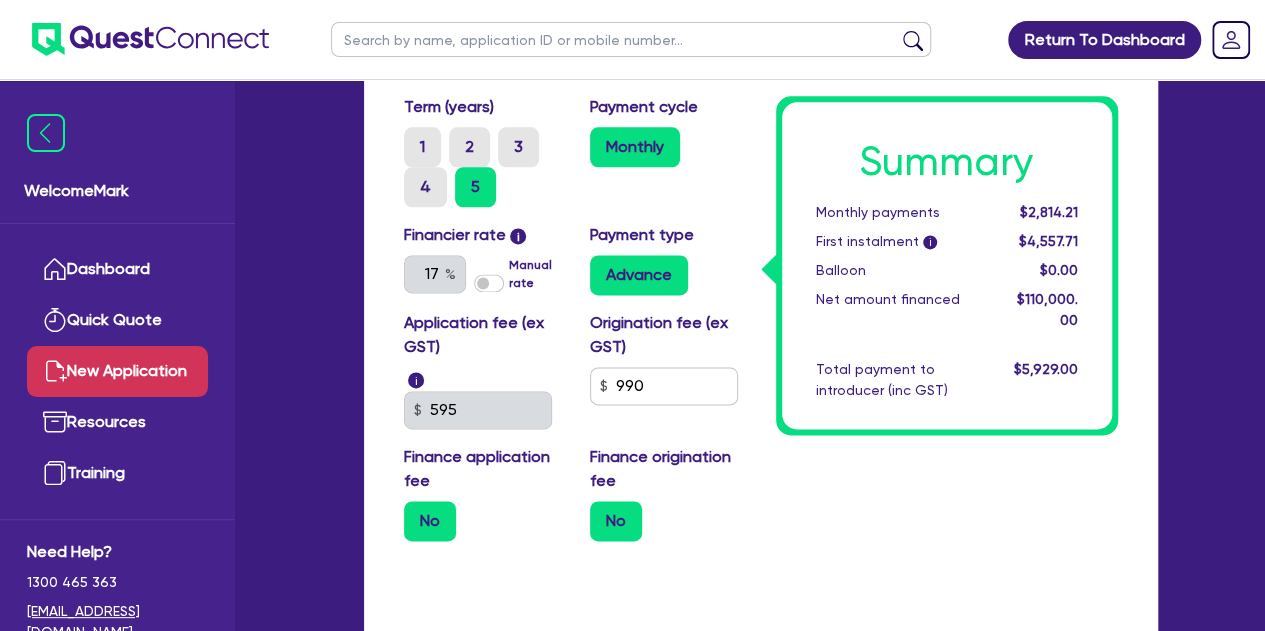 scroll, scrollTop: 1251, scrollLeft: 0, axis: vertical 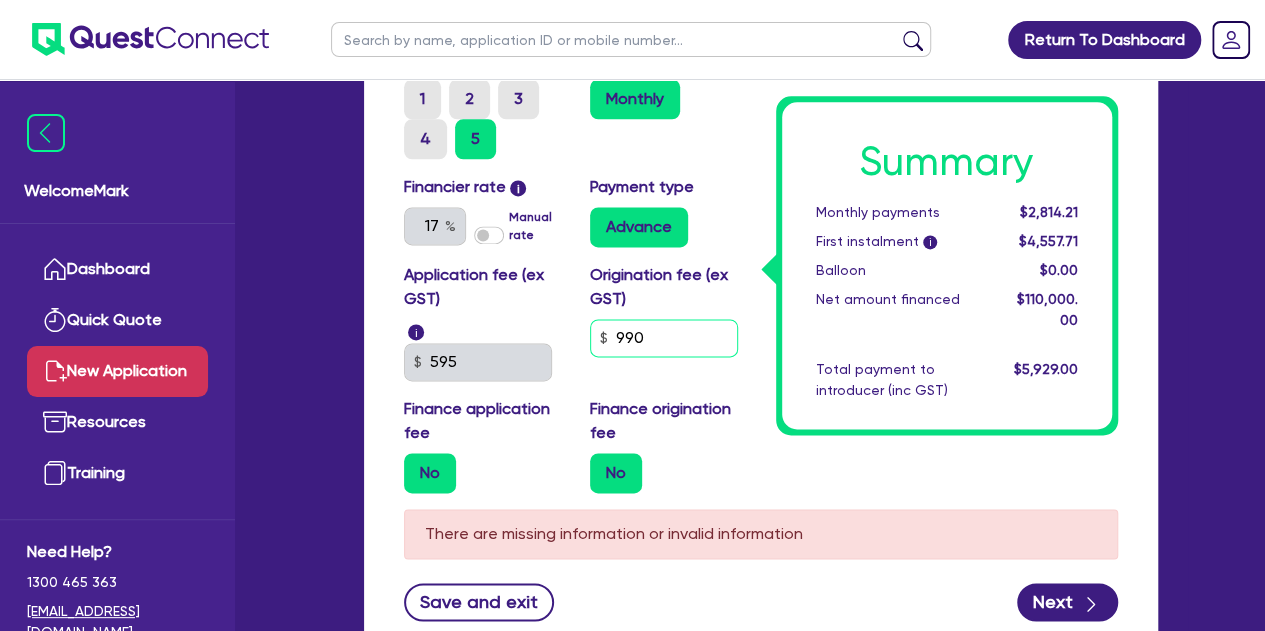 click on "990" at bounding box center (664, 338) 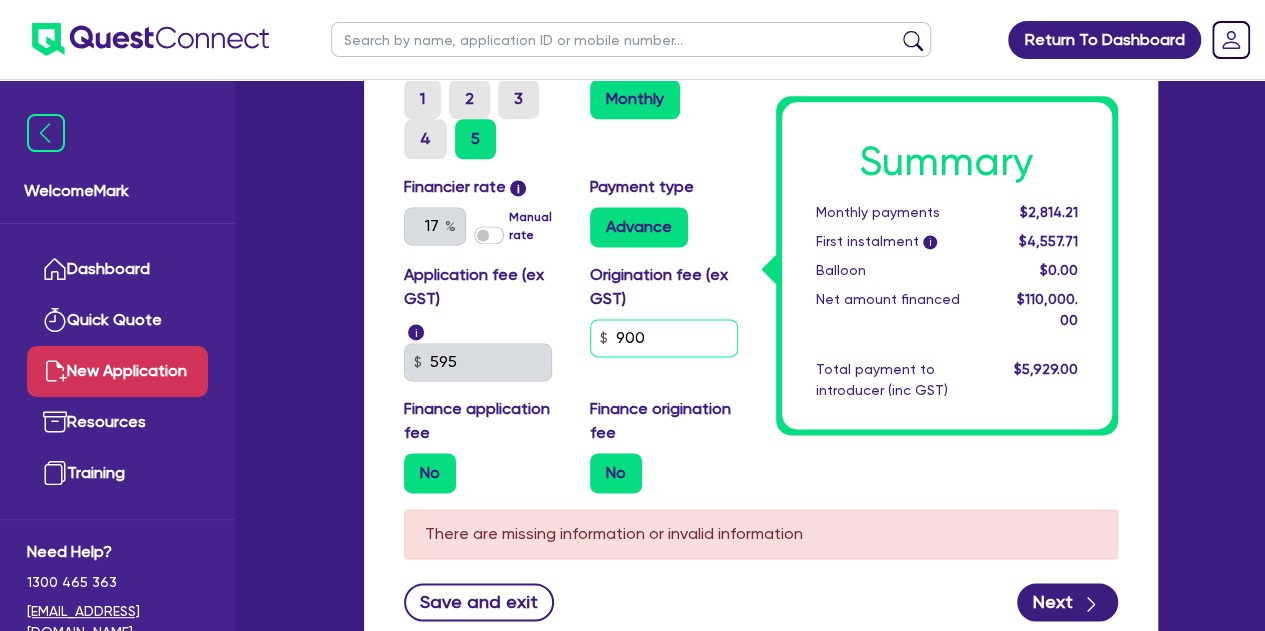 type on "900" 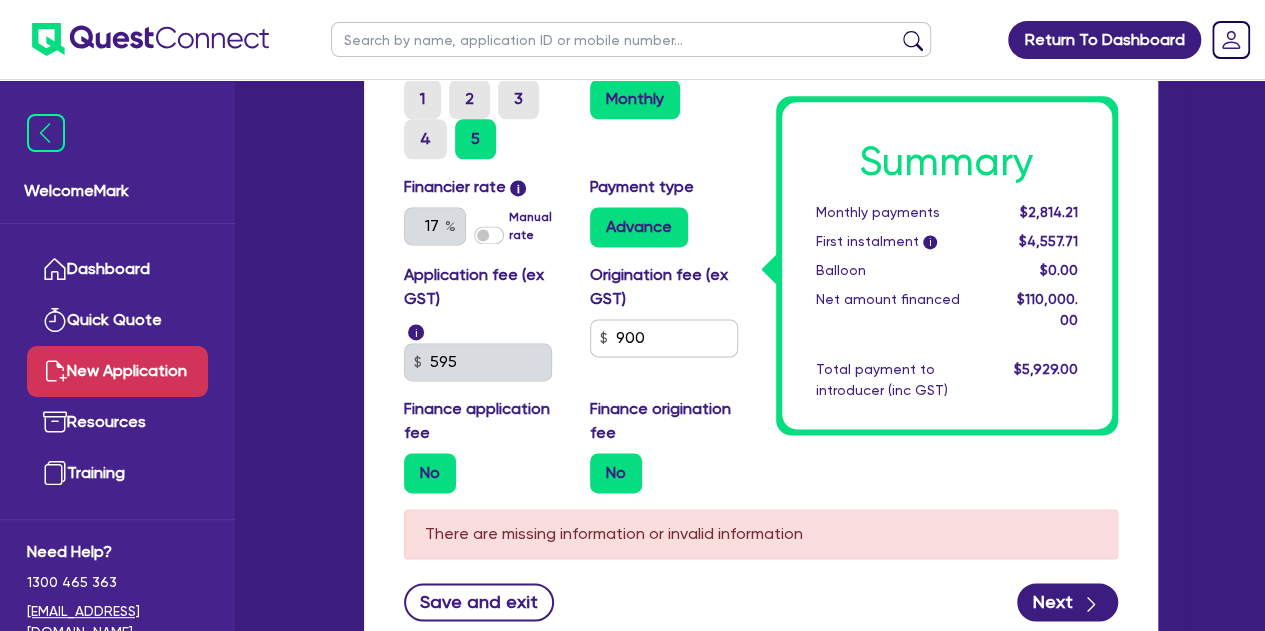 type on "4,400" 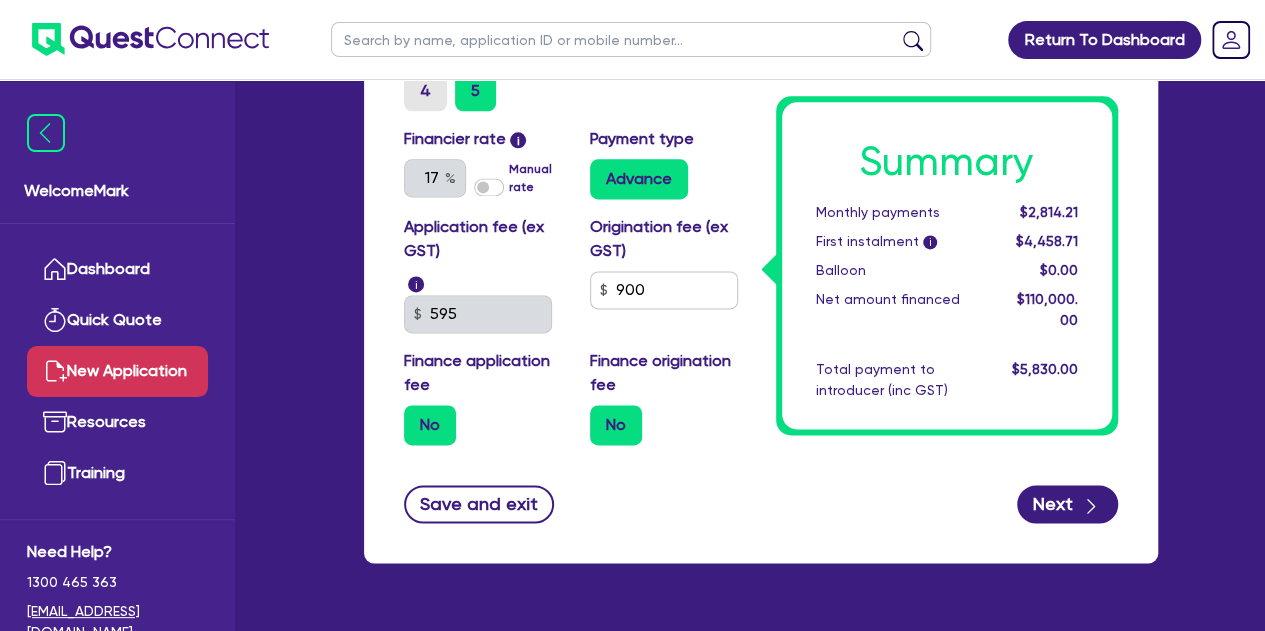 scroll, scrollTop: 1203, scrollLeft: 0, axis: vertical 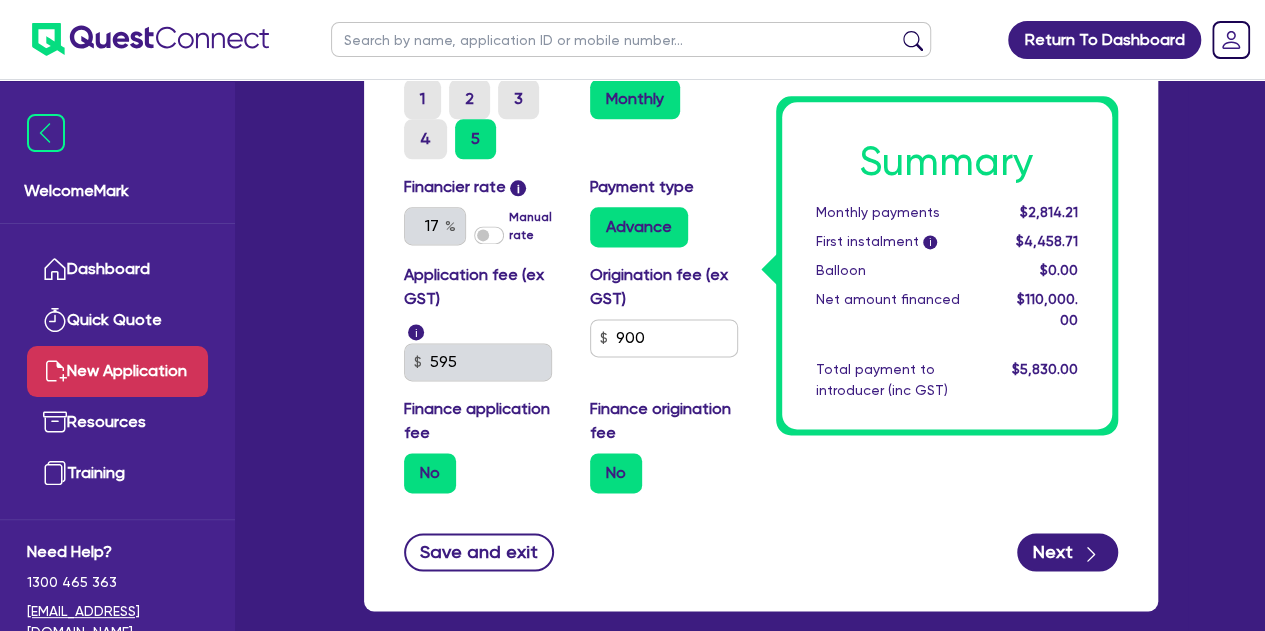 click on "No" at bounding box center (668, 473) 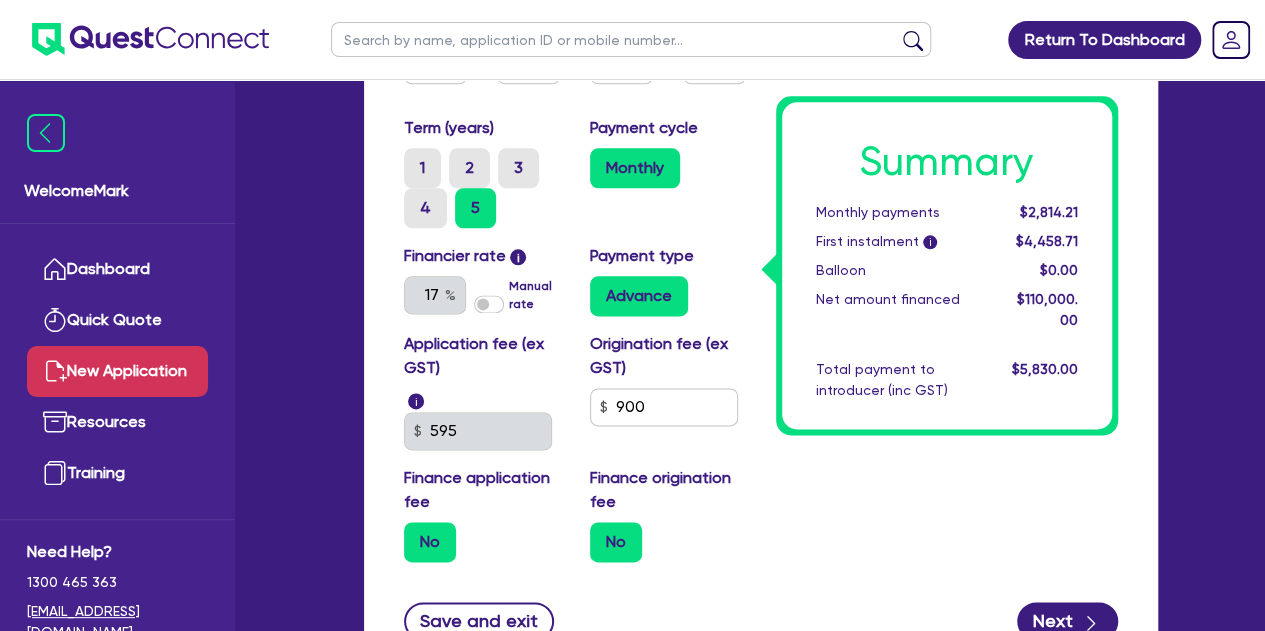 scroll, scrollTop: 1103, scrollLeft: 0, axis: vertical 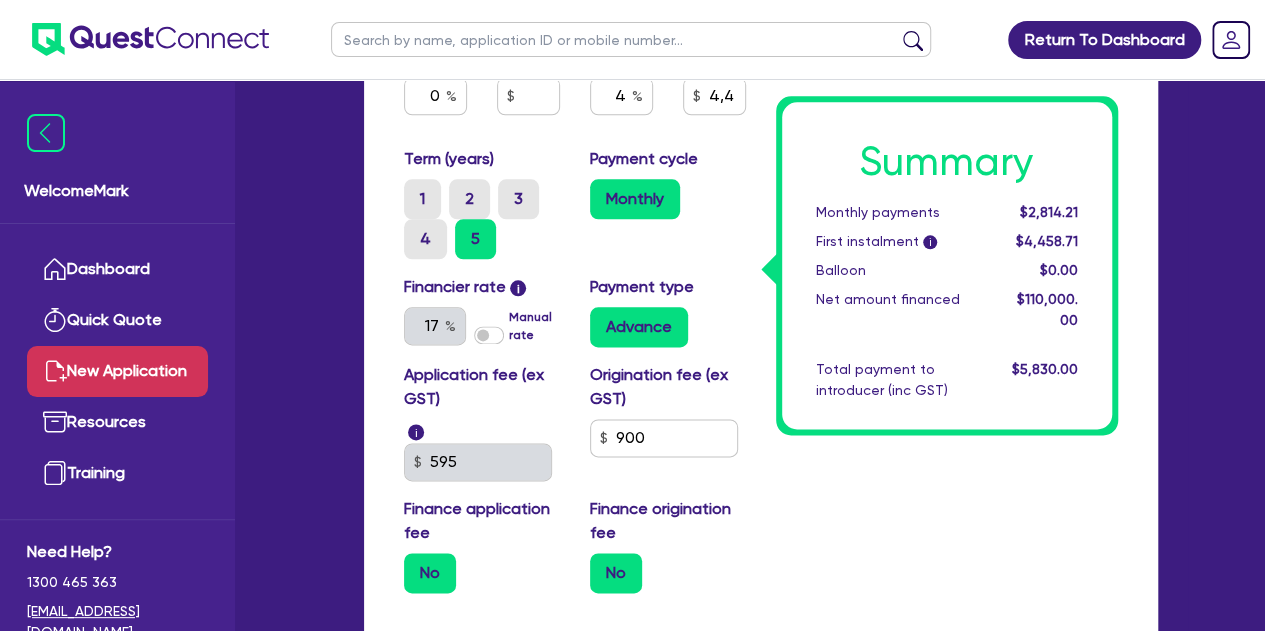 click on "Manual rate" at bounding box center [534, 326] 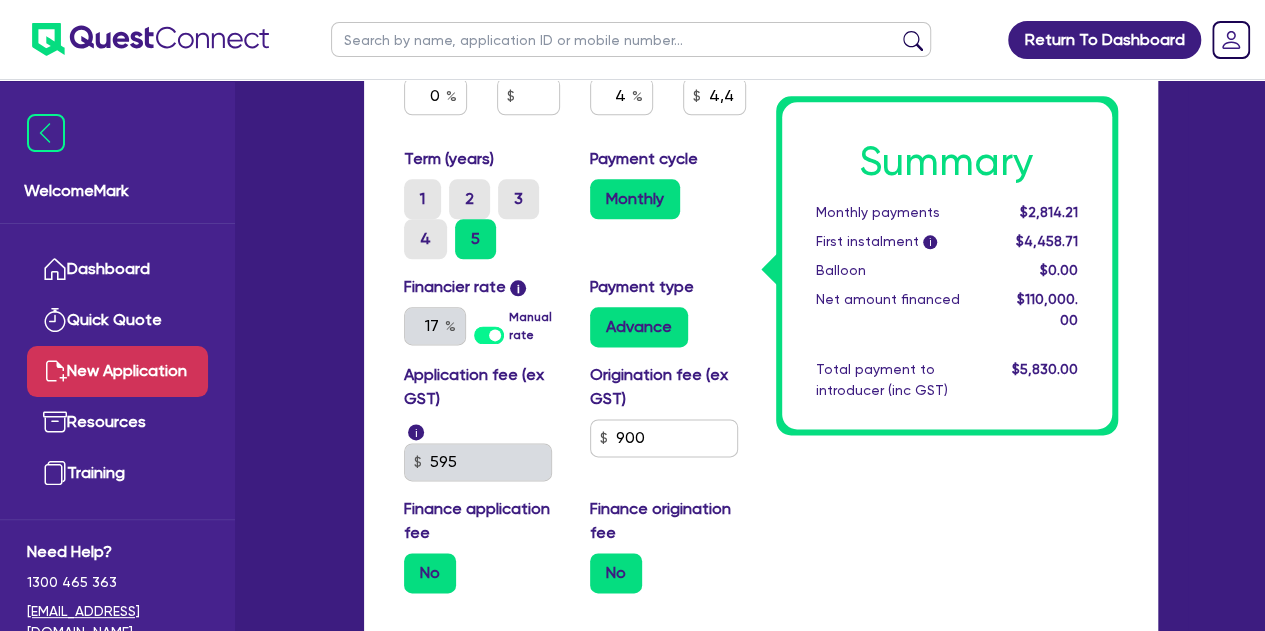 type 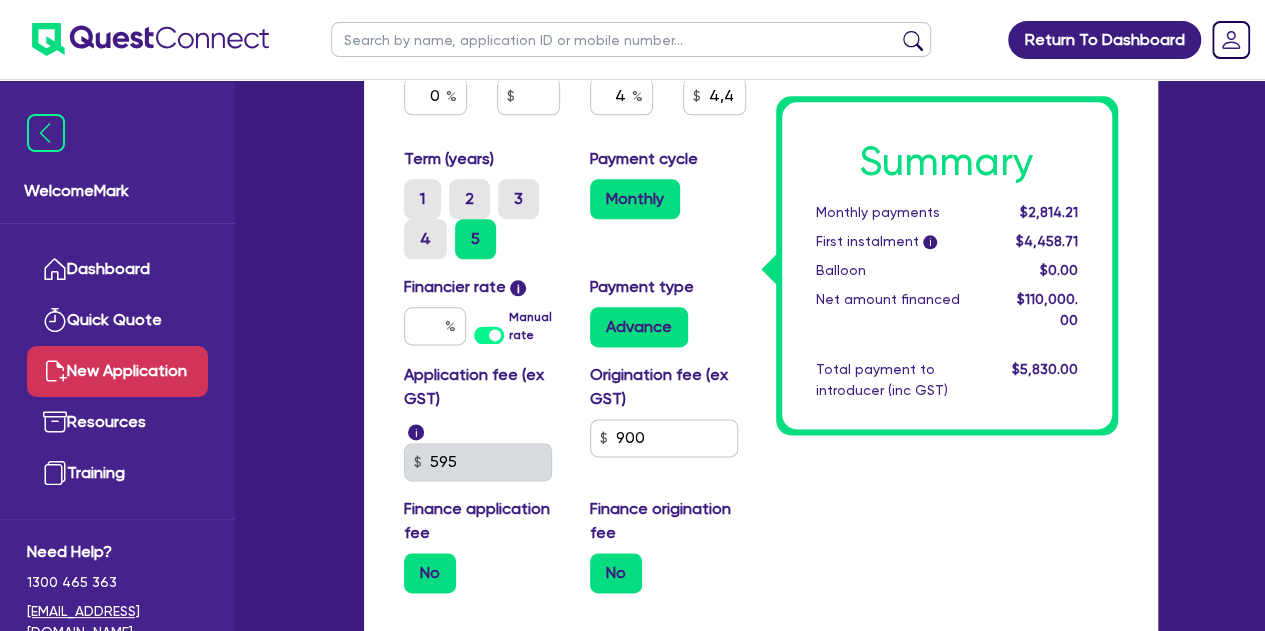 click on "Manual rate" at bounding box center [534, 326] 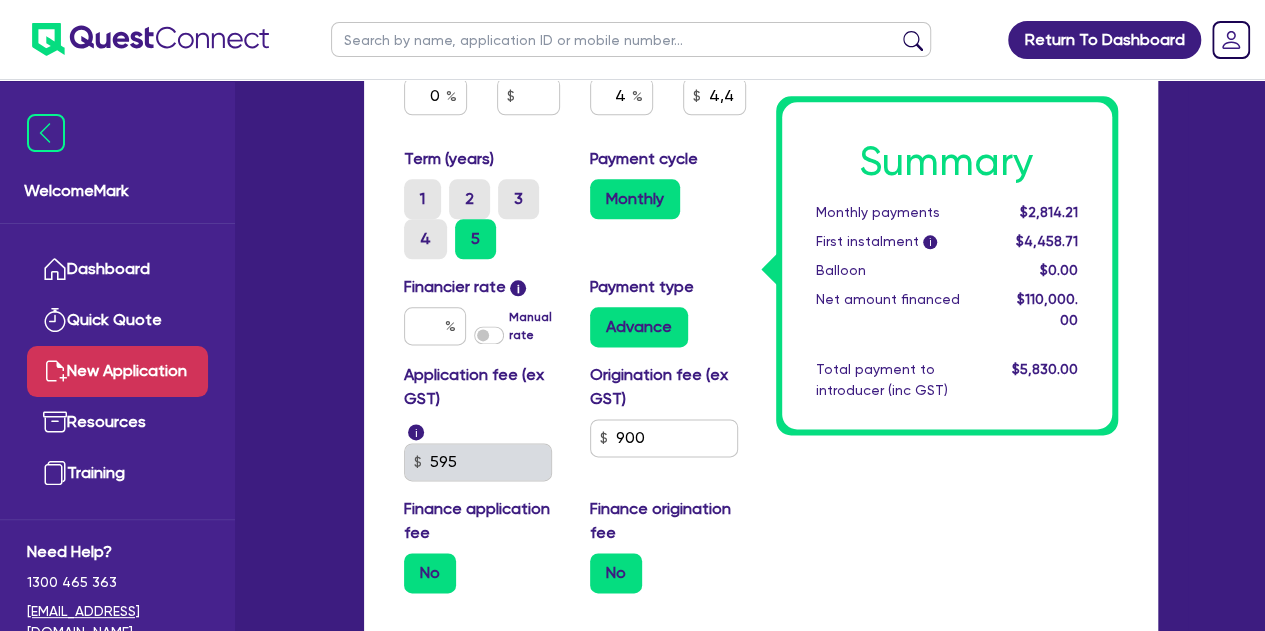 type on "4,400" 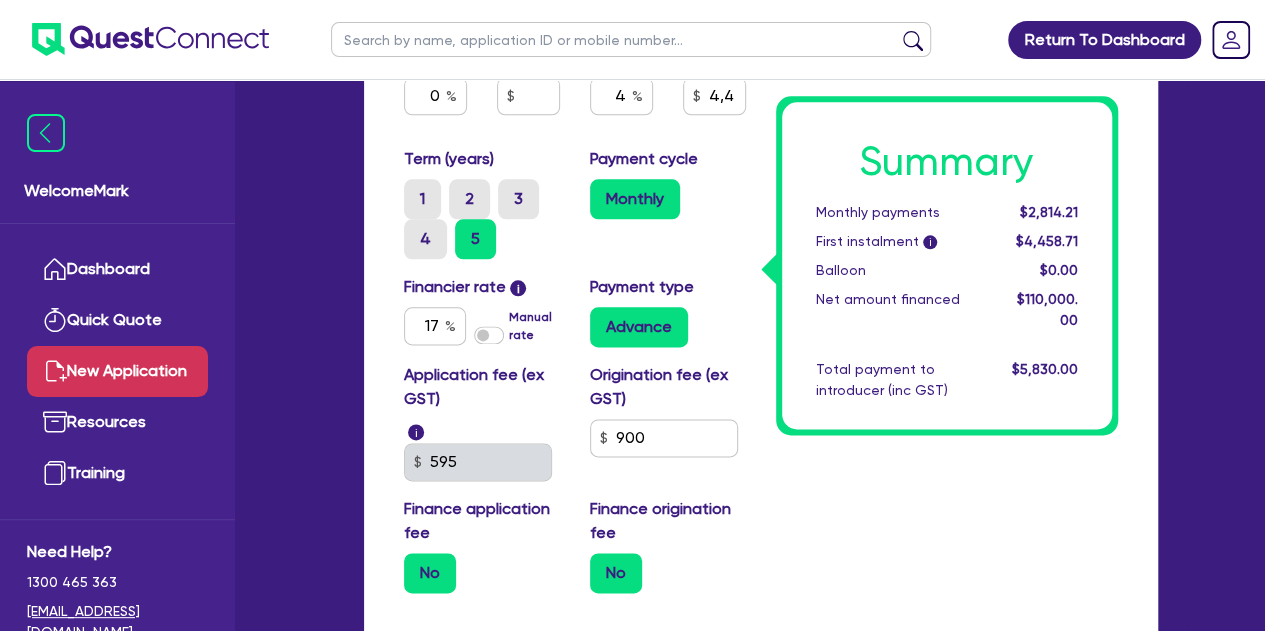 click on "Manual rate" at bounding box center [534, 326] 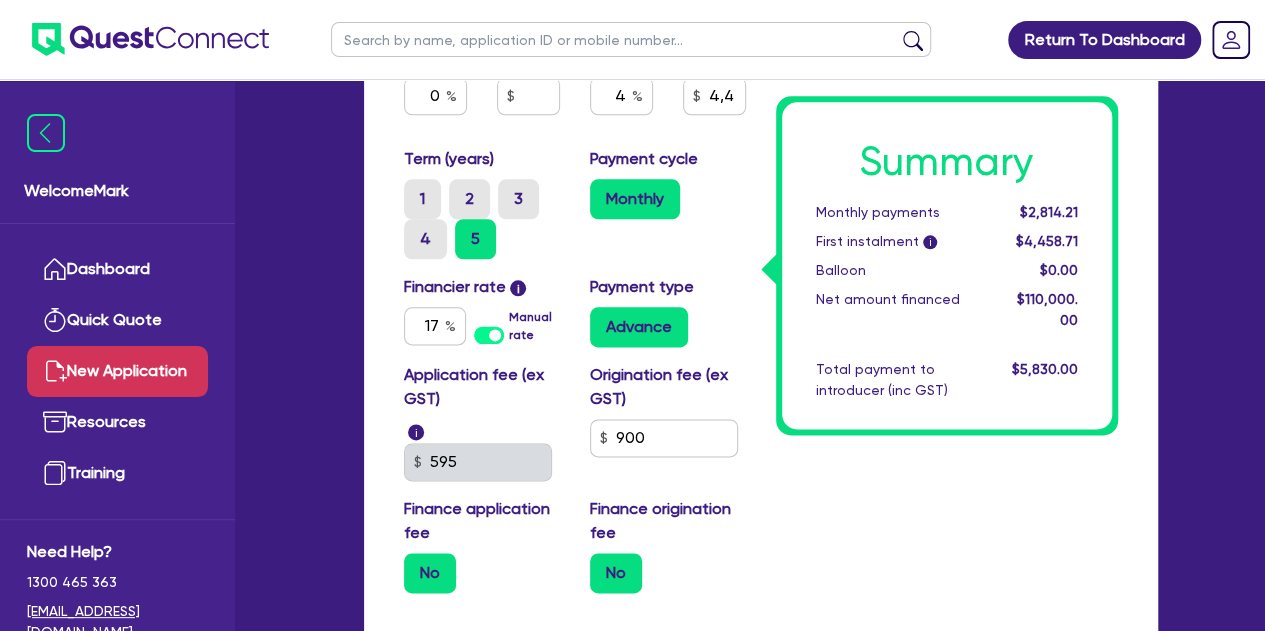 type 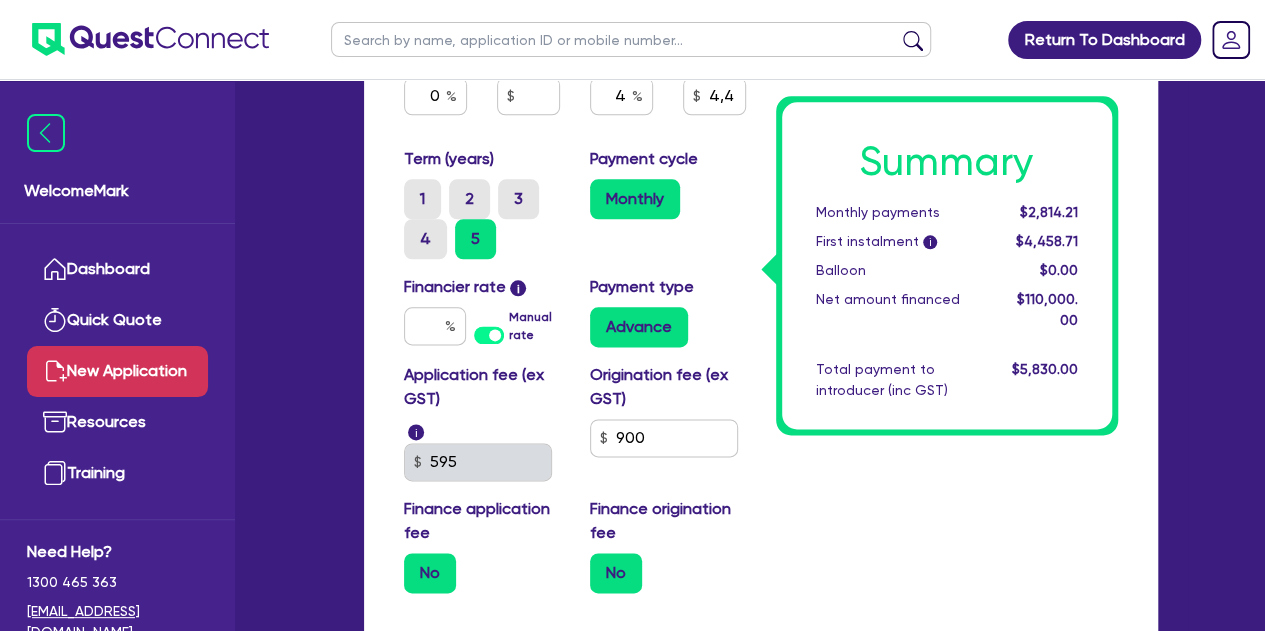 click on "Manual rate" at bounding box center [534, 326] 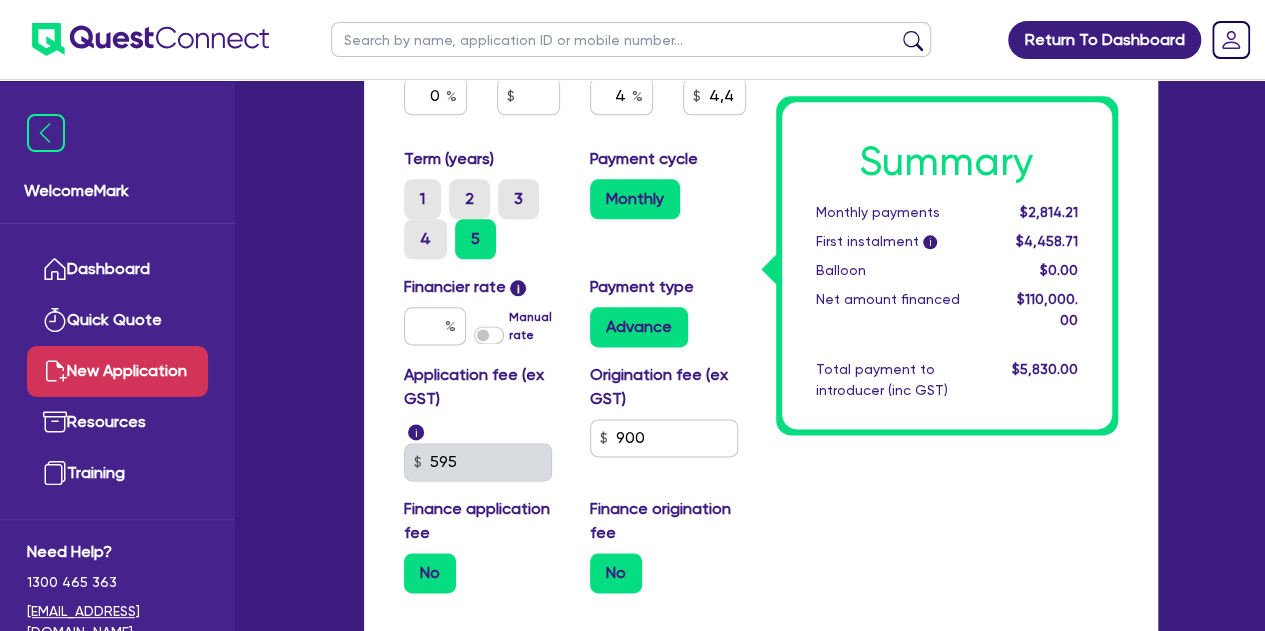 type on "4,400" 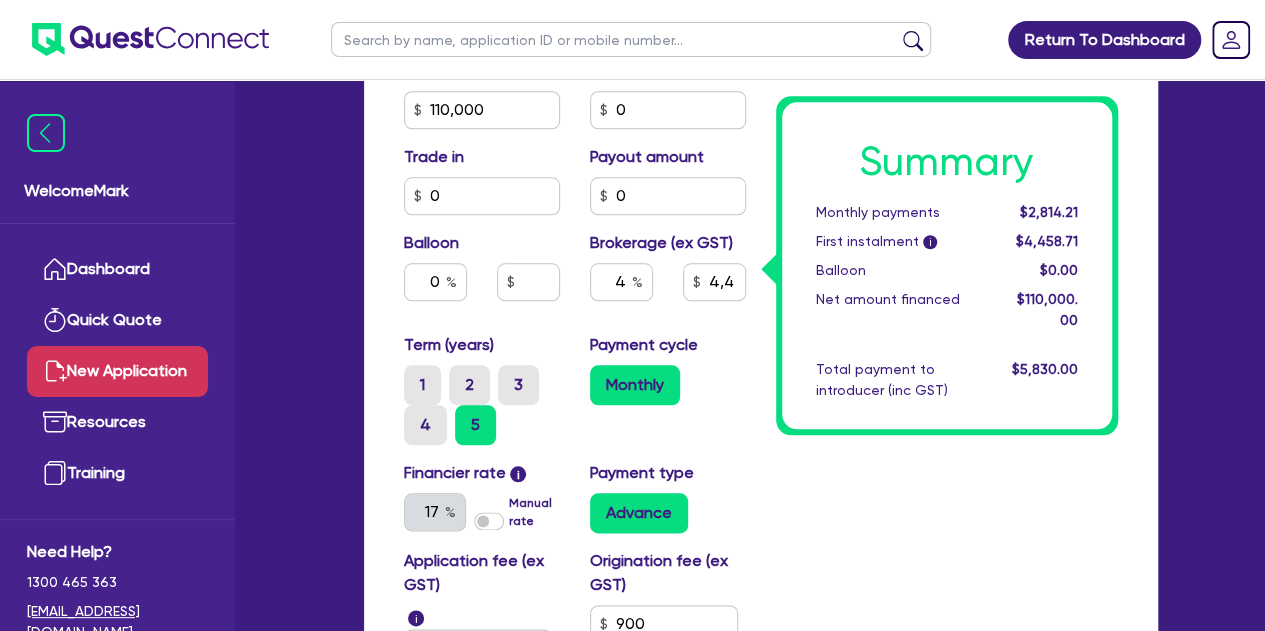 scroll, scrollTop: 903, scrollLeft: 0, axis: vertical 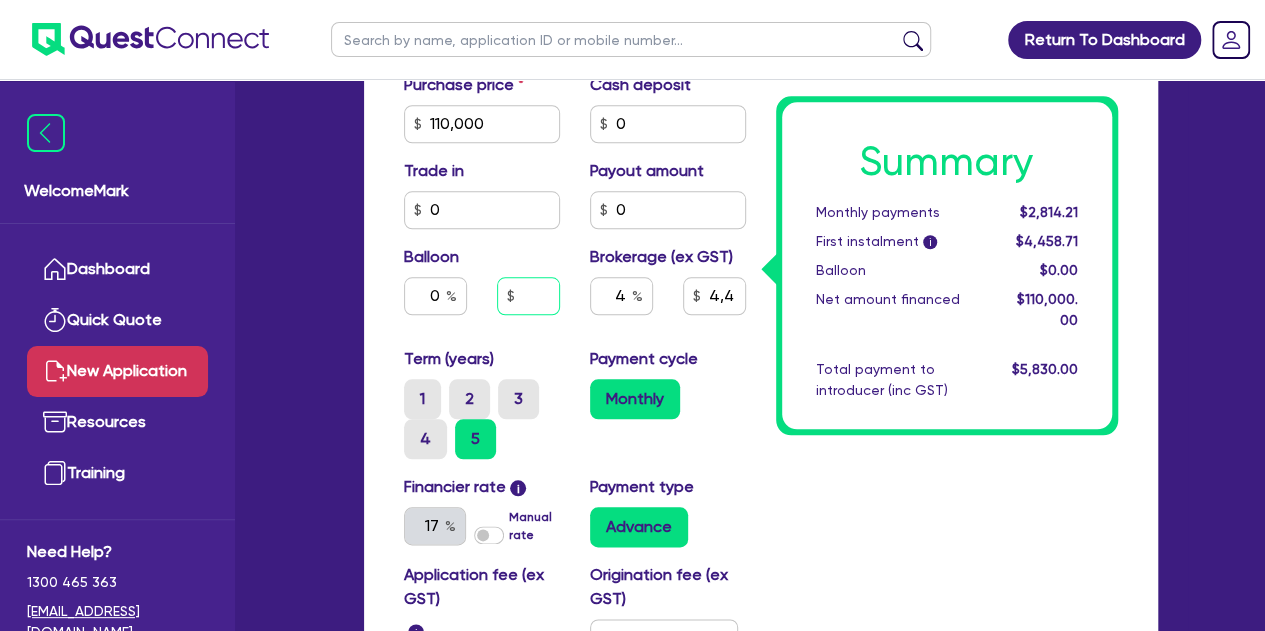 click at bounding box center (528, 296) 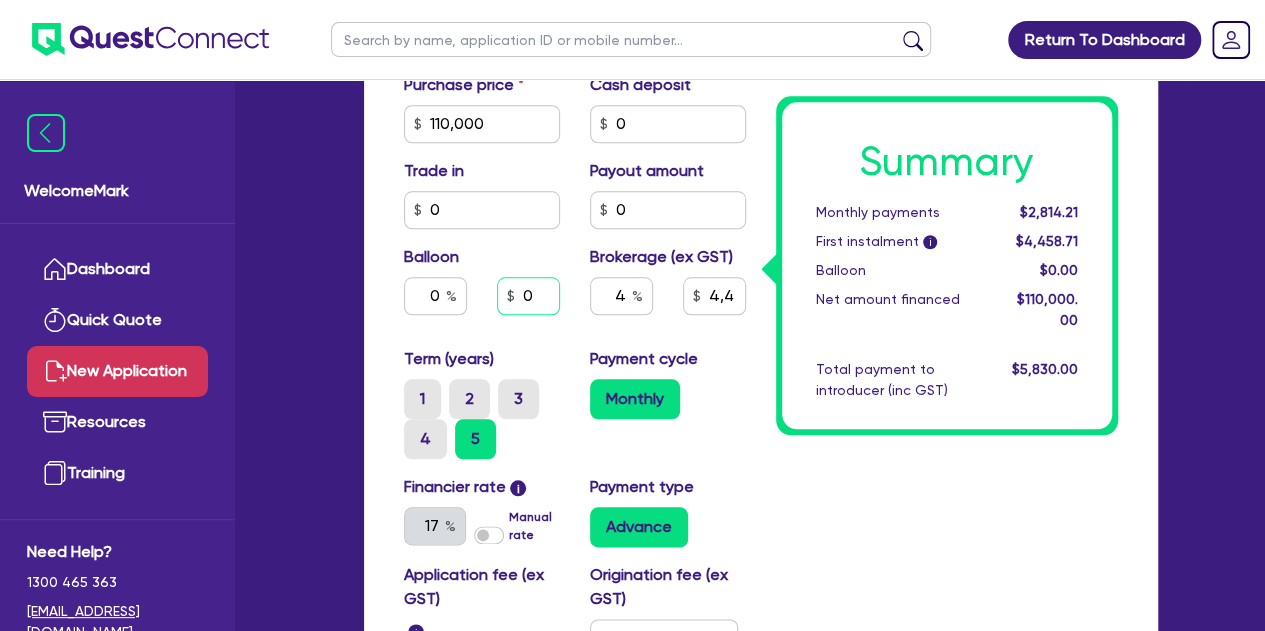 type on "0" 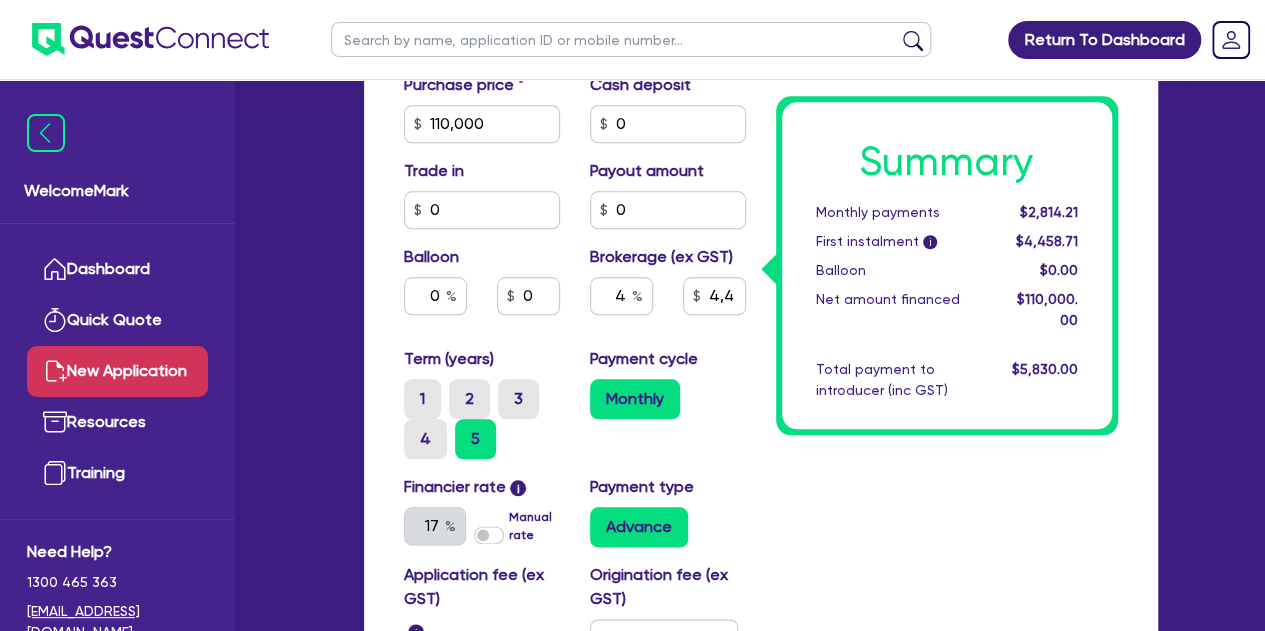 type on "4,400" 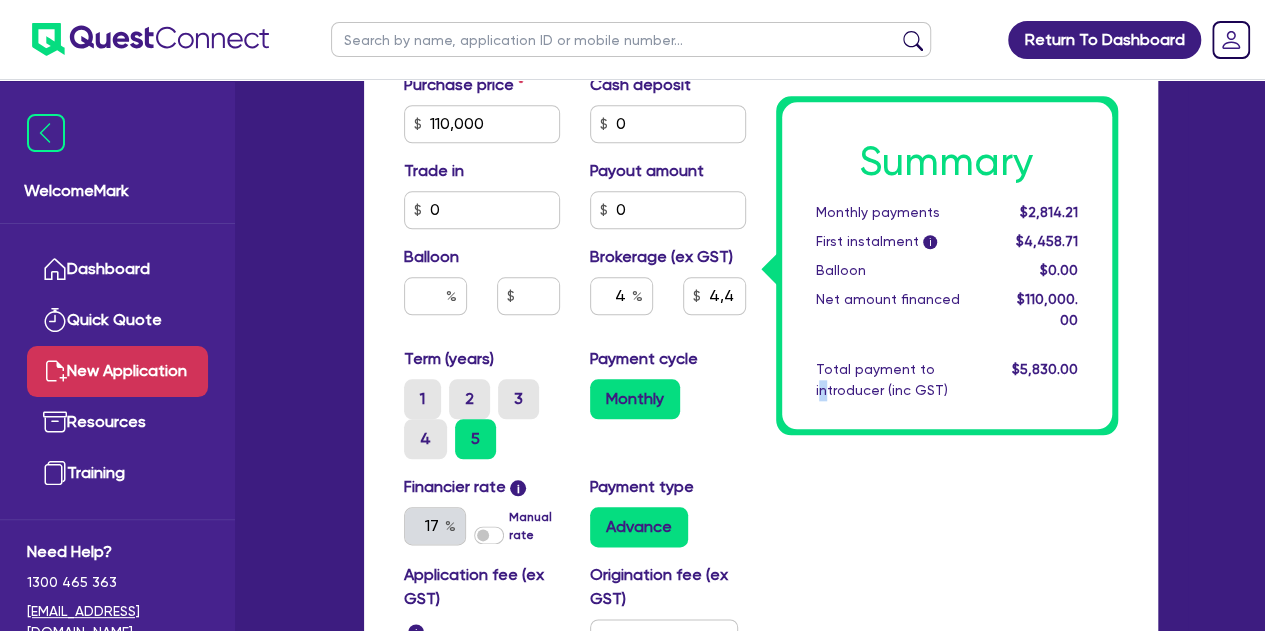 click on "Summary Monthly   payments $2,814.21 First instalment i $4,458.71 Balloon $0.00 Net amount financed $110,000.00 Total payment to introducer (inc GST) $5,830.00" at bounding box center [947, 156] 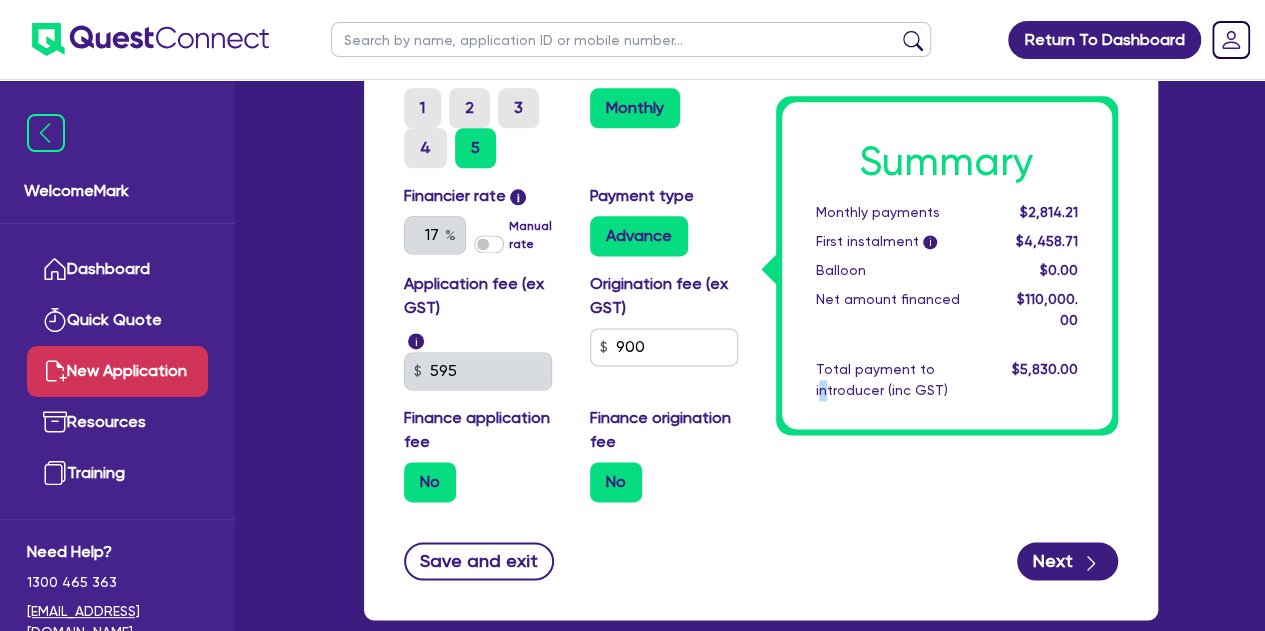 scroll, scrollTop: 1303, scrollLeft: 0, axis: vertical 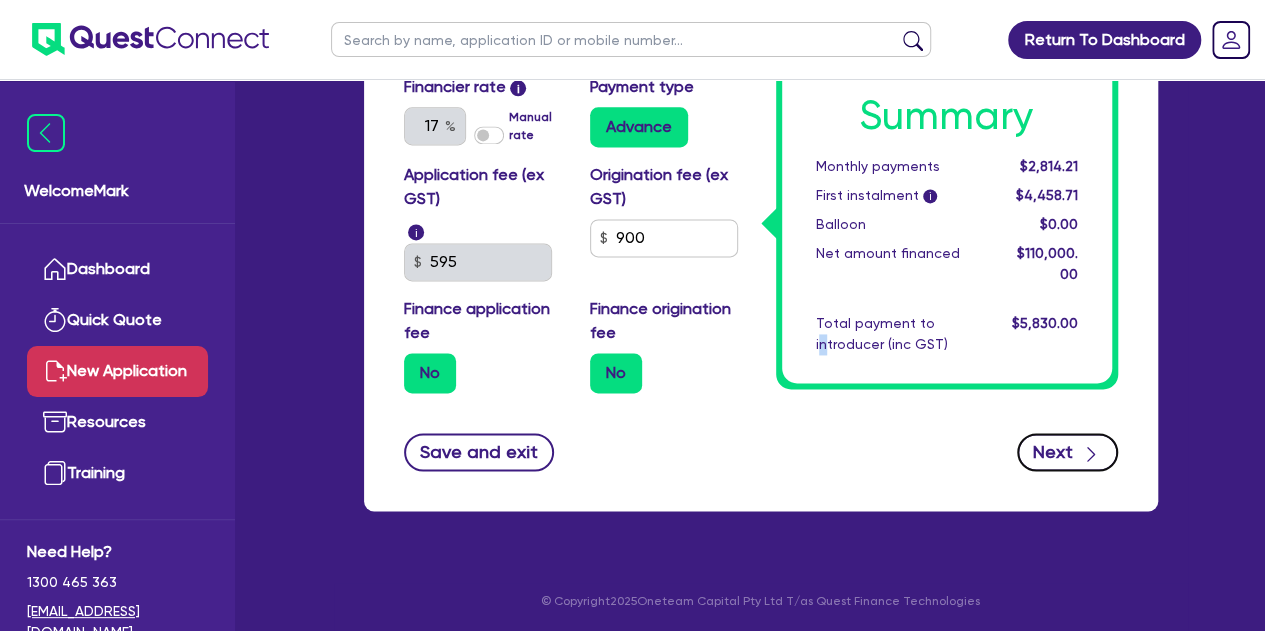 click on "Next" at bounding box center (1067, 452) 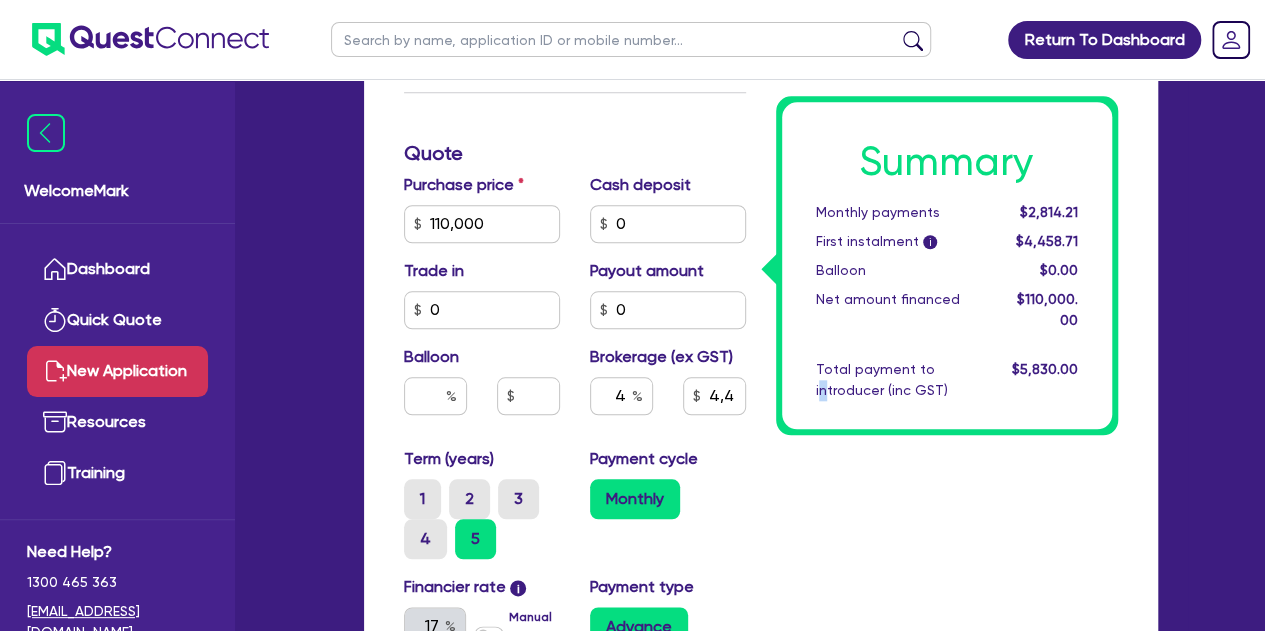 scroll, scrollTop: 551, scrollLeft: 0, axis: vertical 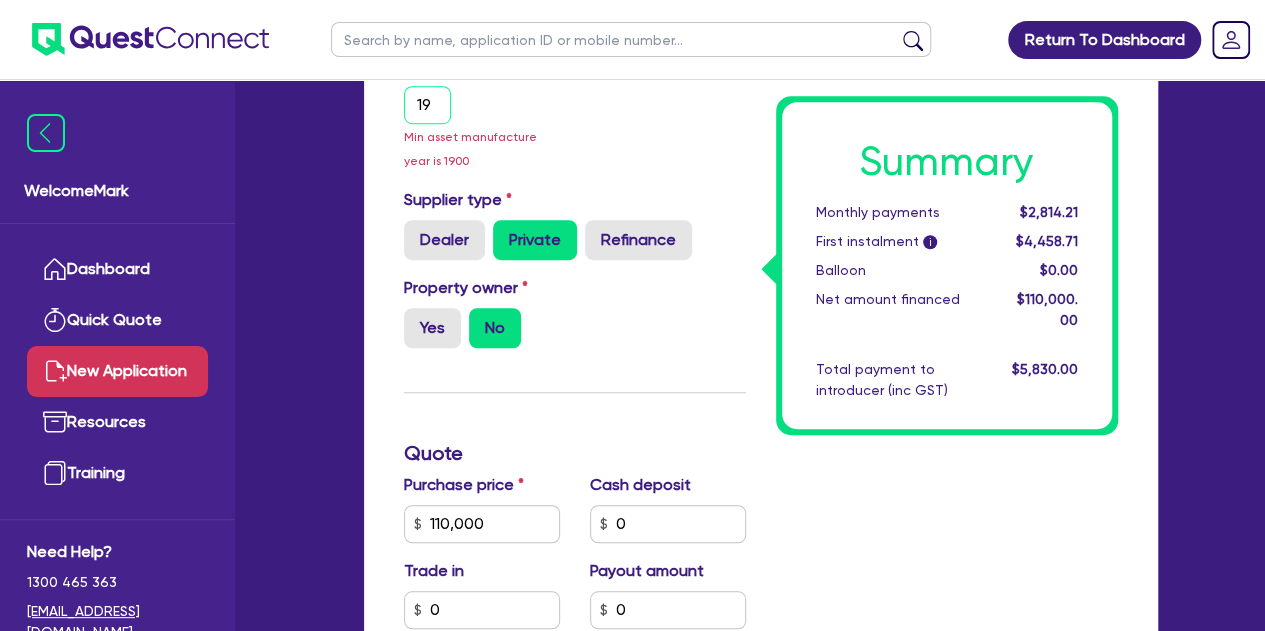 click on "19" at bounding box center (428, 105) 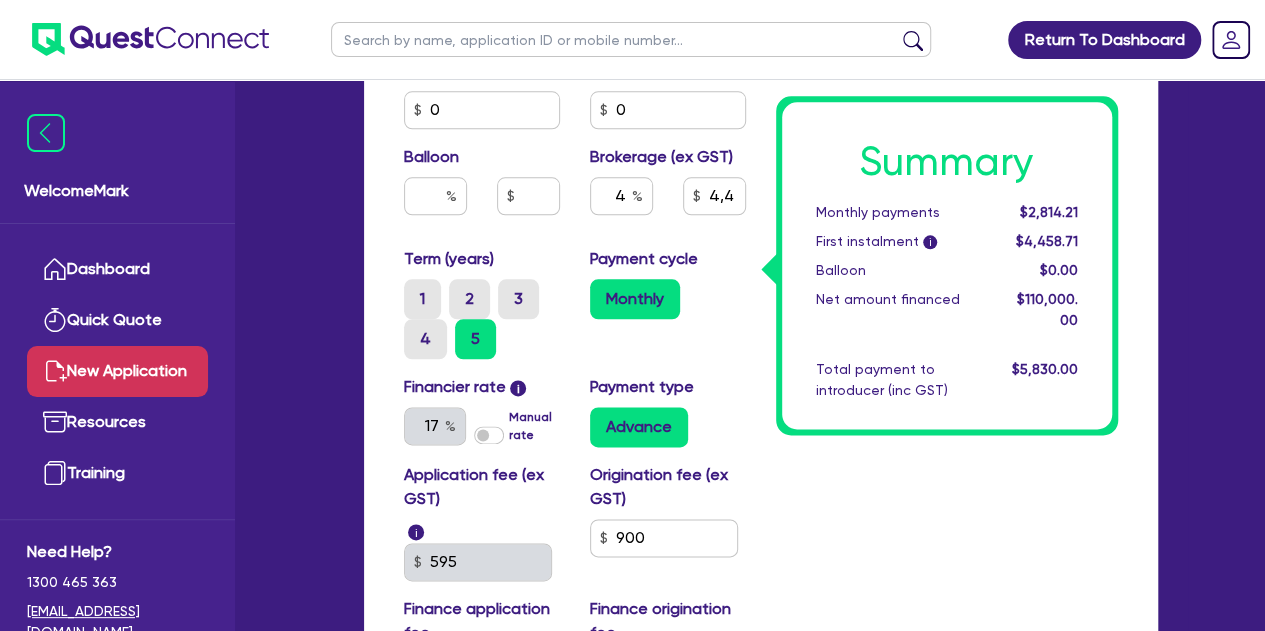 scroll, scrollTop: 1400, scrollLeft: 0, axis: vertical 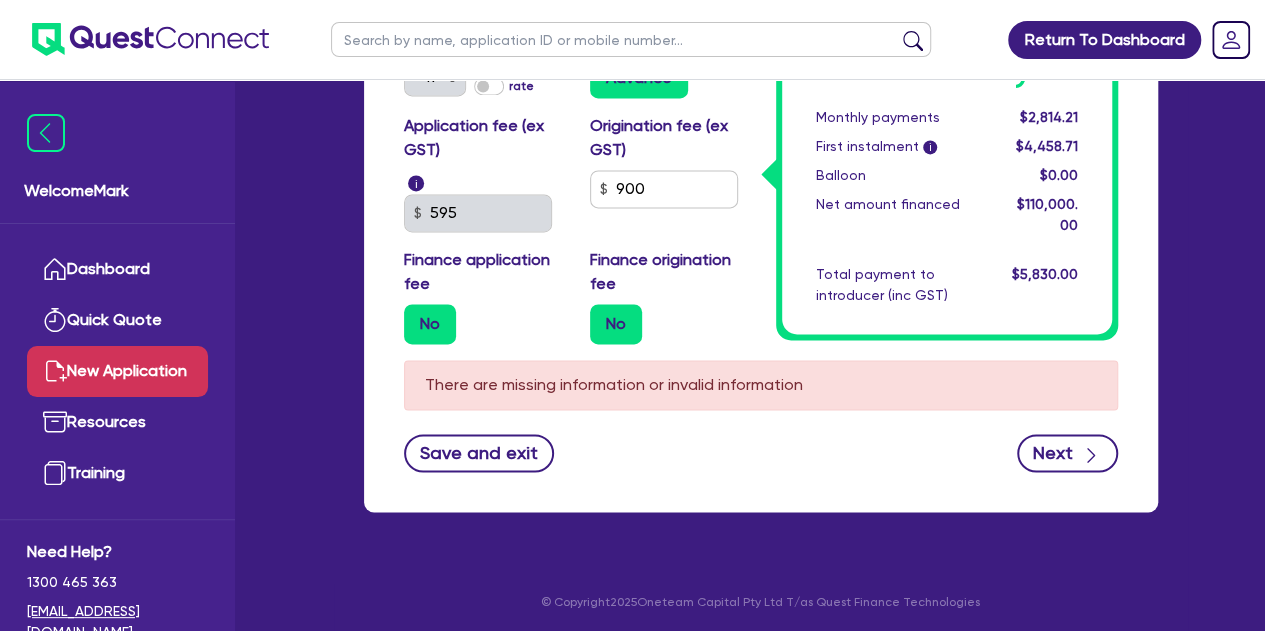 type on "2019" 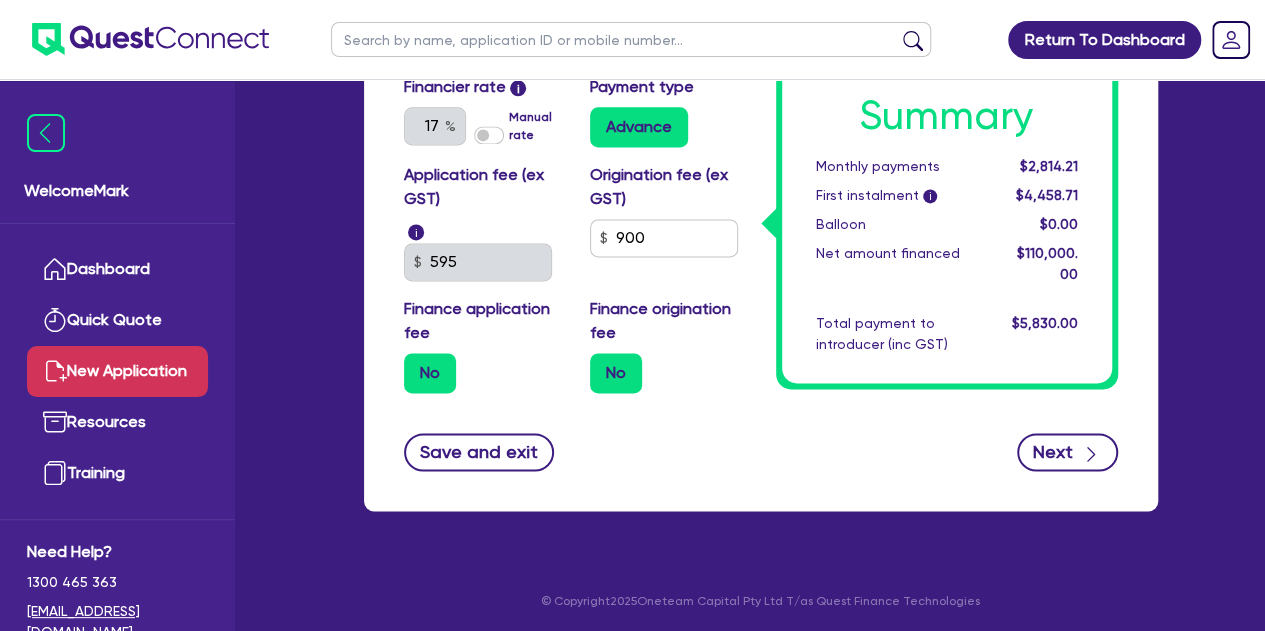 click on "Next" at bounding box center [1067, 452] 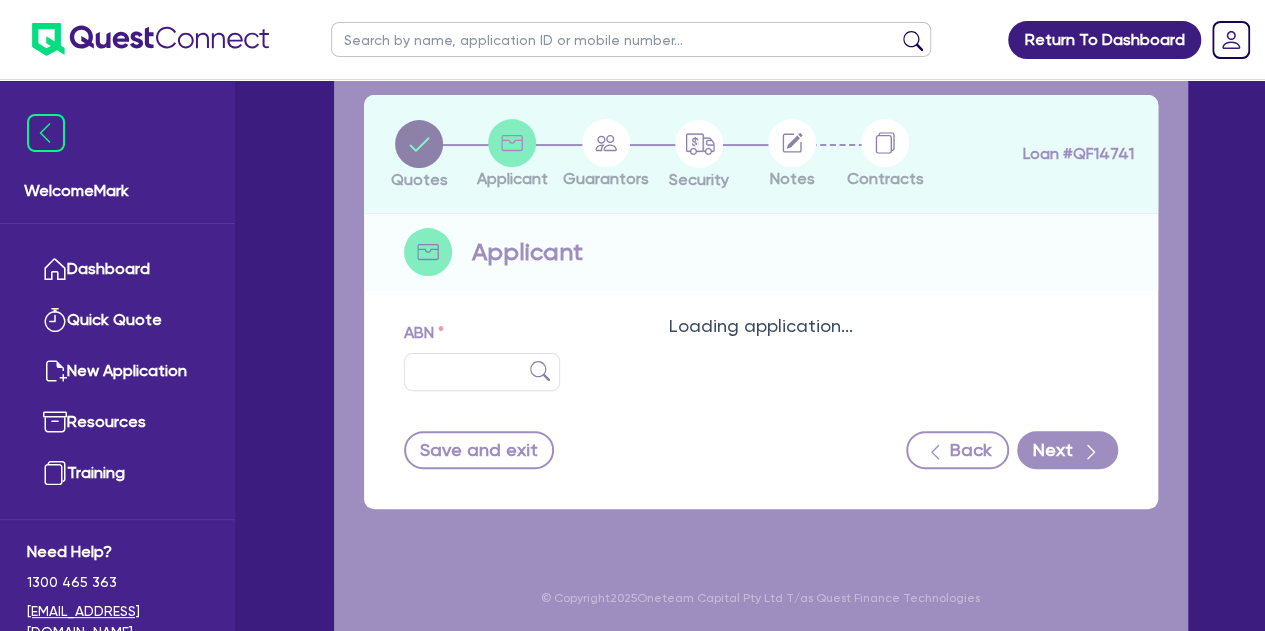 scroll, scrollTop: 0, scrollLeft: 0, axis: both 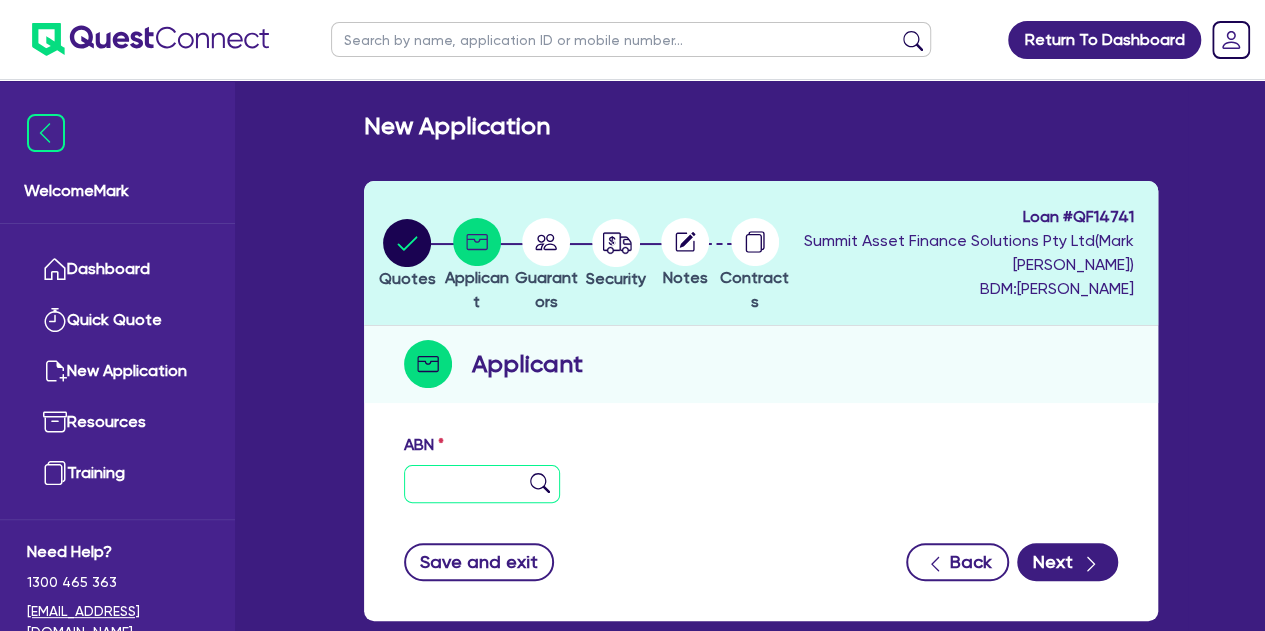 click at bounding box center [482, 484] 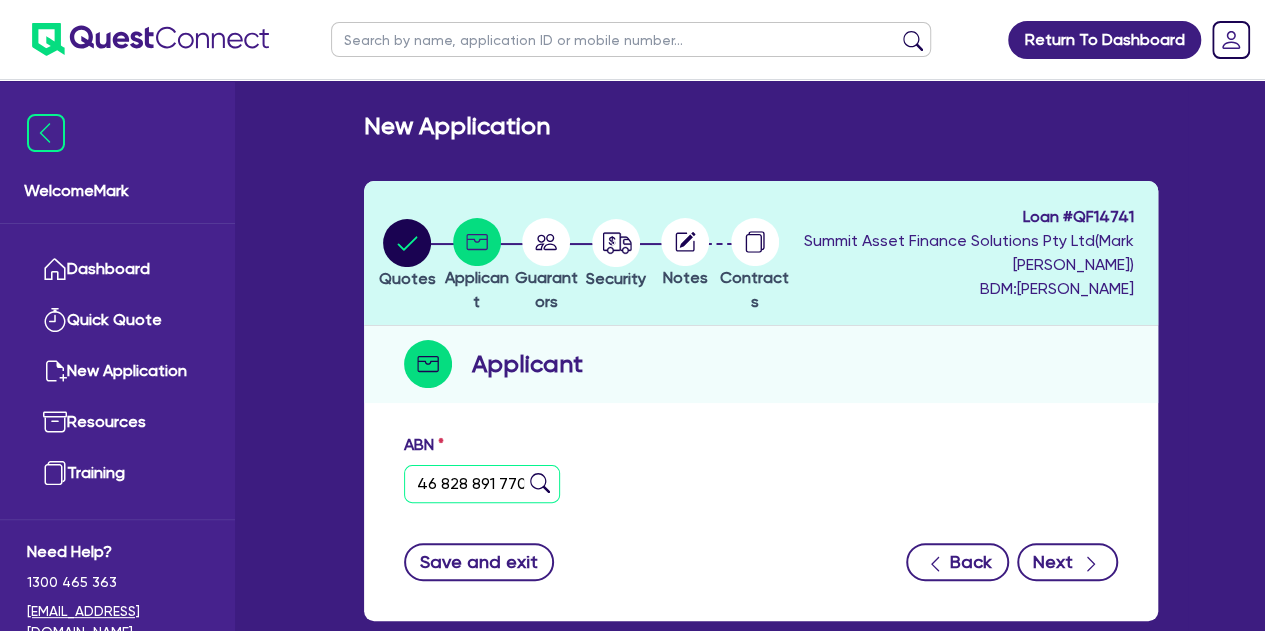 type on "46 828 891 770" 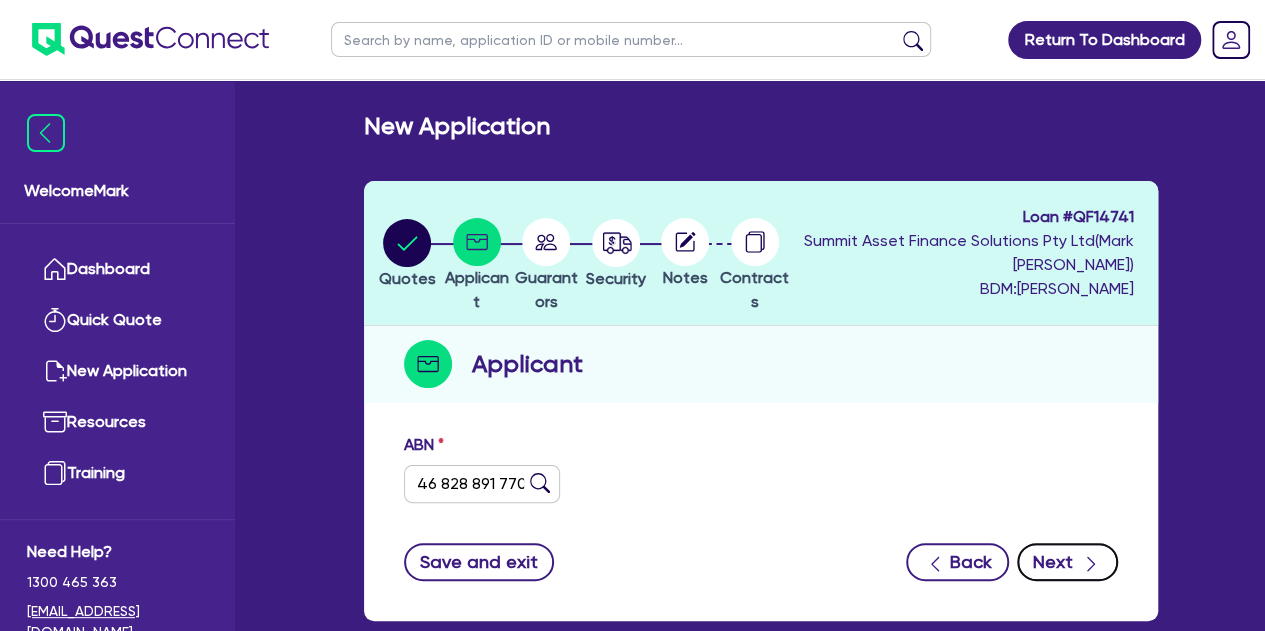 type on "[PERSON_NAME]" 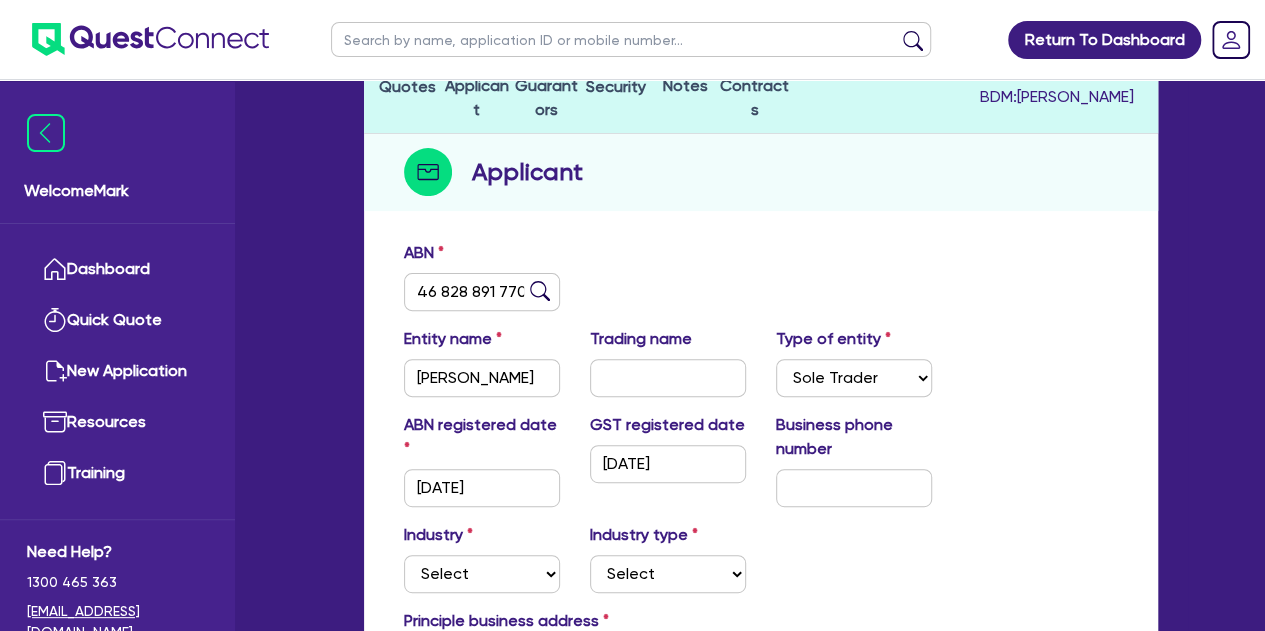 scroll, scrollTop: 200, scrollLeft: 0, axis: vertical 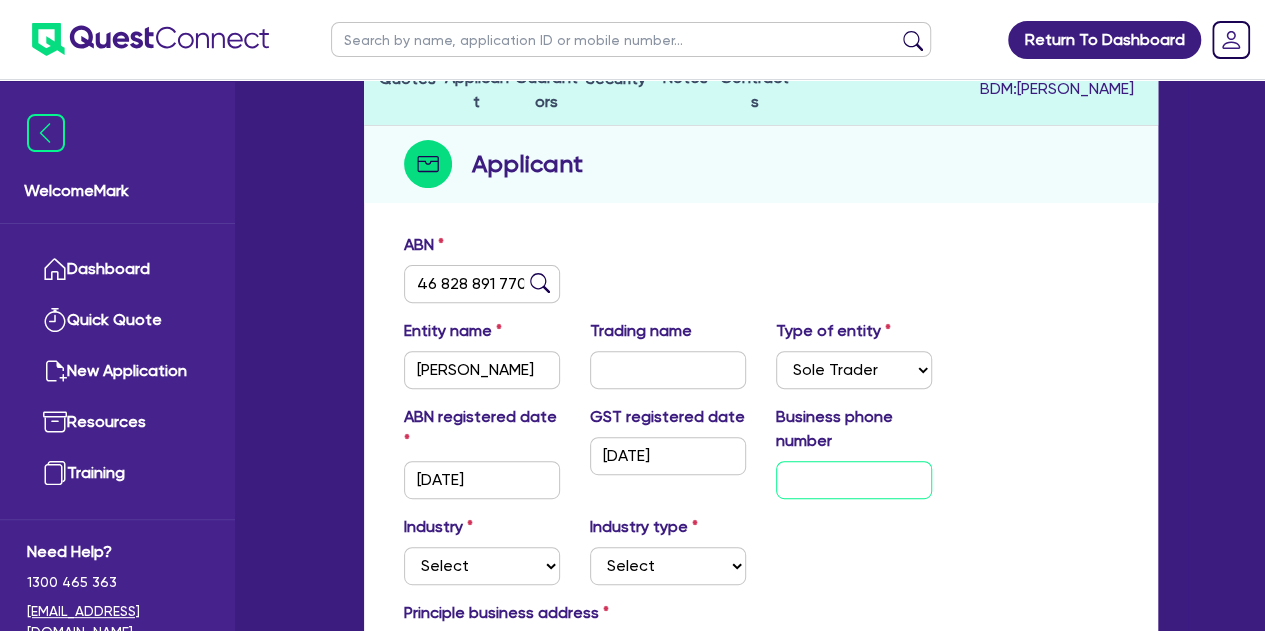 click at bounding box center [854, 480] 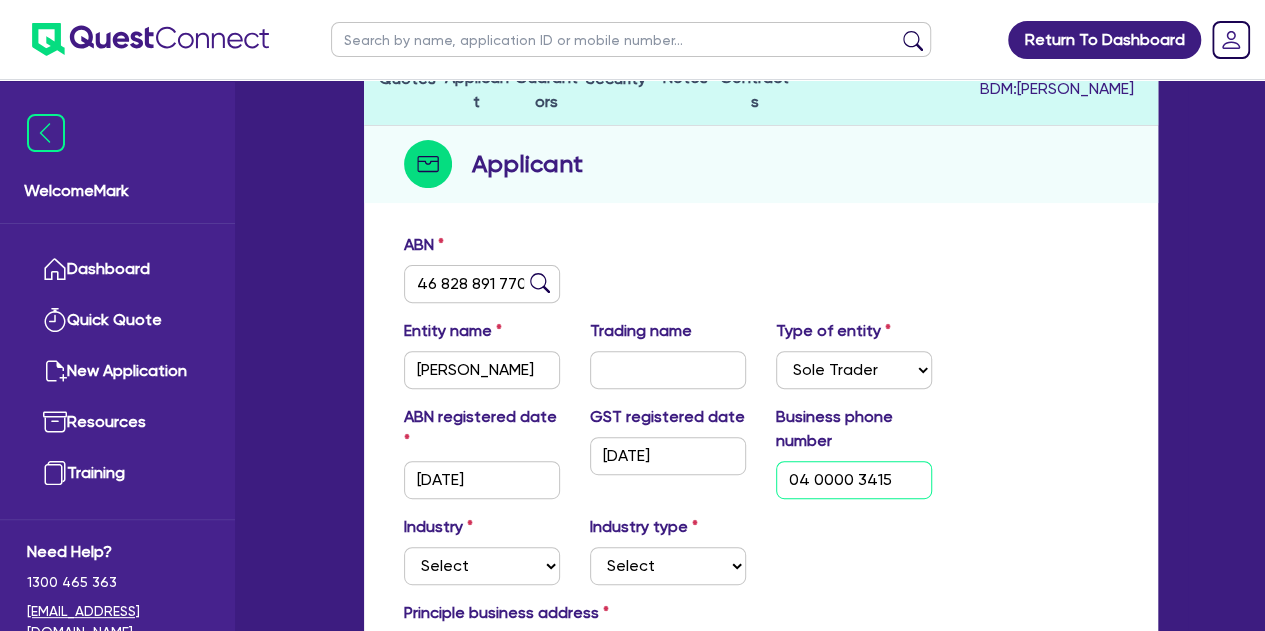 type on "04 0000 3415" 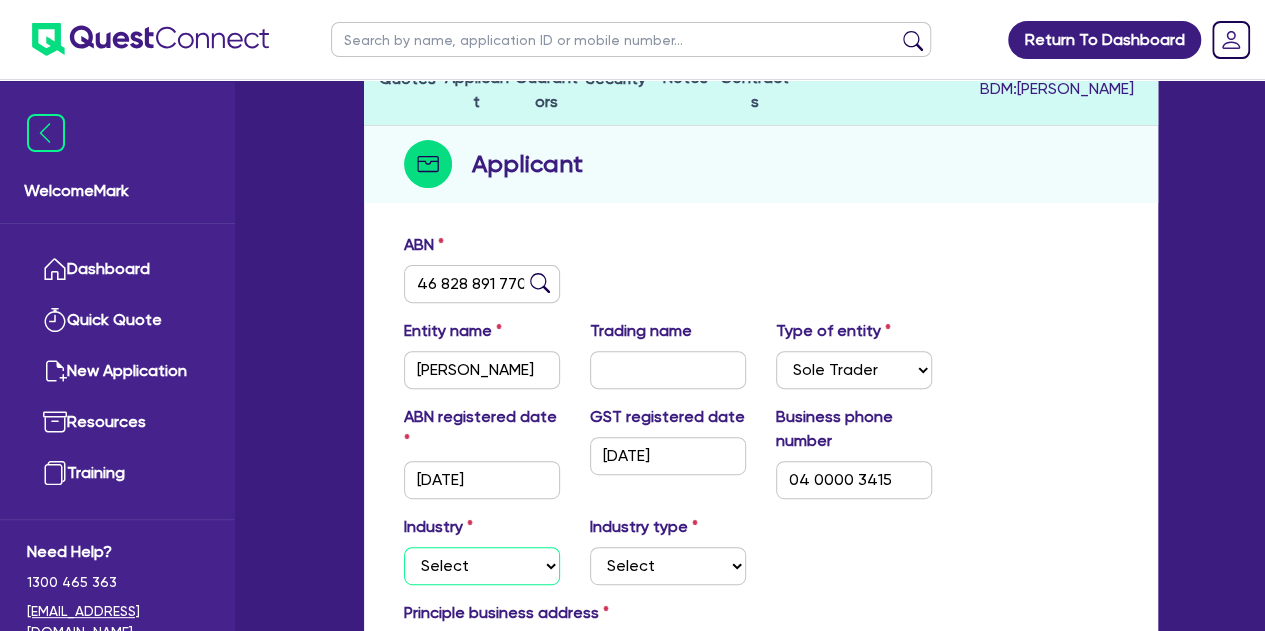 click on "Select Accomodation & Food Services Administrative & Support Services Agriculture Arts & Recreation Services Building and Construction Financial & Insurance Services Fisheries Forestry Health & Beauty Information Media & Telecommunication Manufacturing Professional, Scientific and Technical Services Rental, Hiring and Real Estate Services Retail & Wholesale Trade Tourism Transport, Postal & Warehousing Services" at bounding box center [482, 566] 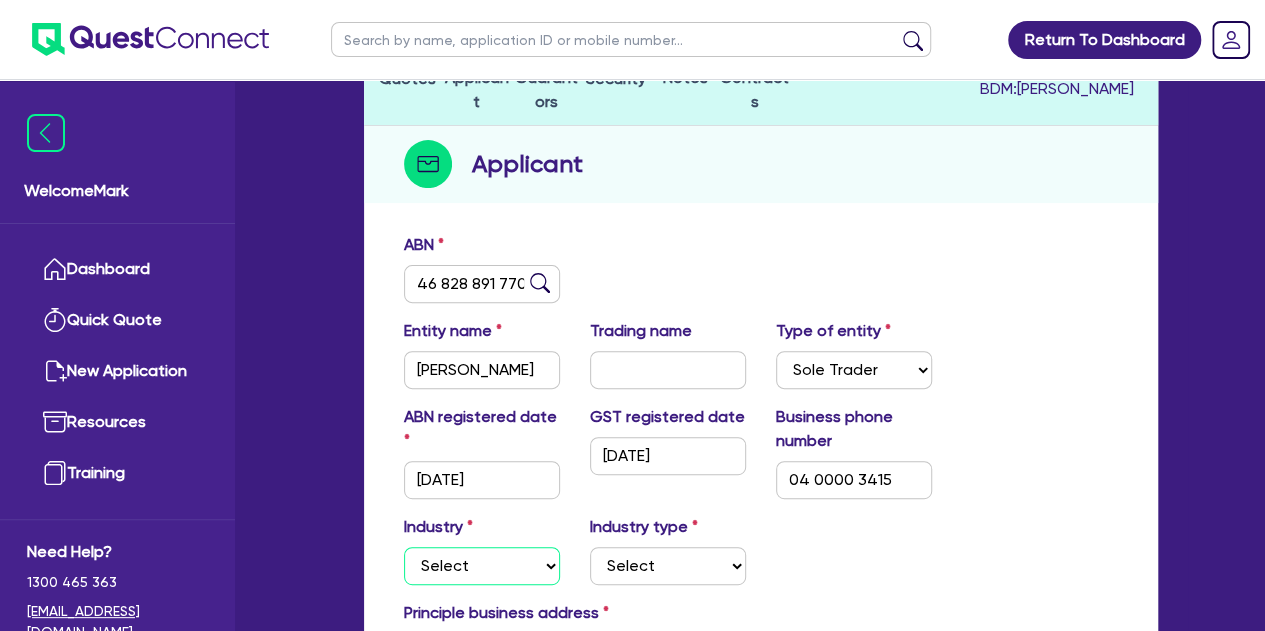 select on "TRANSPORT_WAREHOUSING" 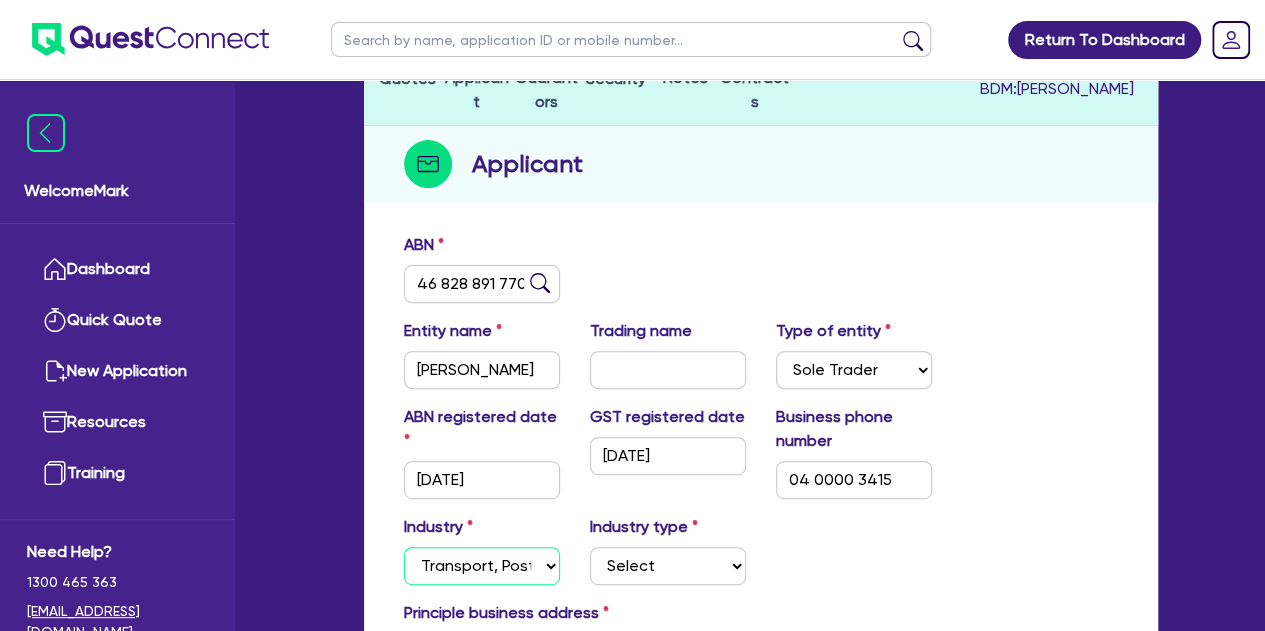click on "Select Accomodation & Food Services Administrative & Support Services Agriculture Arts & Recreation Services Building and Construction Financial & Insurance Services Fisheries Forestry Health & Beauty Information Media & Telecommunication Manufacturing Professional, Scientific and Technical Services Rental, Hiring and Real Estate Services Retail & Wholesale Trade Tourism Transport, Postal & Warehousing Services" at bounding box center [482, 566] 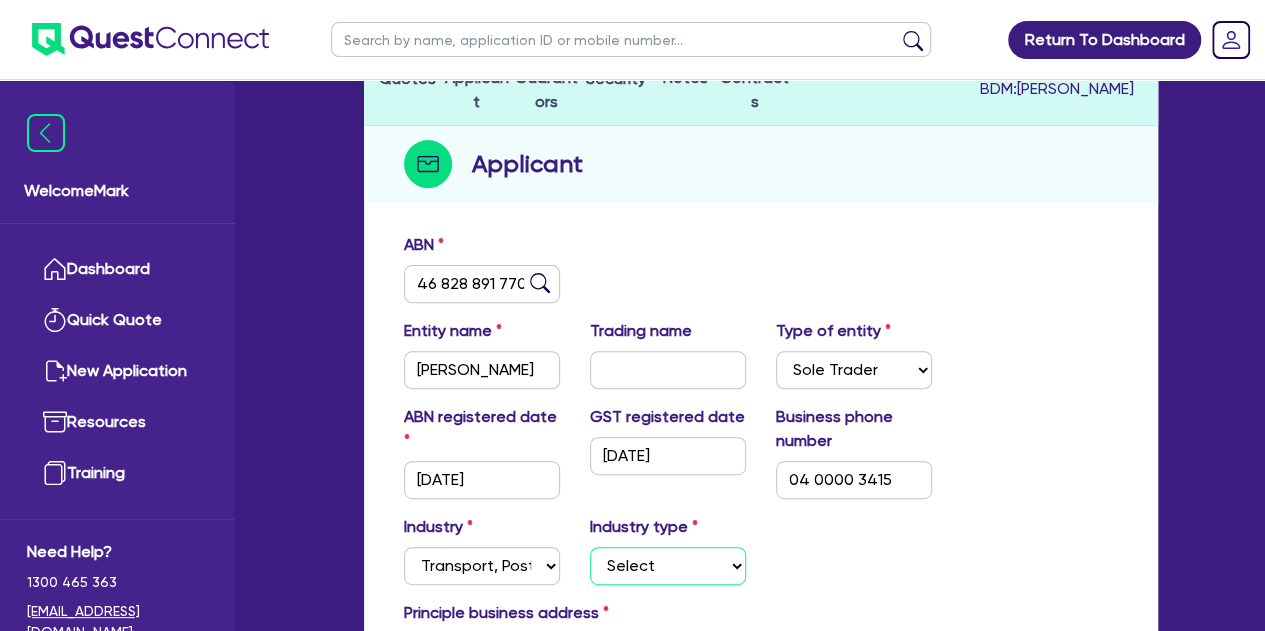 click on "Select Taxi & Luxury Car Services Passengers & Freight Transport Services Postal, Courier Pick-up & Delivery Services Scenic & Sightseeing Transport Warehousing Other Storage Activities" at bounding box center (668, 566) 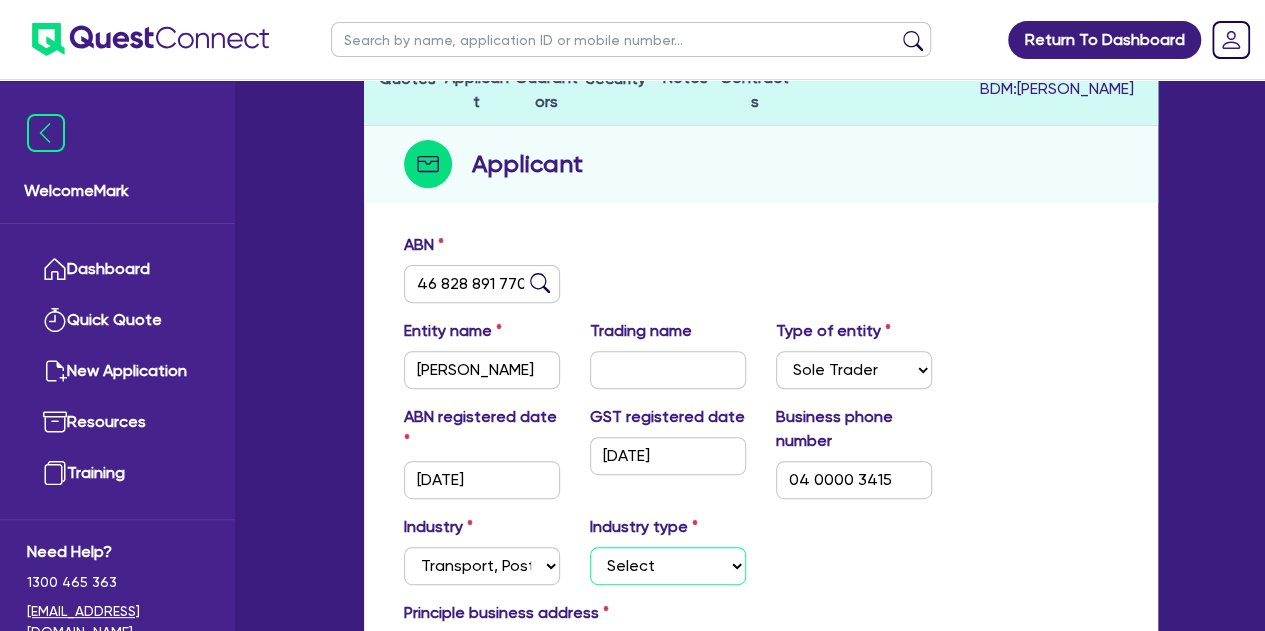 select on "PASSENGERS_FREIGHT_TRANSPORT" 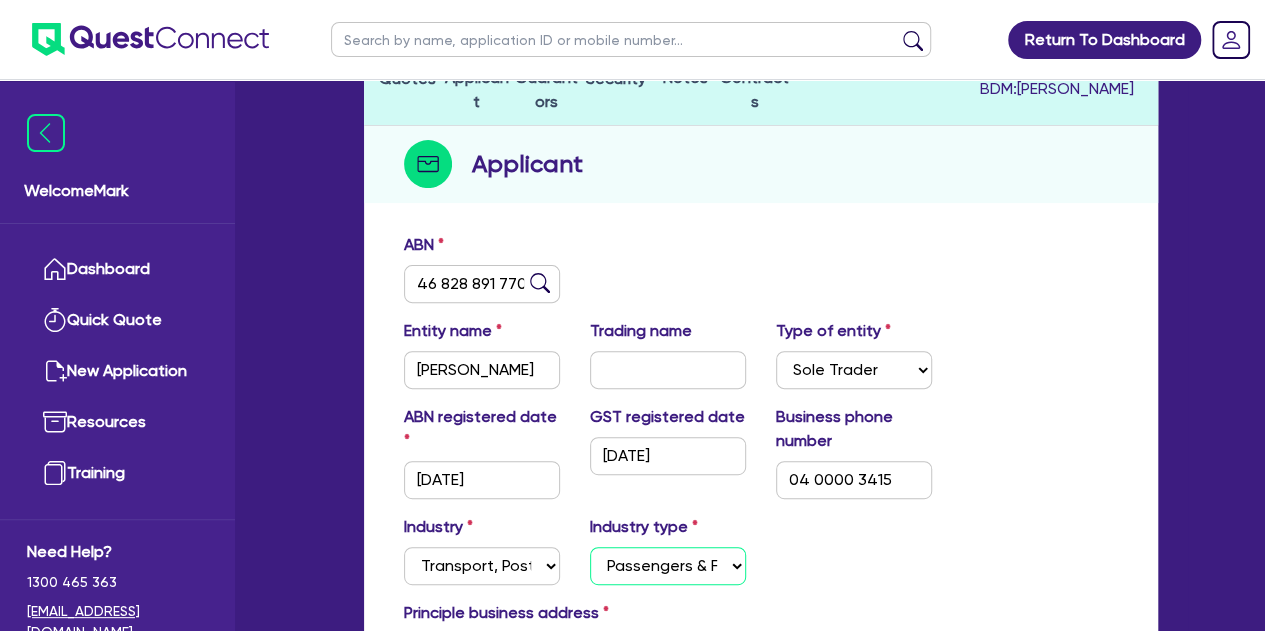 click on "Select Taxi & Luxury Car Services Passengers & Freight Transport Services Postal, Courier Pick-up & Delivery Services Scenic & Sightseeing Transport Warehousing Other Storage Activities" at bounding box center (668, 566) 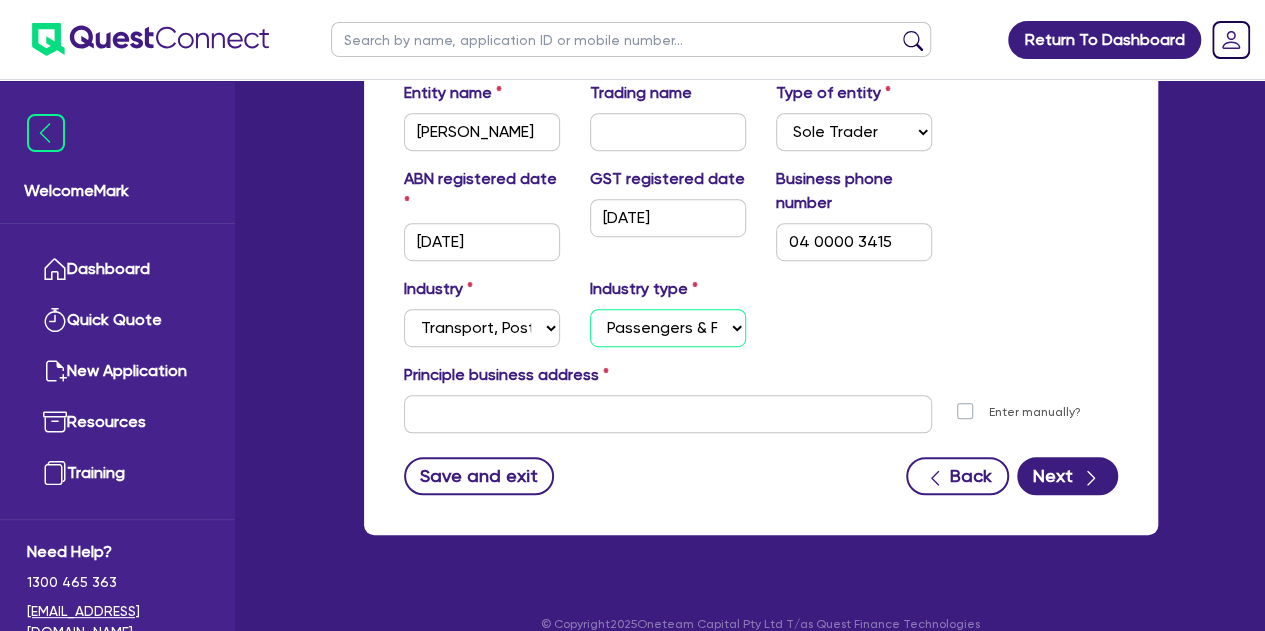 scroll, scrollTop: 462, scrollLeft: 0, axis: vertical 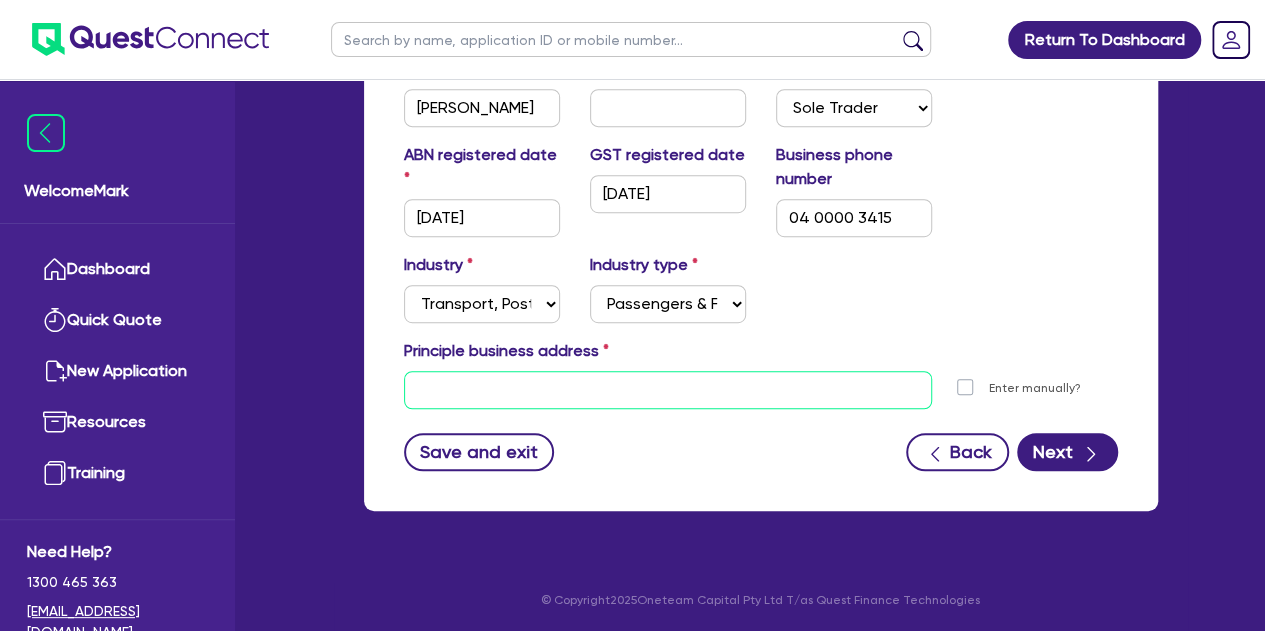 click at bounding box center (668, 390) 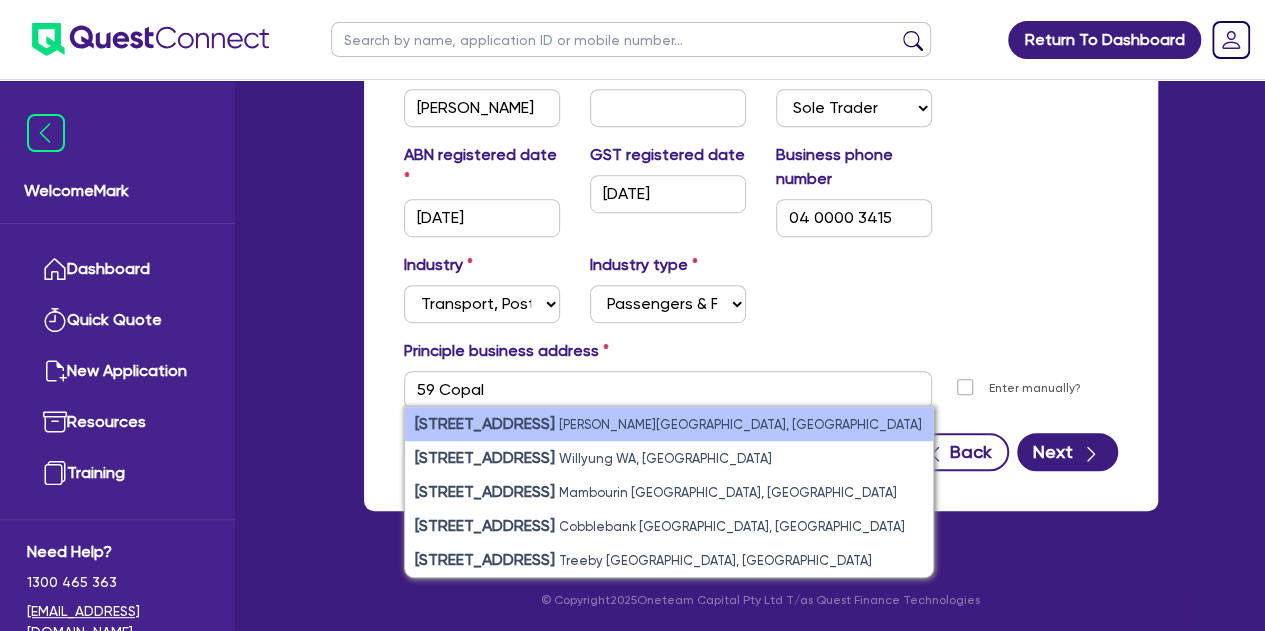 click on "[PERSON_NAME][GEOGRAPHIC_DATA], [GEOGRAPHIC_DATA]" at bounding box center [740, 424] 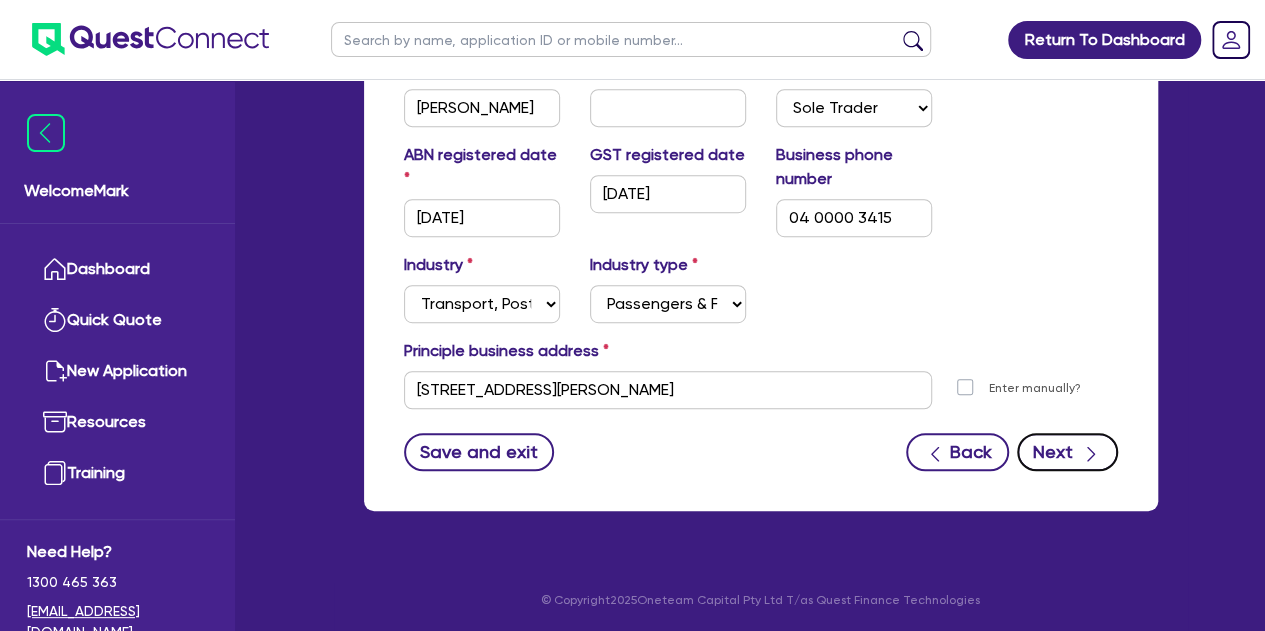click on "Next" at bounding box center (1067, 452) 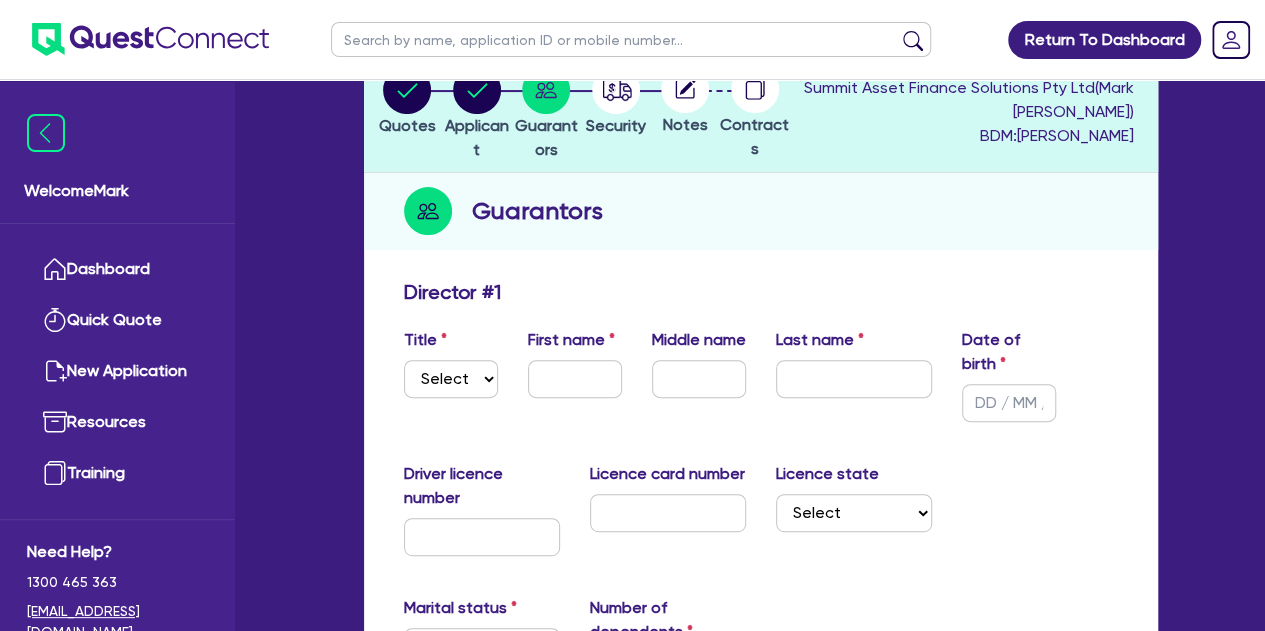 scroll, scrollTop: 200, scrollLeft: 0, axis: vertical 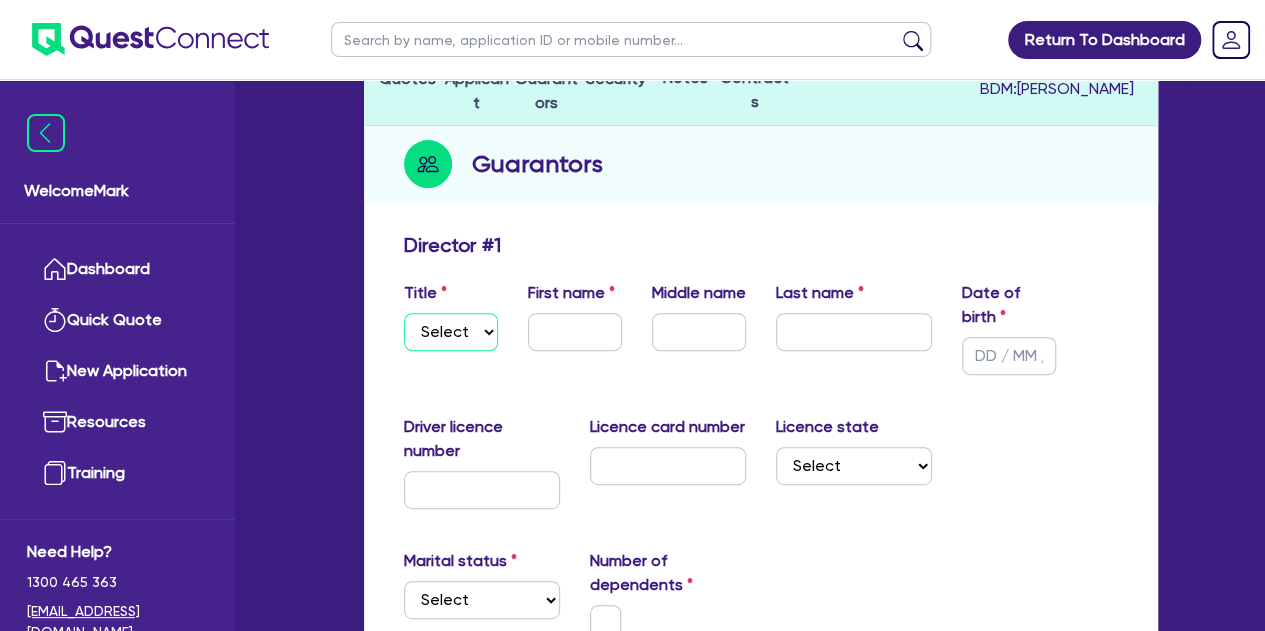 click on "Select Mr Mrs Ms Miss Dr" at bounding box center [451, 332] 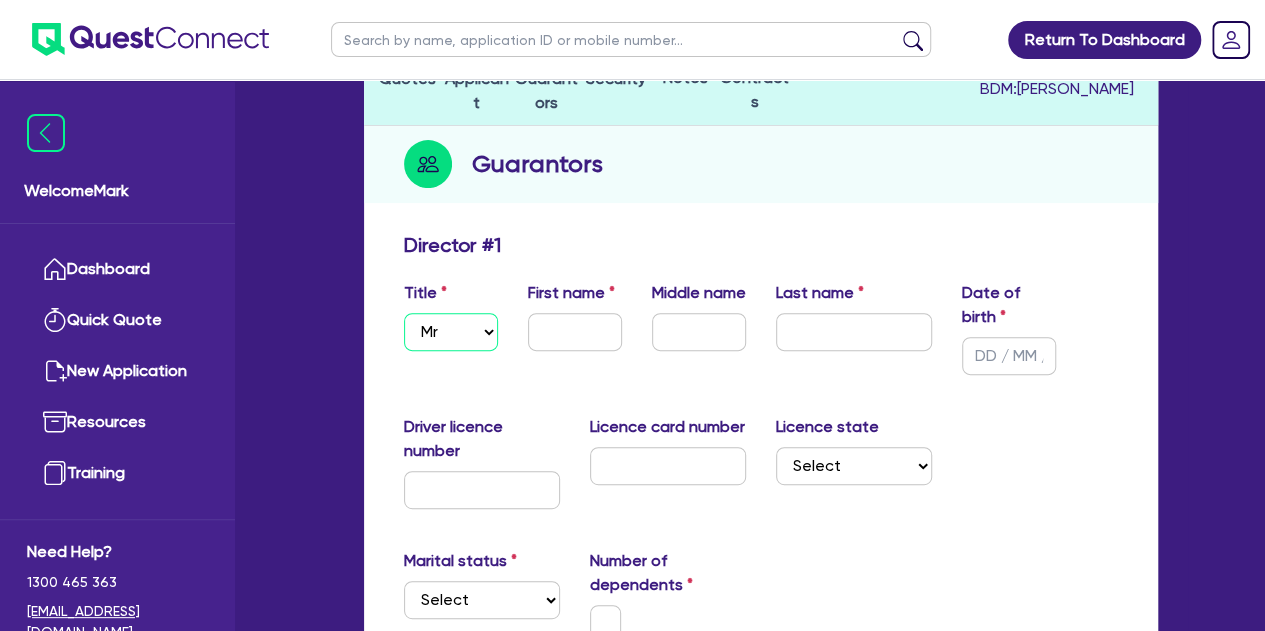 click on "Select Mr Mrs Ms Miss Dr" at bounding box center (451, 332) 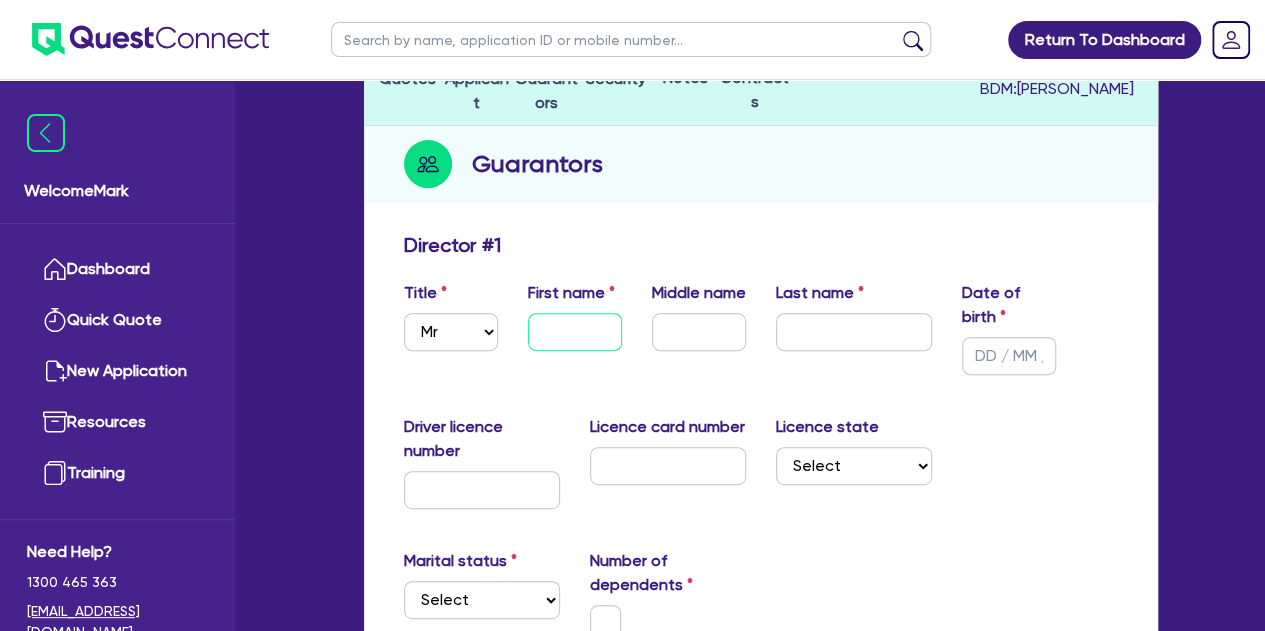 click at bounding box center (575, 332) 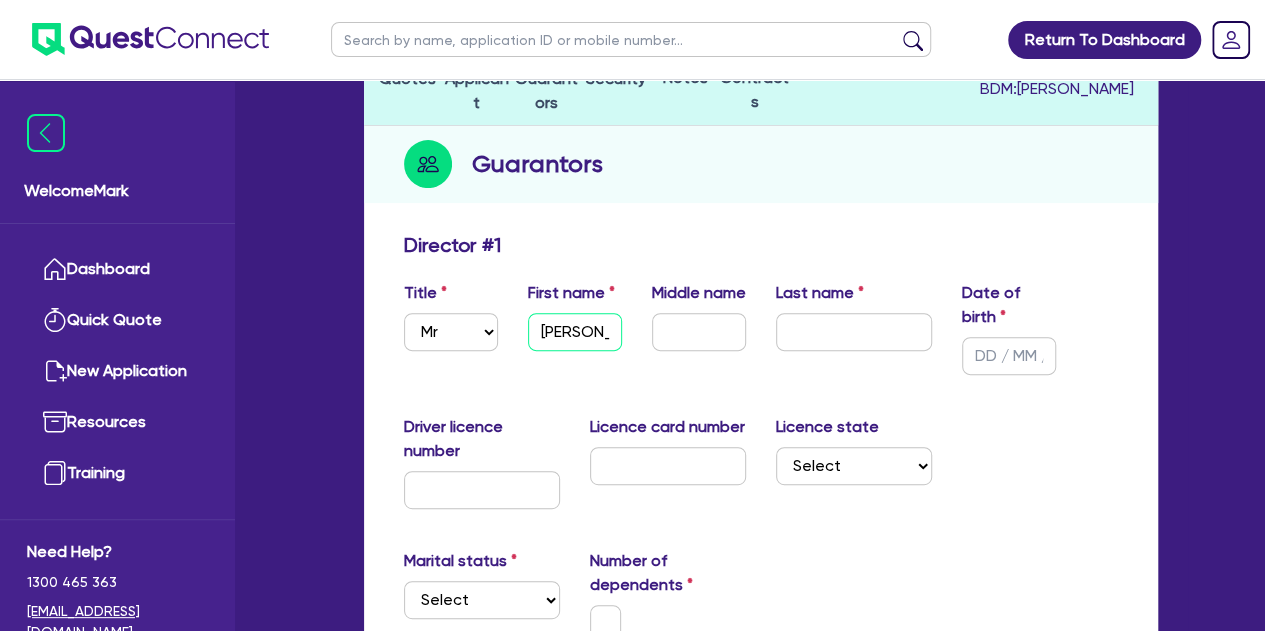 type on "[PERSON_NAME]" 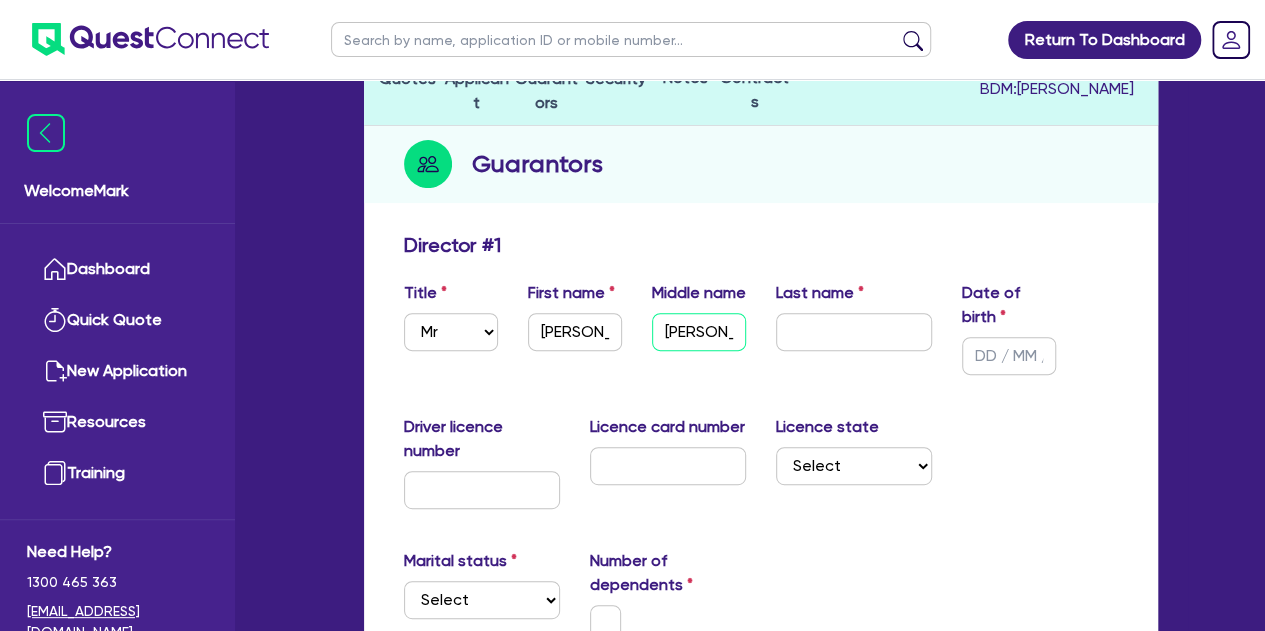 type on "[PERSON_NAME]" 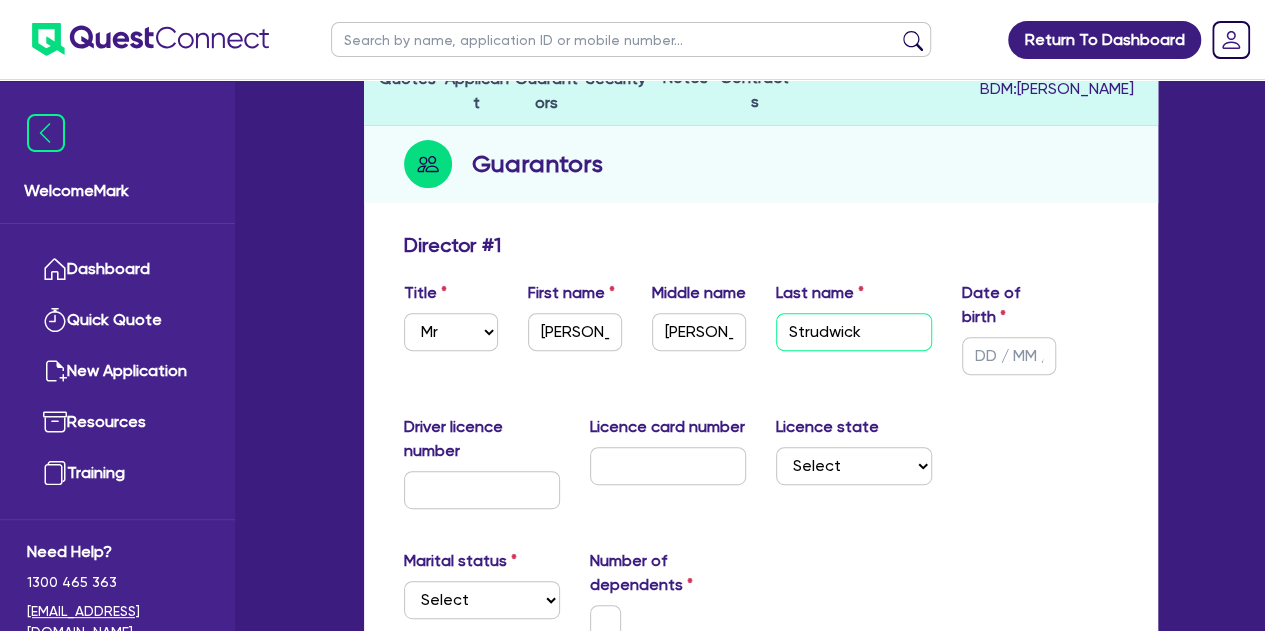 type on "Strudwick" 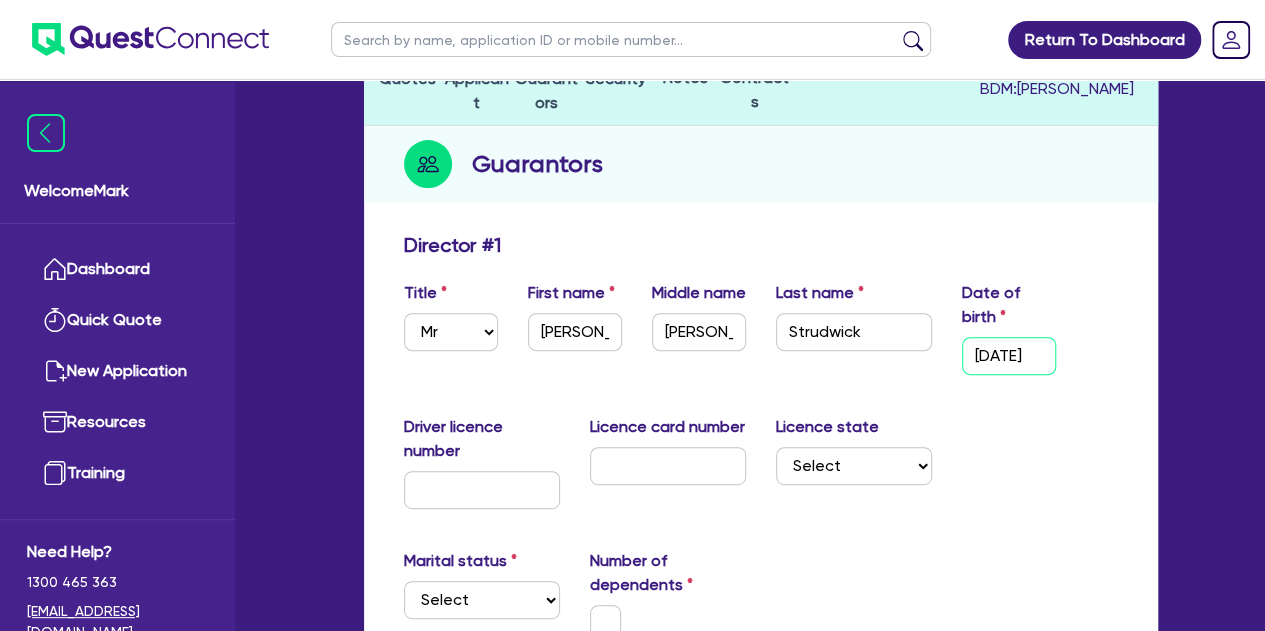 scroll, scrollTop: 0, scrollLeft: 8, axis: horizontal 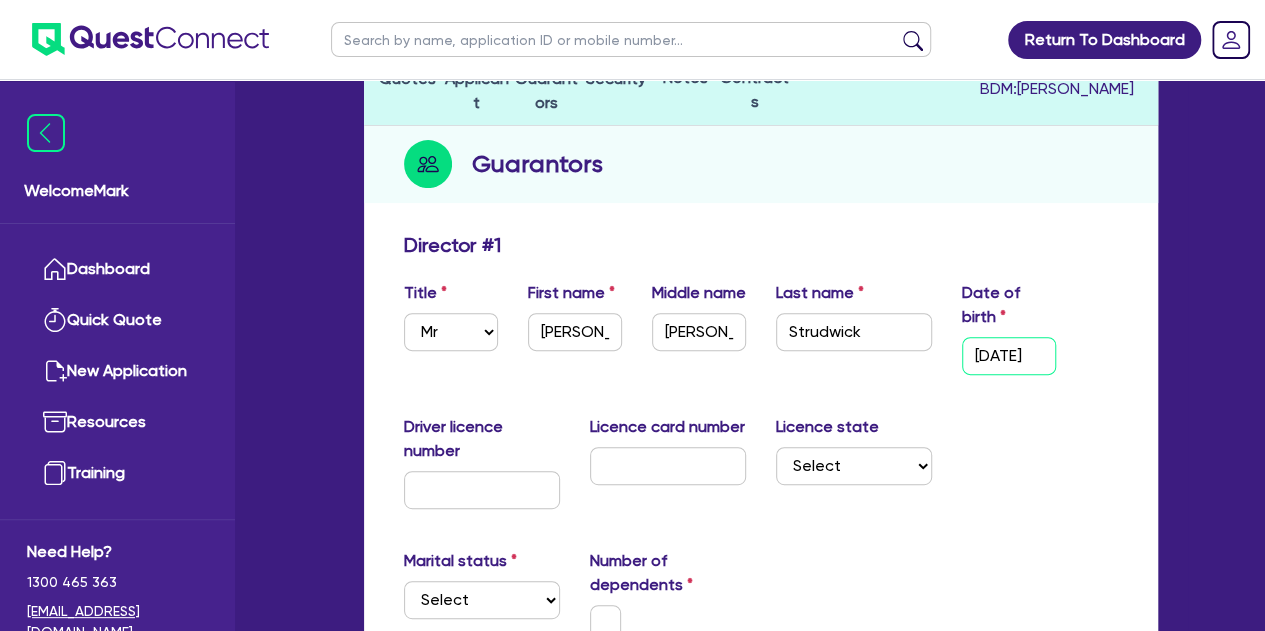 type on "[DATE]" 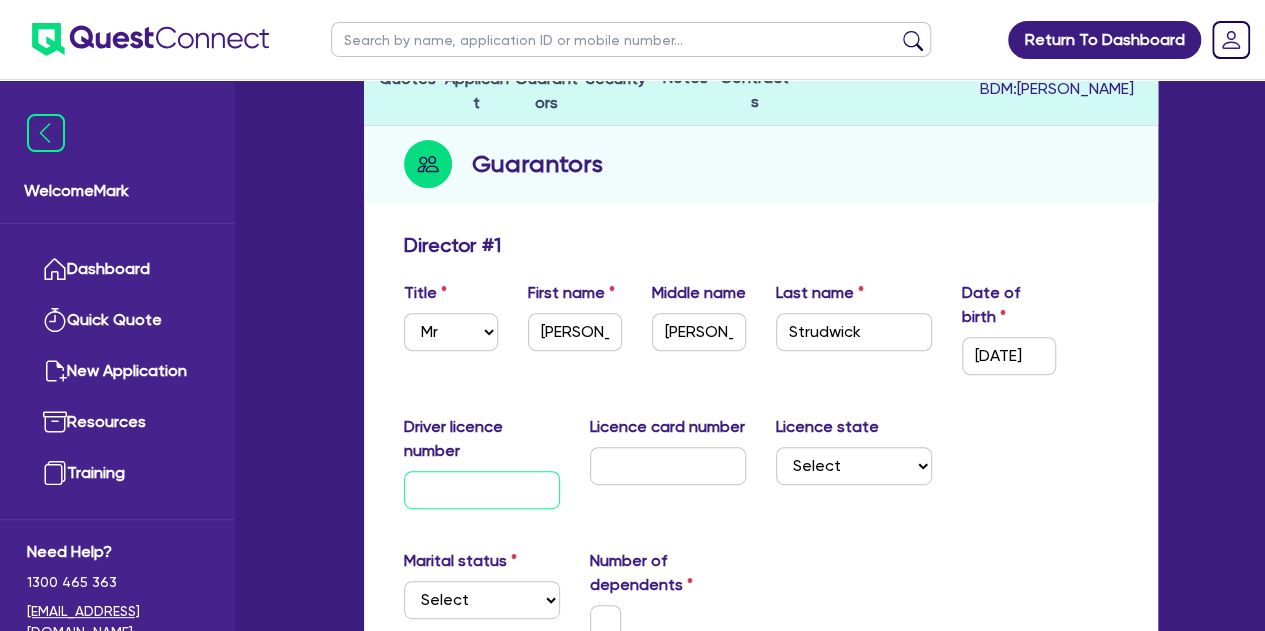 scroll, scrollTop: 0, scrollLeft: 0, axis: both 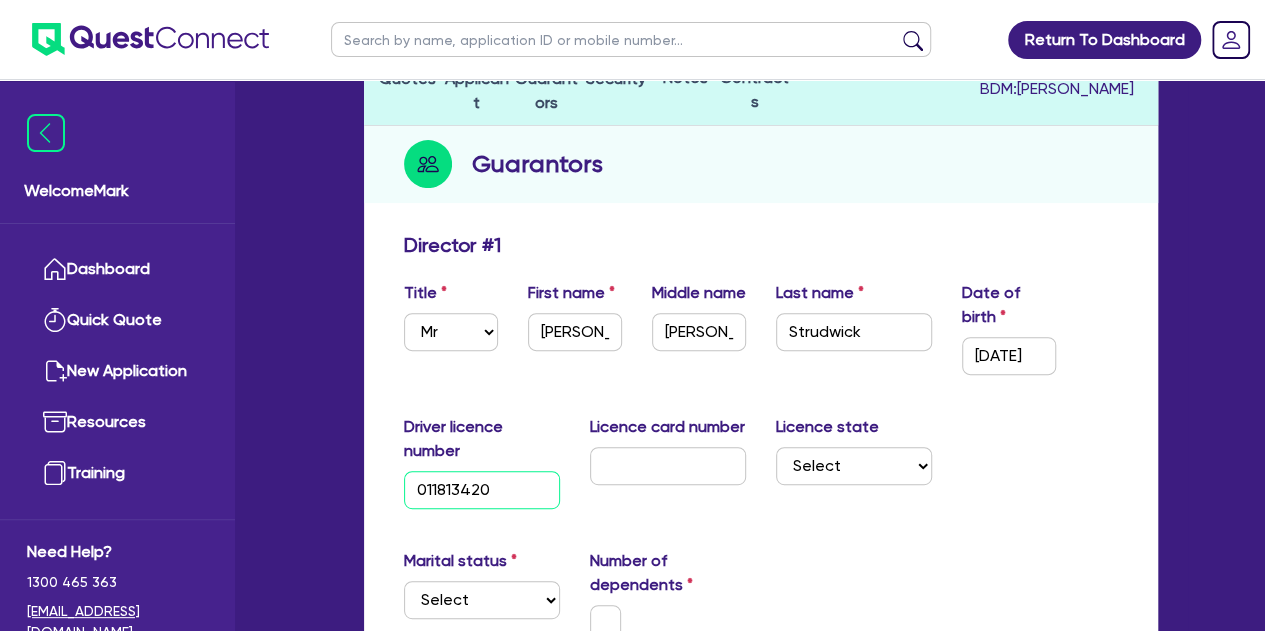 type on "011813420" 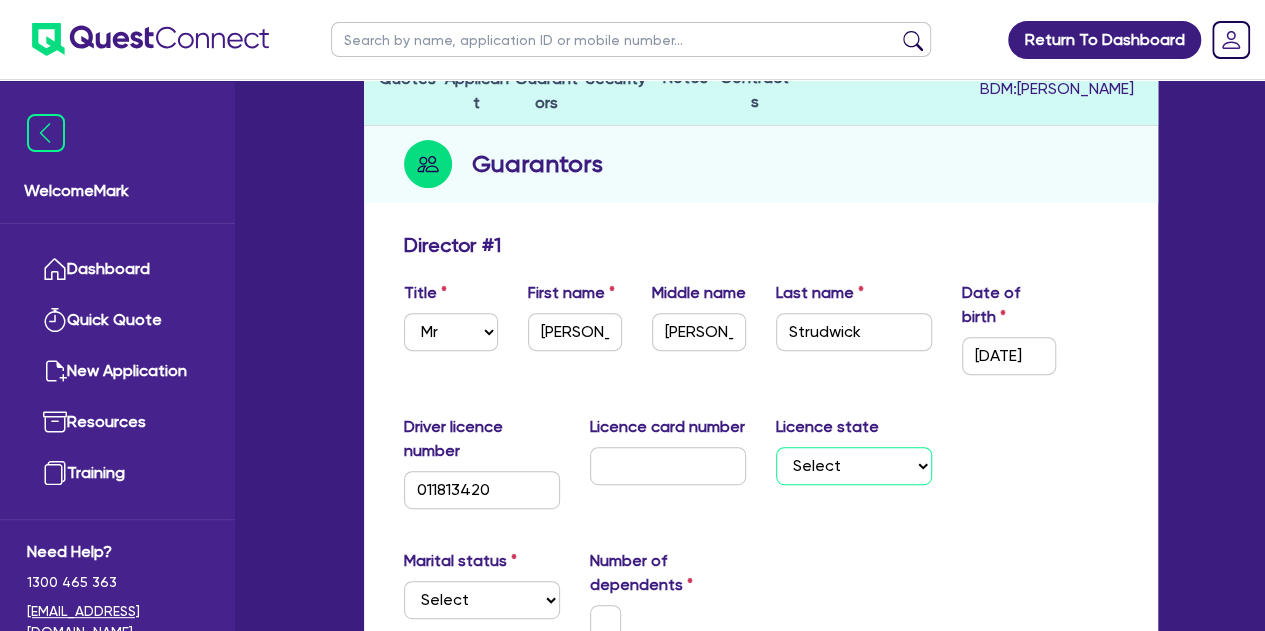 click on "Select [GEOGRAPHIC_DATA] [GEOGRAPHIC_DATA] [GEOGRAPHIC_DATA] [GEOGRAPHIC_DATA] [GEOGRAPHIC_DATA] SA [GEOGRAPHIC_DATA] [GEOGRAPHIC_DATA]" at bounding box center [854, 466] 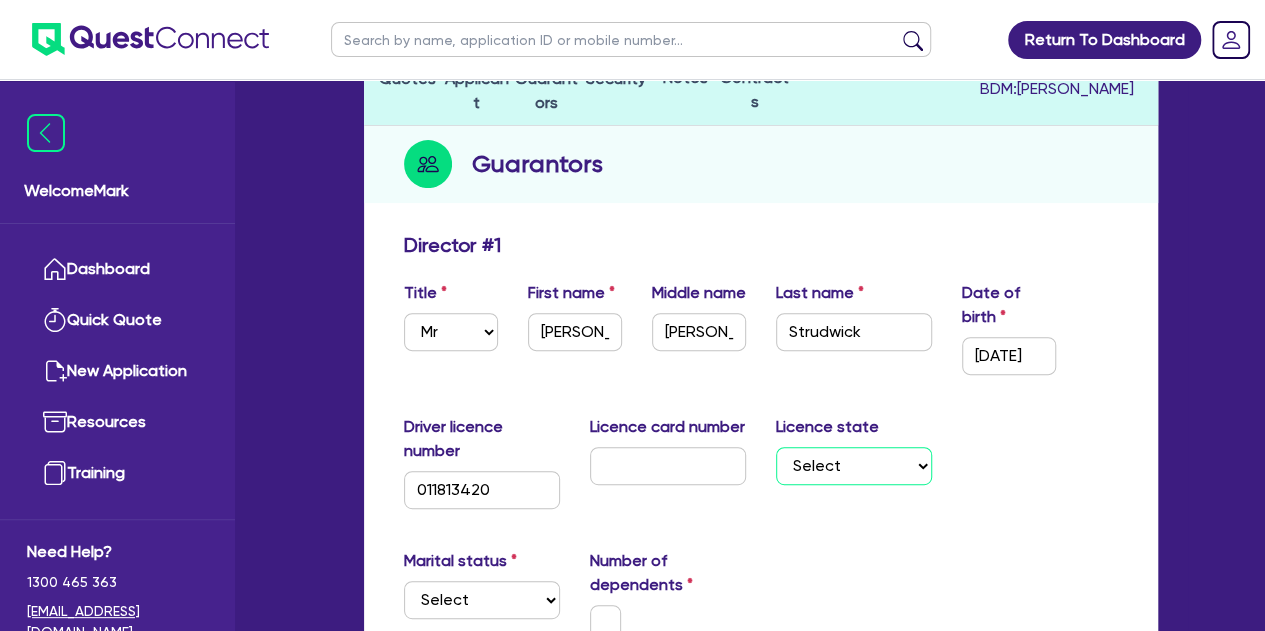 select on "QLD" 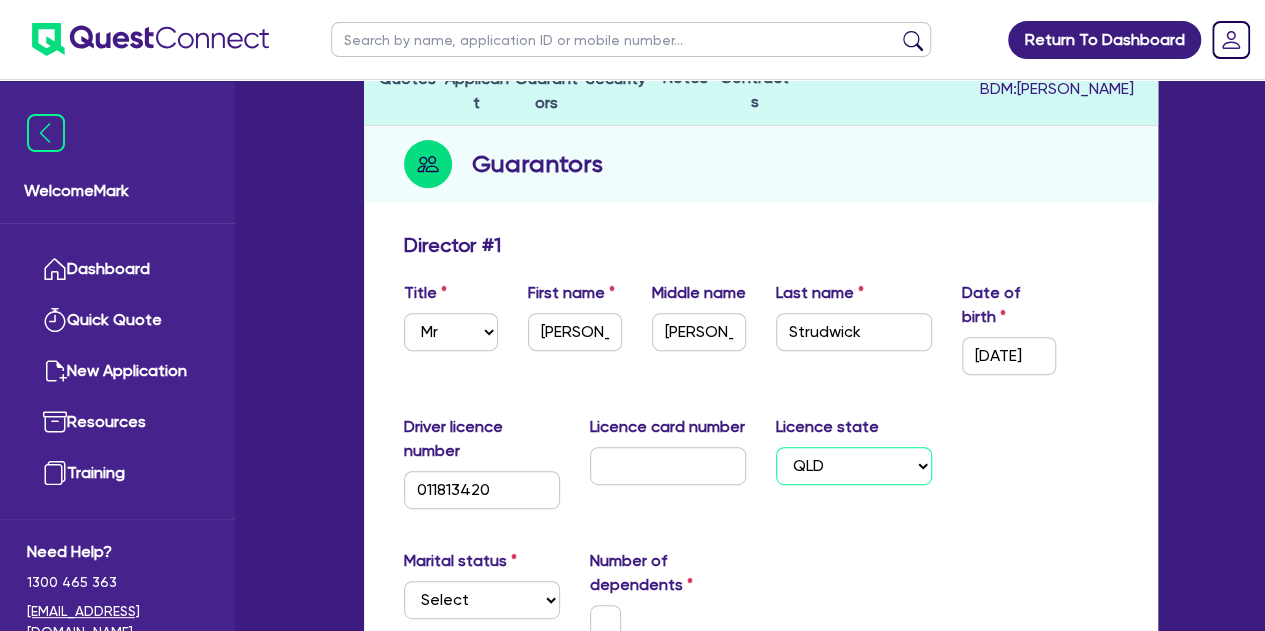 click on "Select [GEOGRAPHIC_DATA] [GEOGRAPHIC_DATA] [GEOGRAPHIC_DATA] [GEOGRAPHIC_DATA] [GEOGRAPHIC_DATA] SA [GEOGRAPHIC_DATA] [GEOGRAPHIC_DATA]" at bounding box center [854, 466] 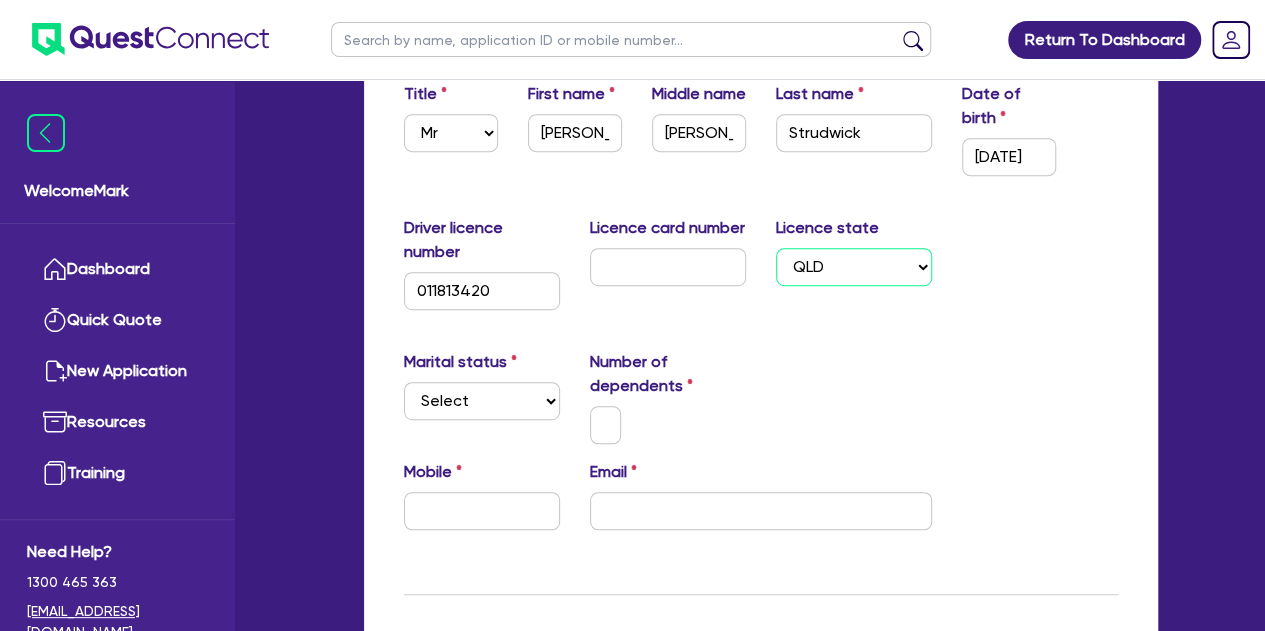 scroll, scrollTop: 400, scrollLeft: 0, axis: vertical 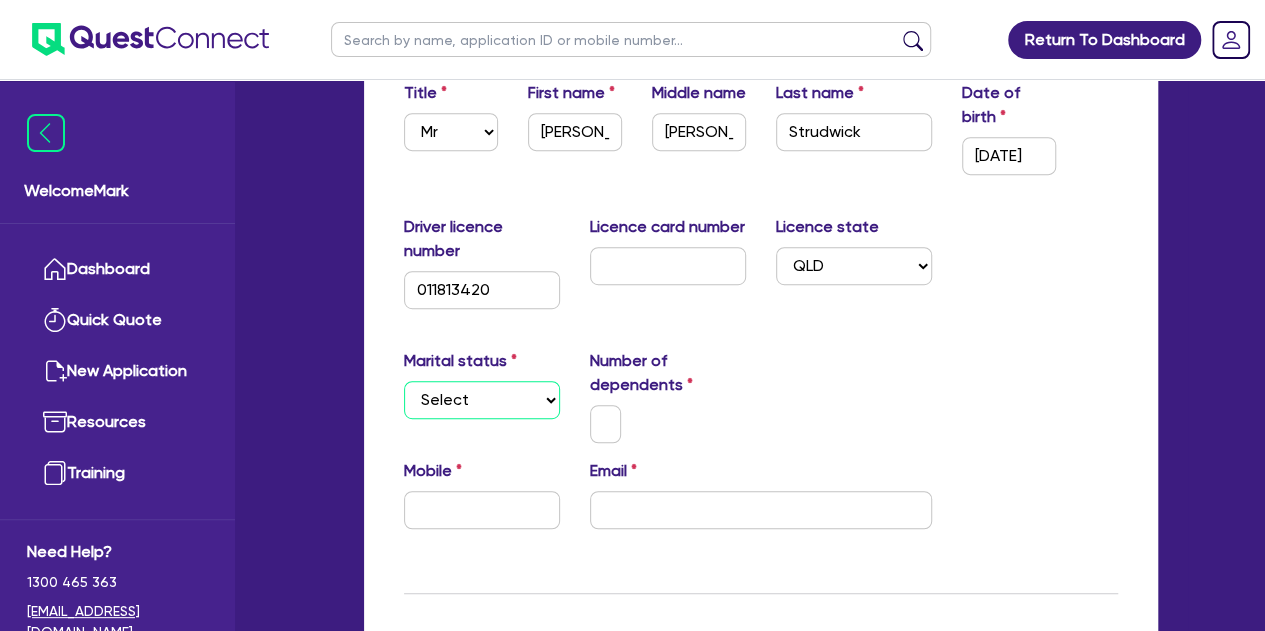 click on "Select Single Married De Facto / Partner" at bounding box center (482, 400) 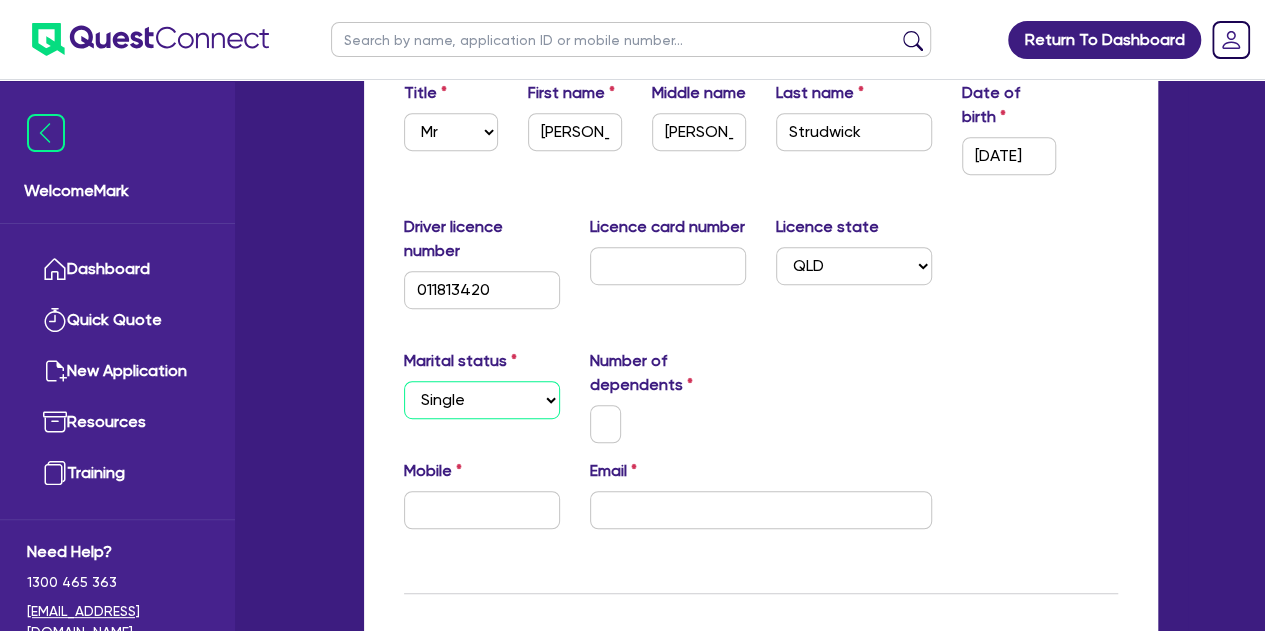 click on "Select Single Married De Facto / Partner" at bounding box center (482, 400) 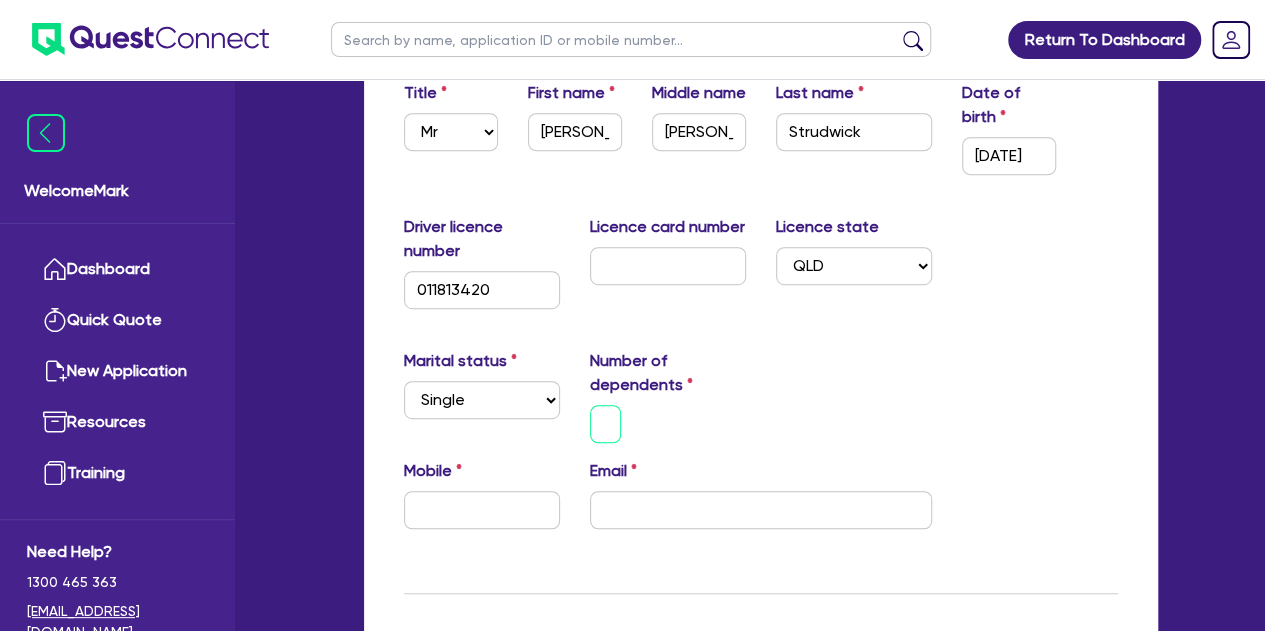 click at bounding box center (606, 424) 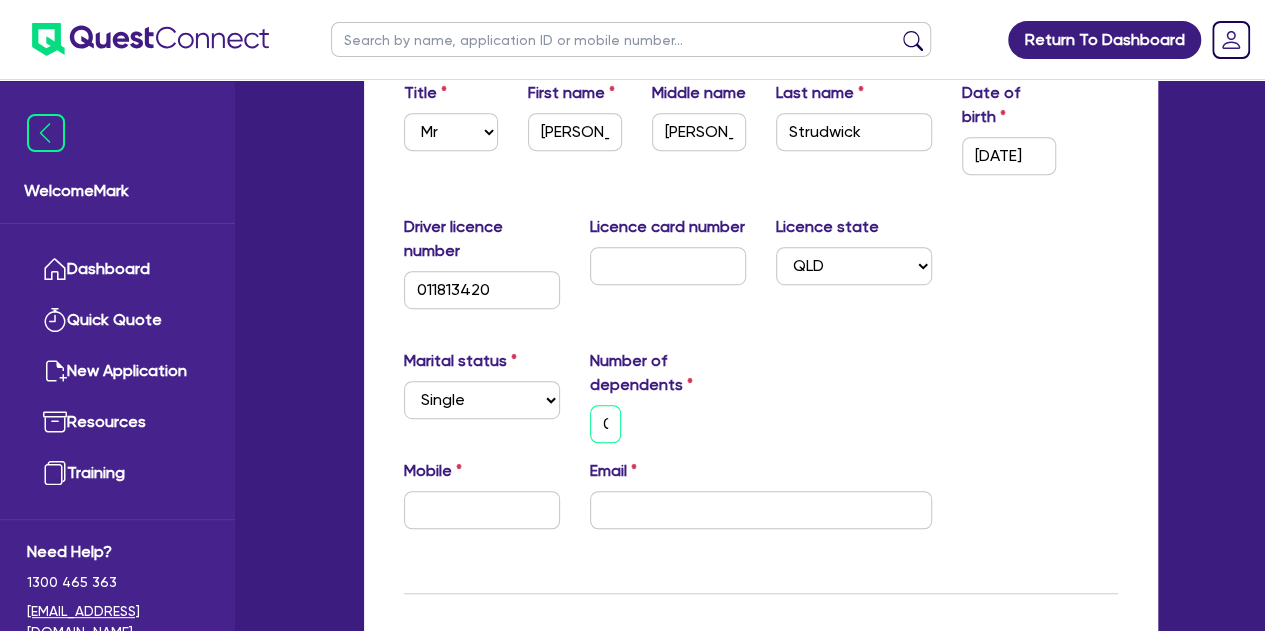 scroll, scrollTop: 0, scrollLeft: 7, axis: horizontal 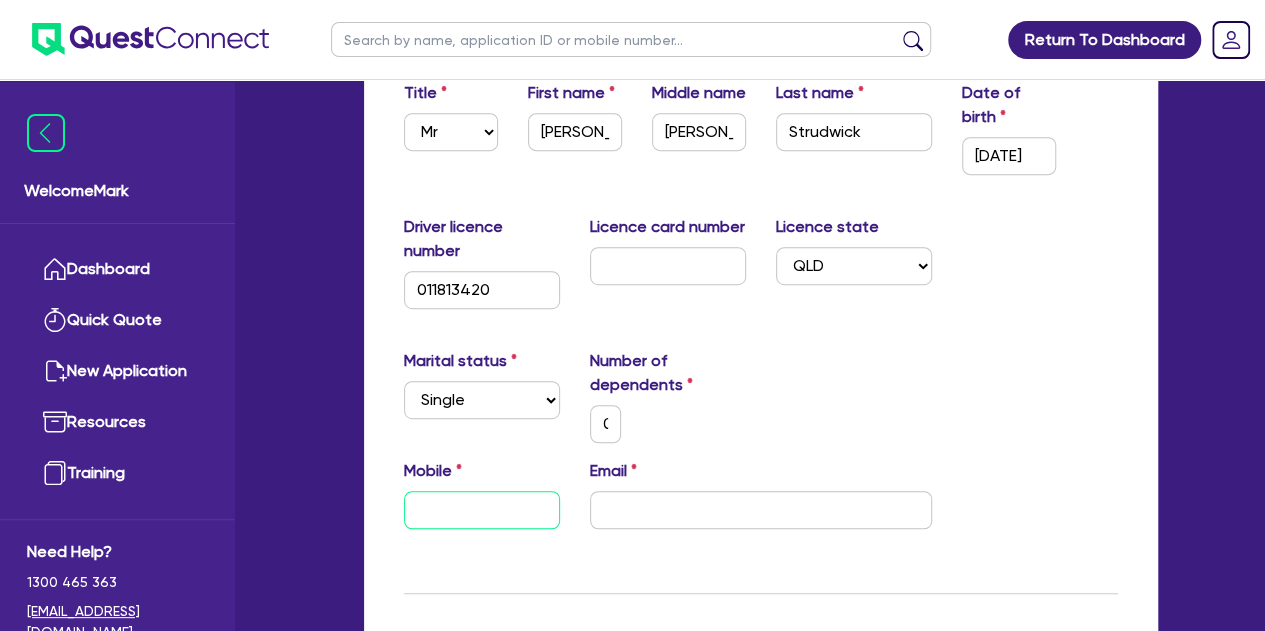 click at bounding box center (482, 510) 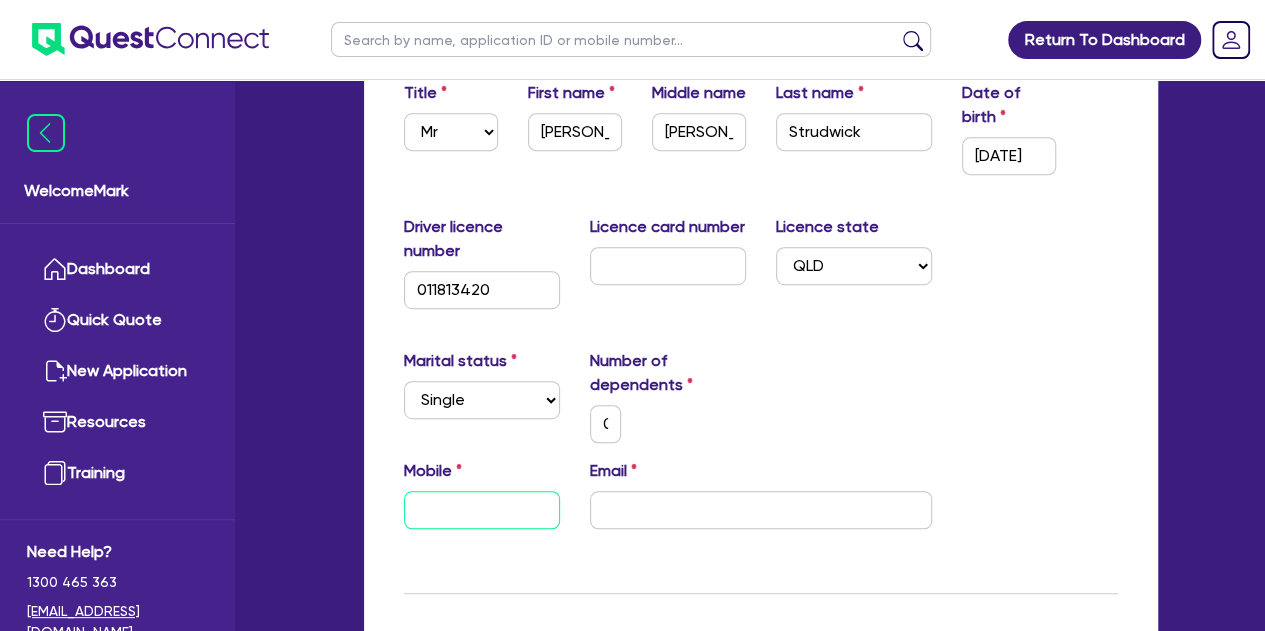 type on "0" 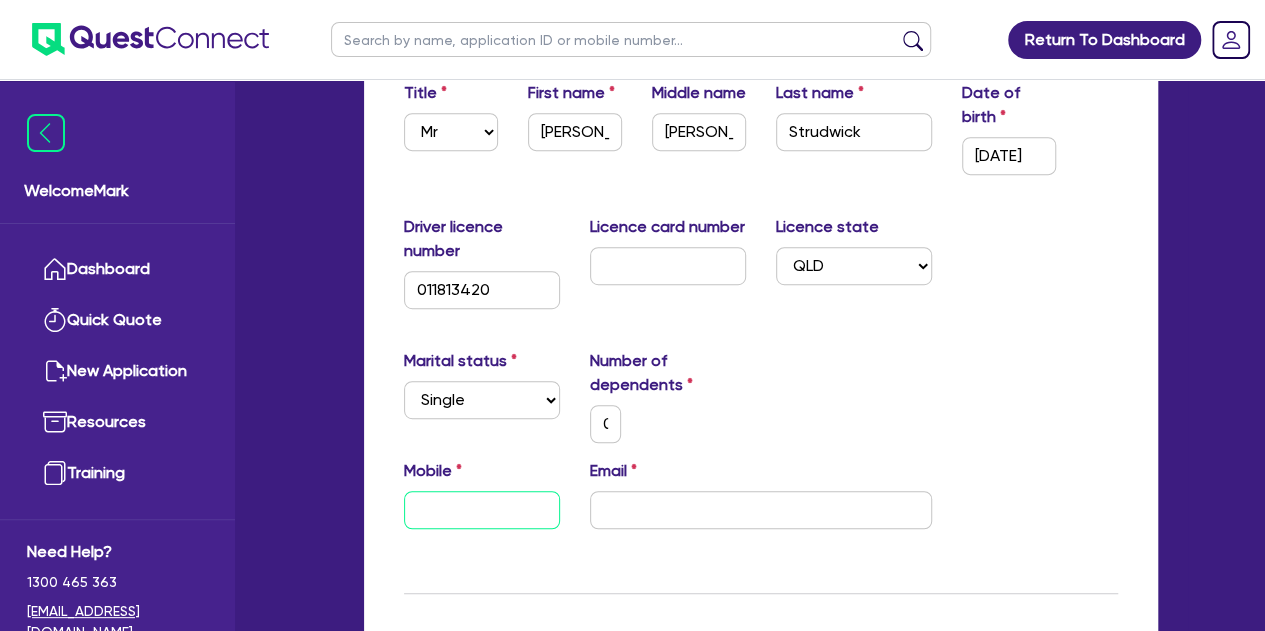 type on "0" 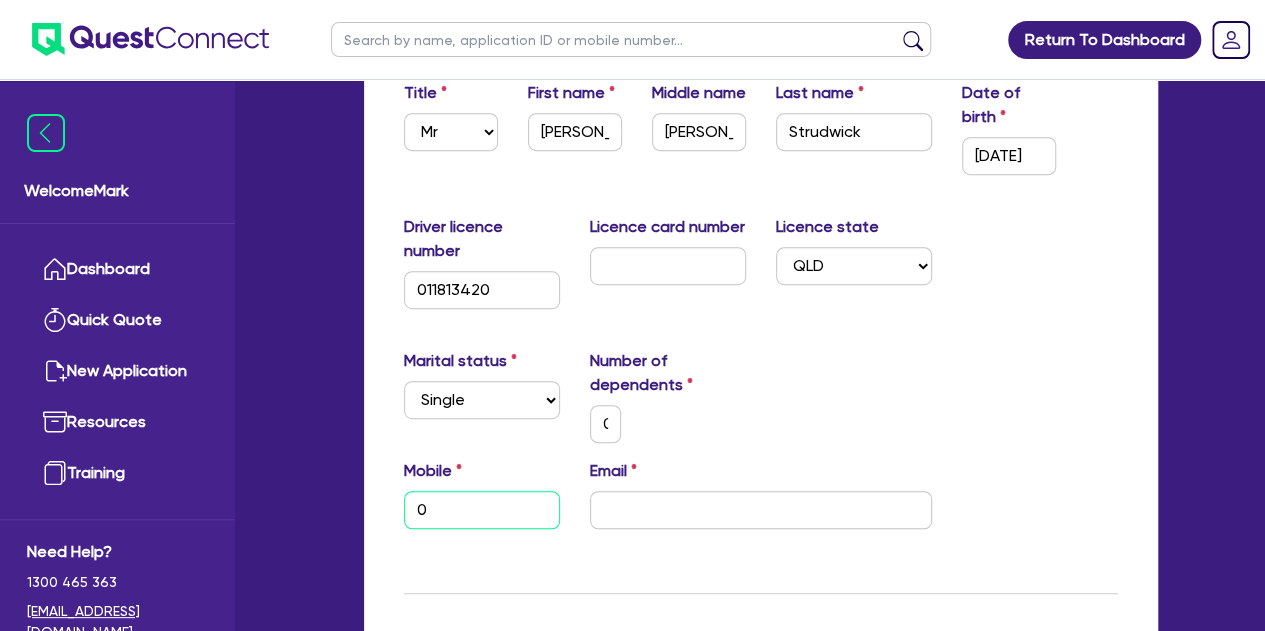 type on "0" 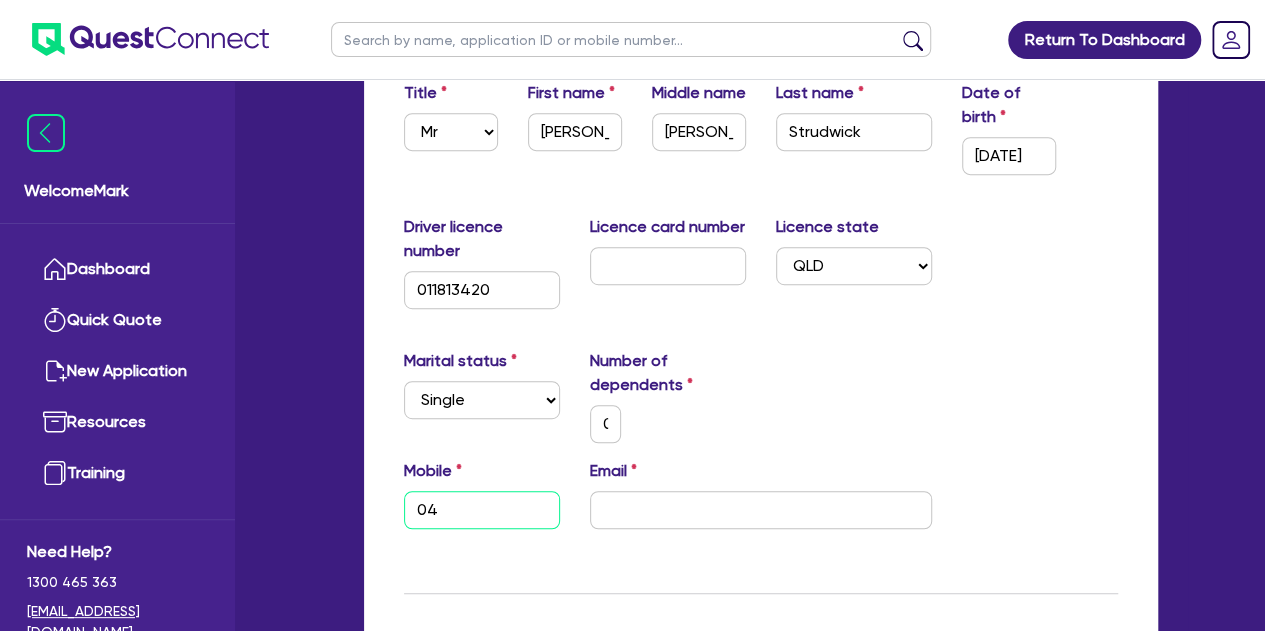 type on "0" 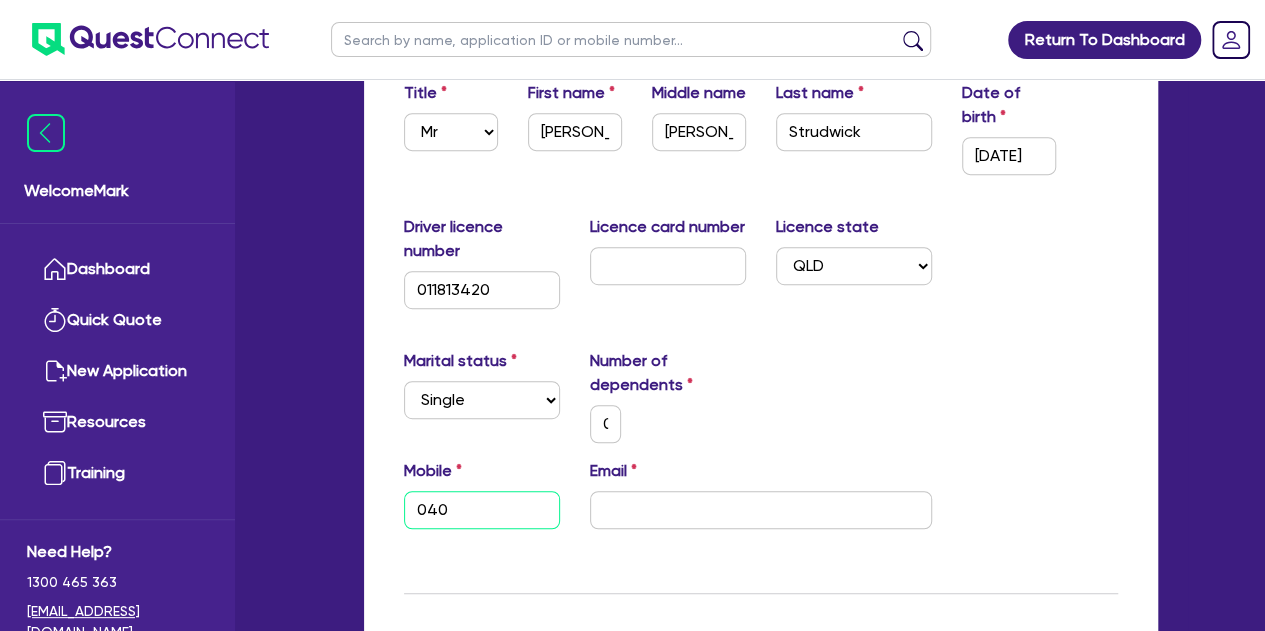 type on "0" 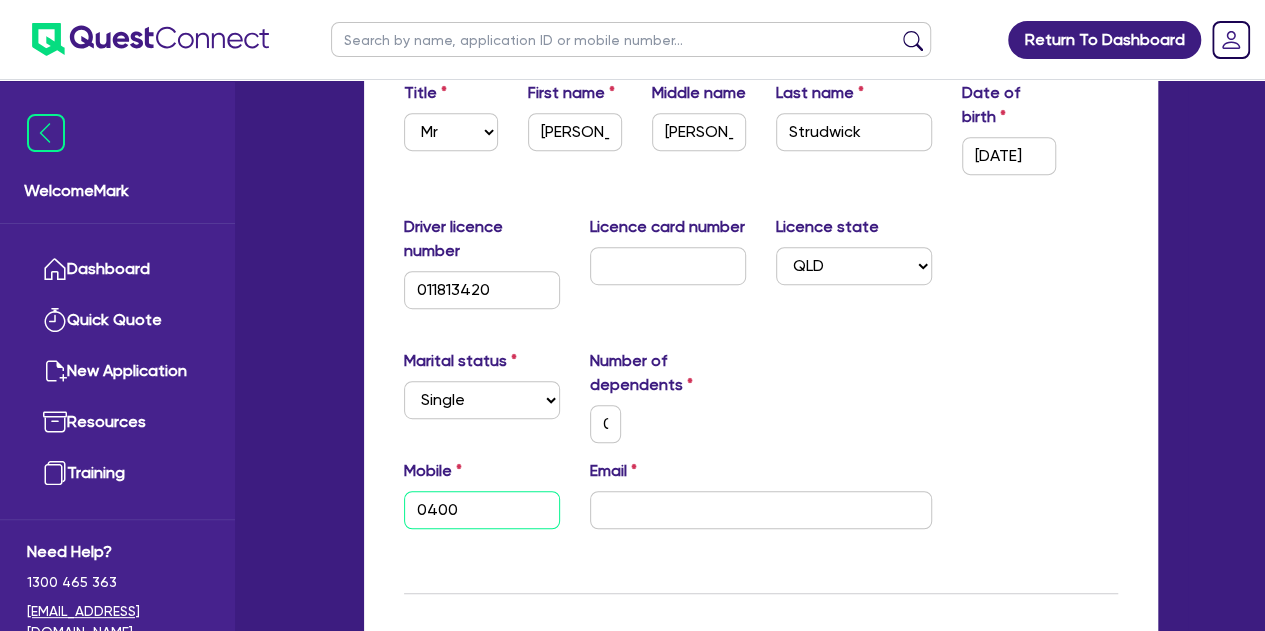 type on "0400" 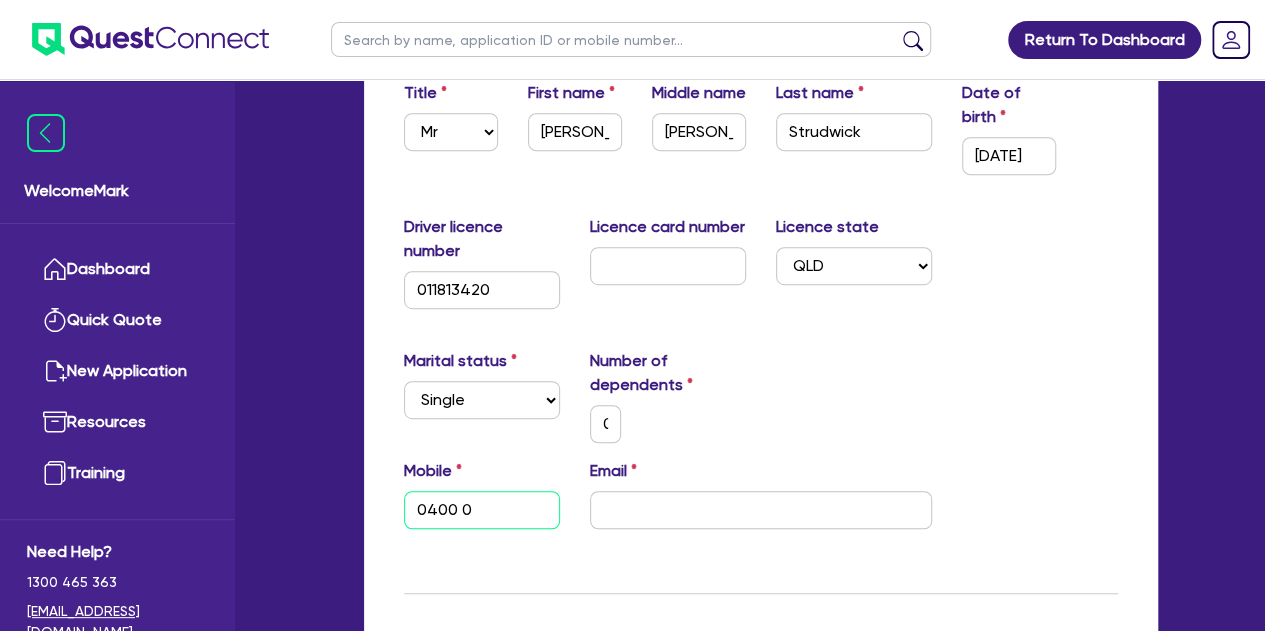 type on "0" 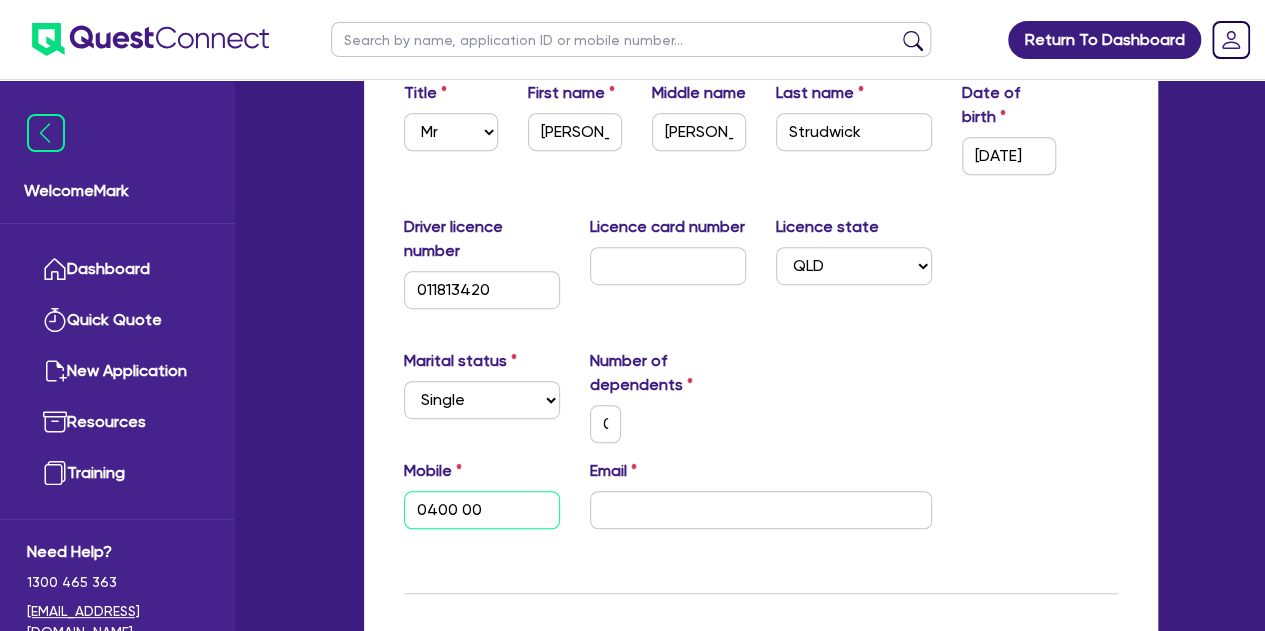 type on "0" 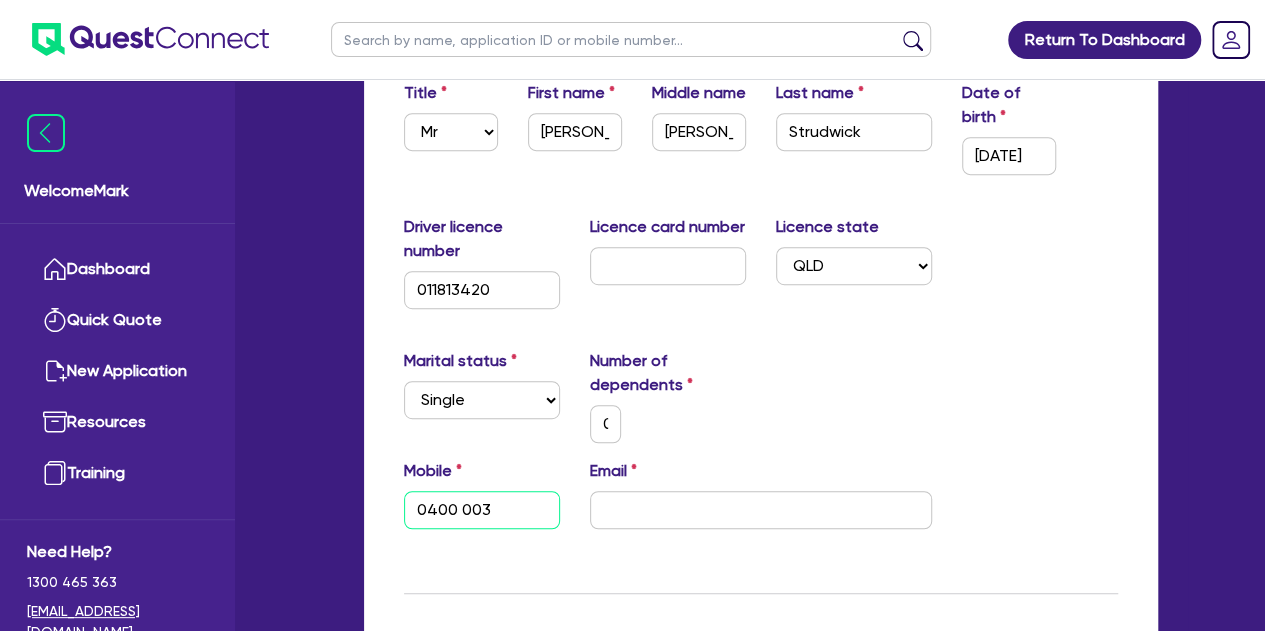 type on "0400 003" 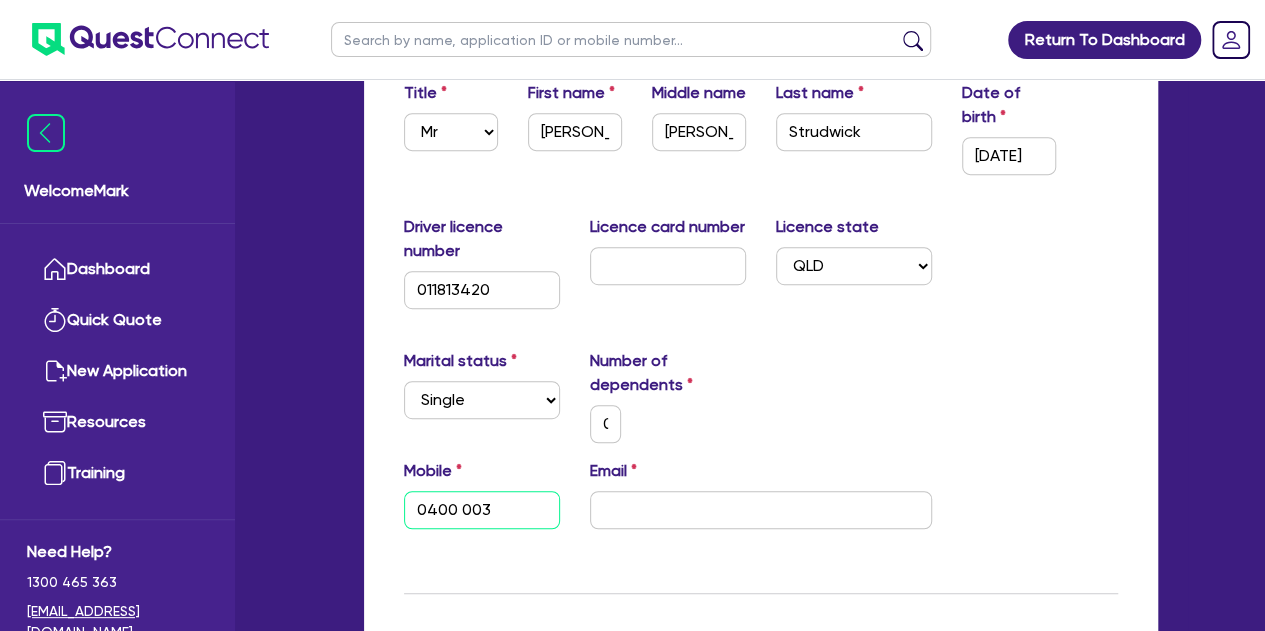 type on "0" 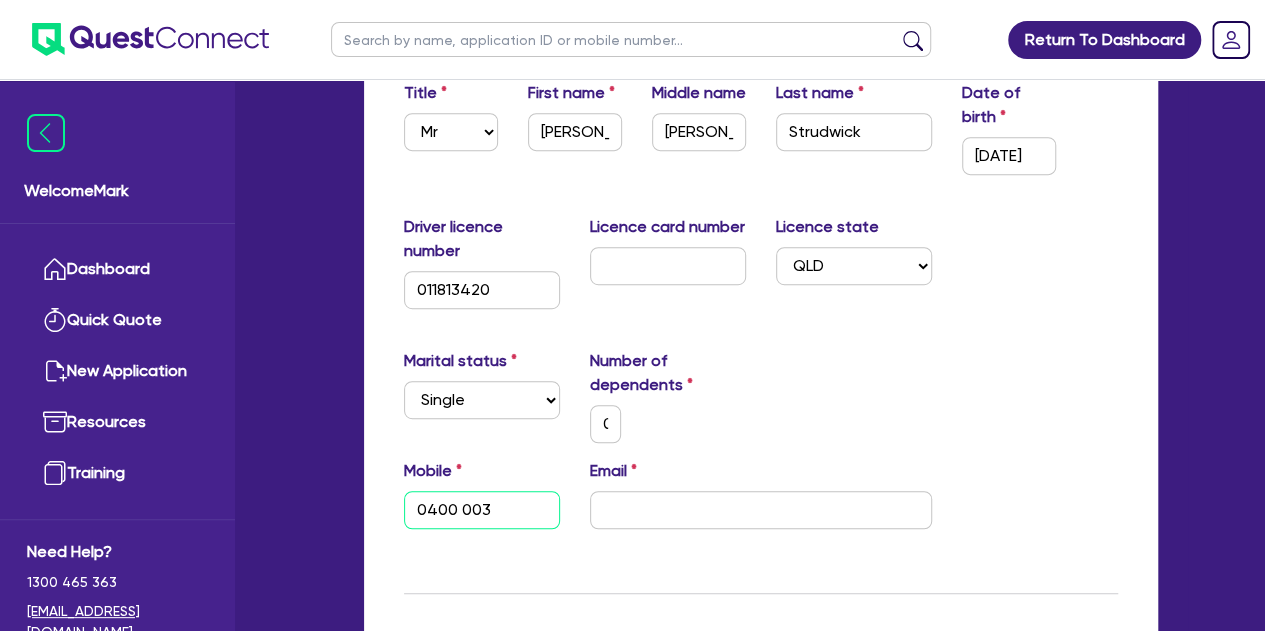 type on "0400 003 4" 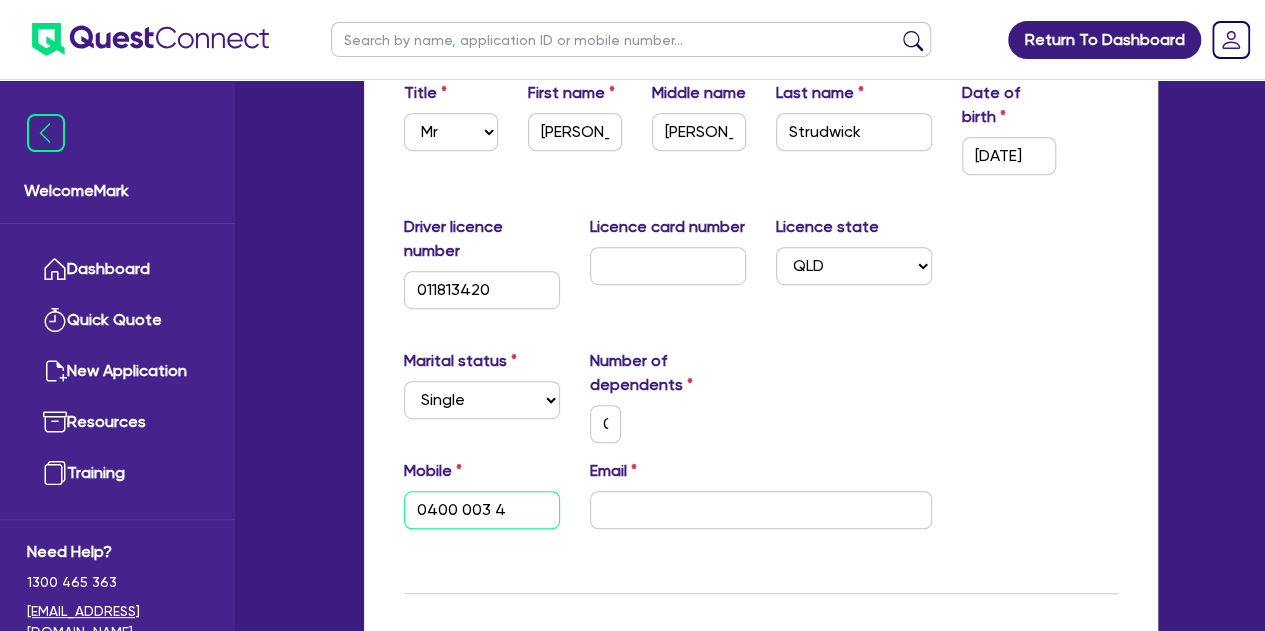 type on "0" 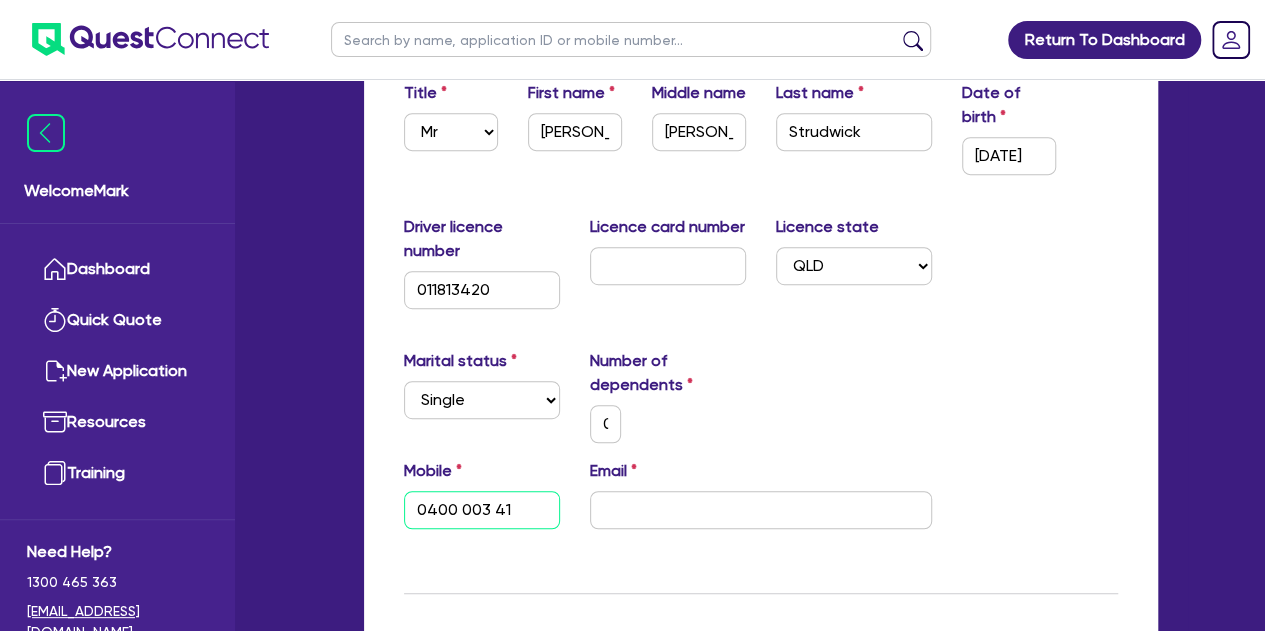 type on "0" 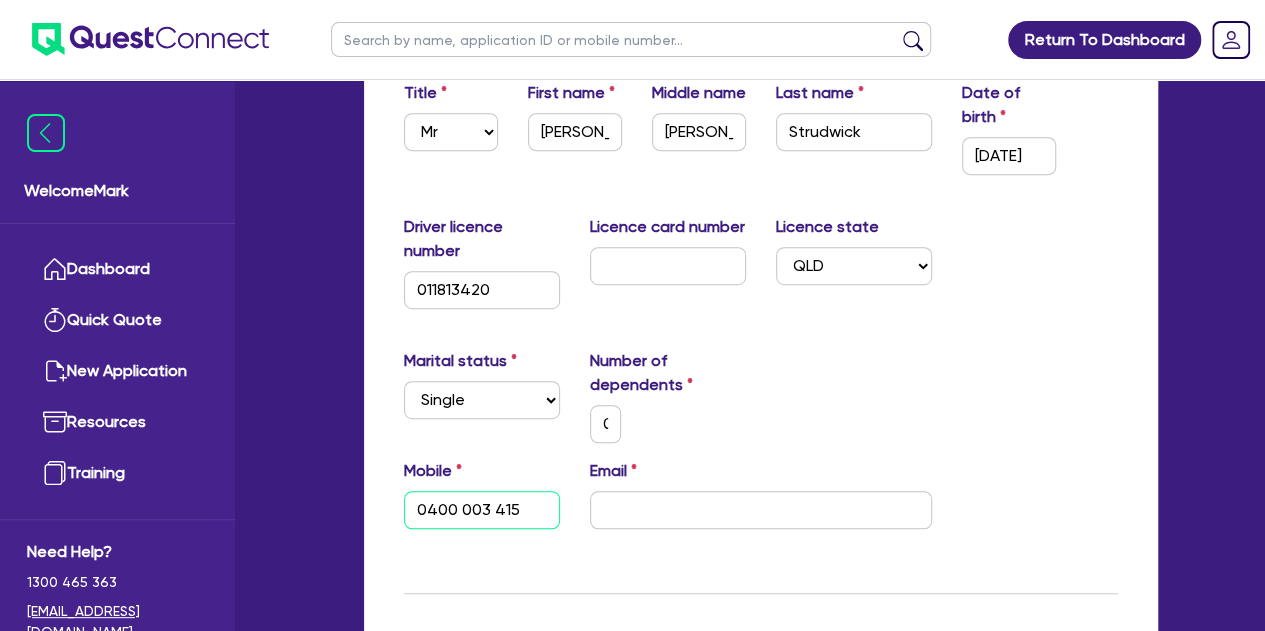 type on "0400 003 415" 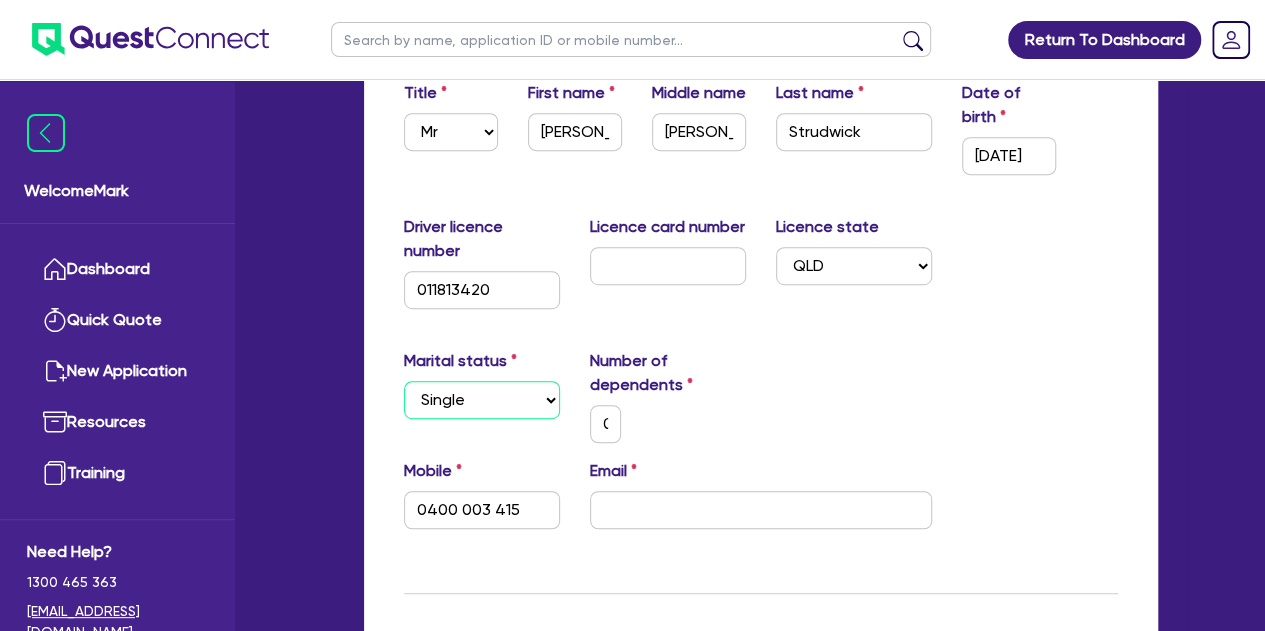 click on "Select Single Married De Facto / Partner" at bounding box center [482, 400] 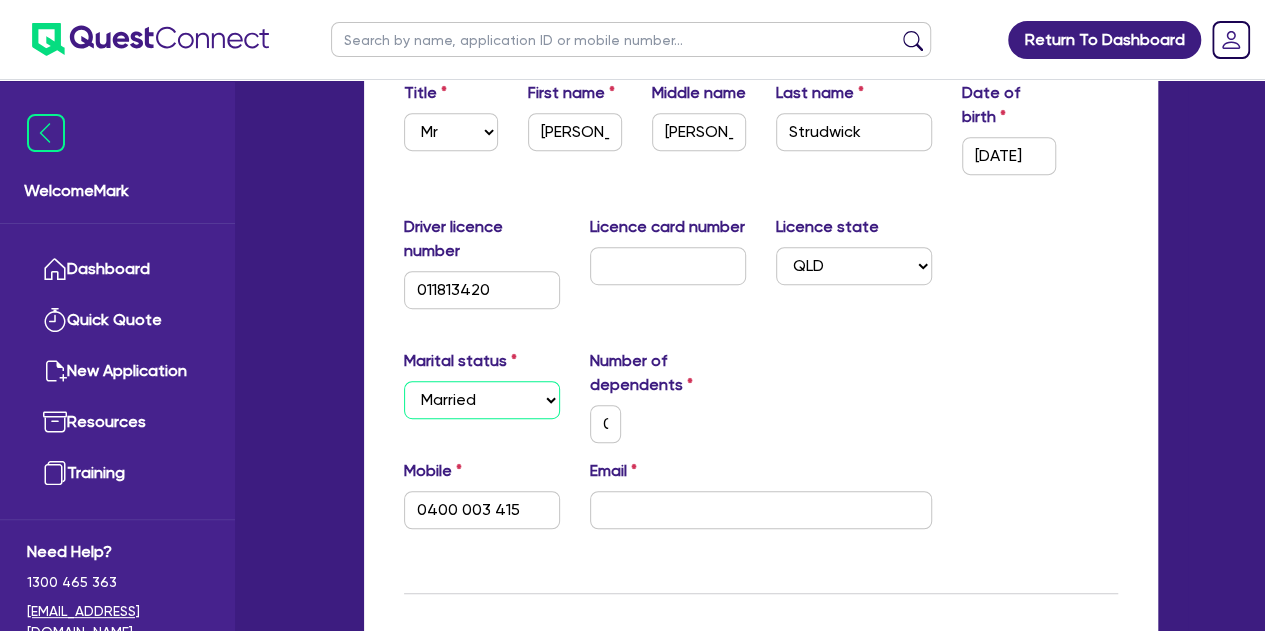 click on "Select Single Married De Facto / Partner" at bounding box center [482, 400] 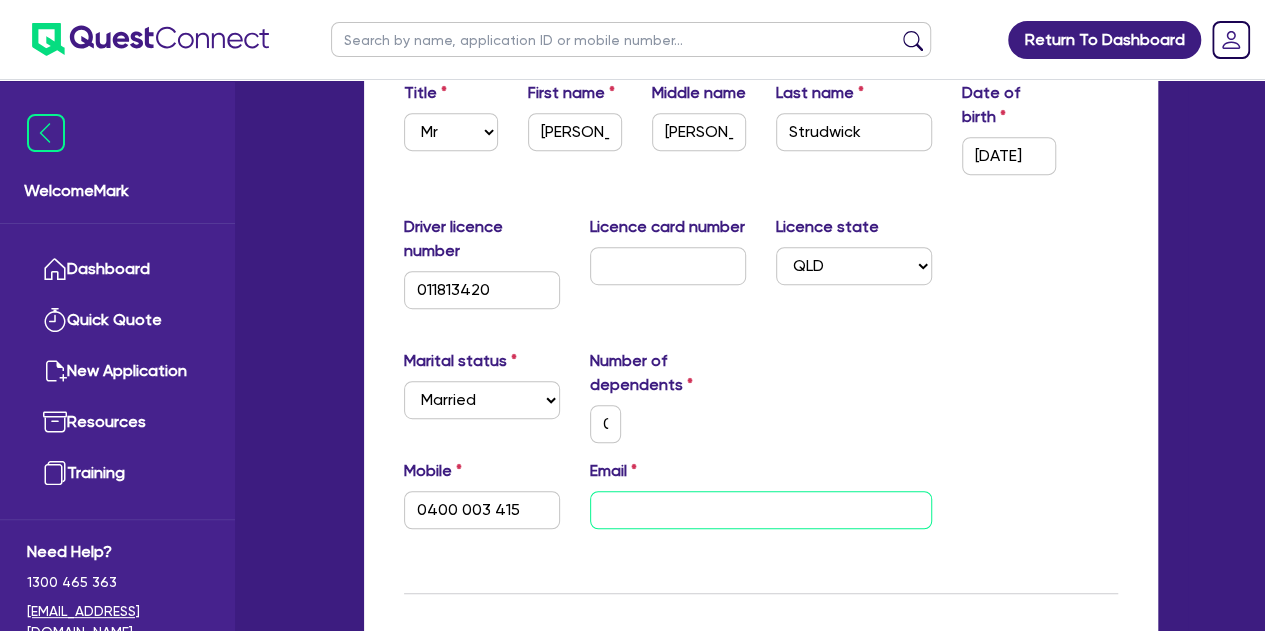 click at bounding box center [761, 510] 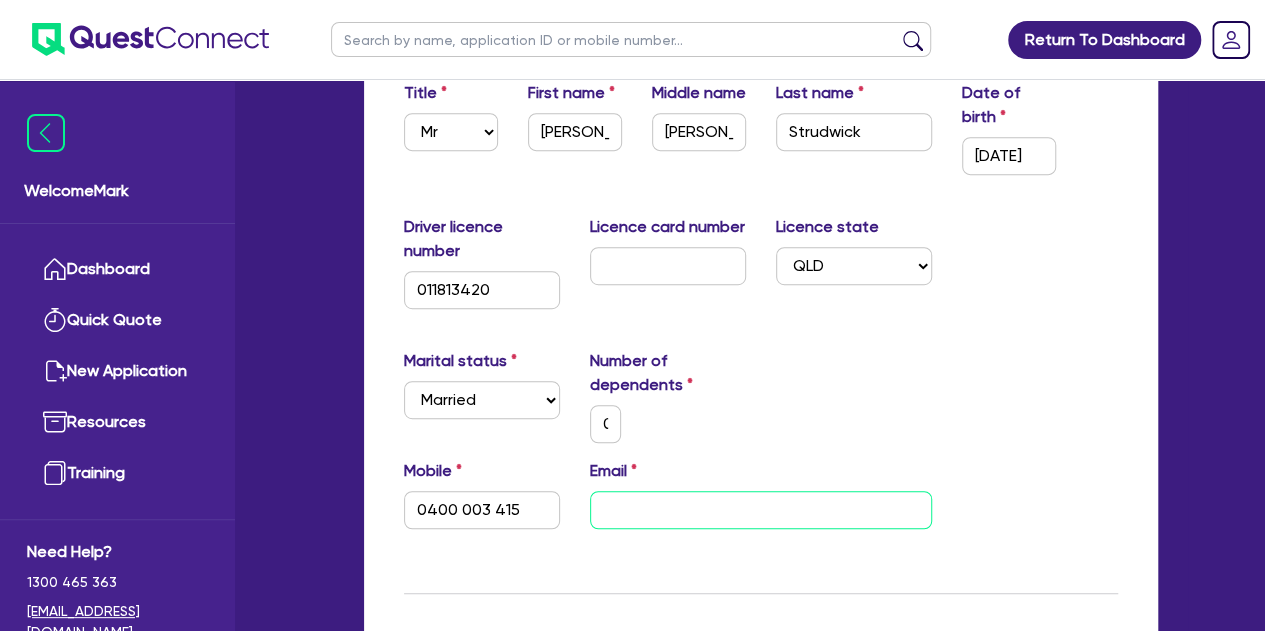 type on "0" 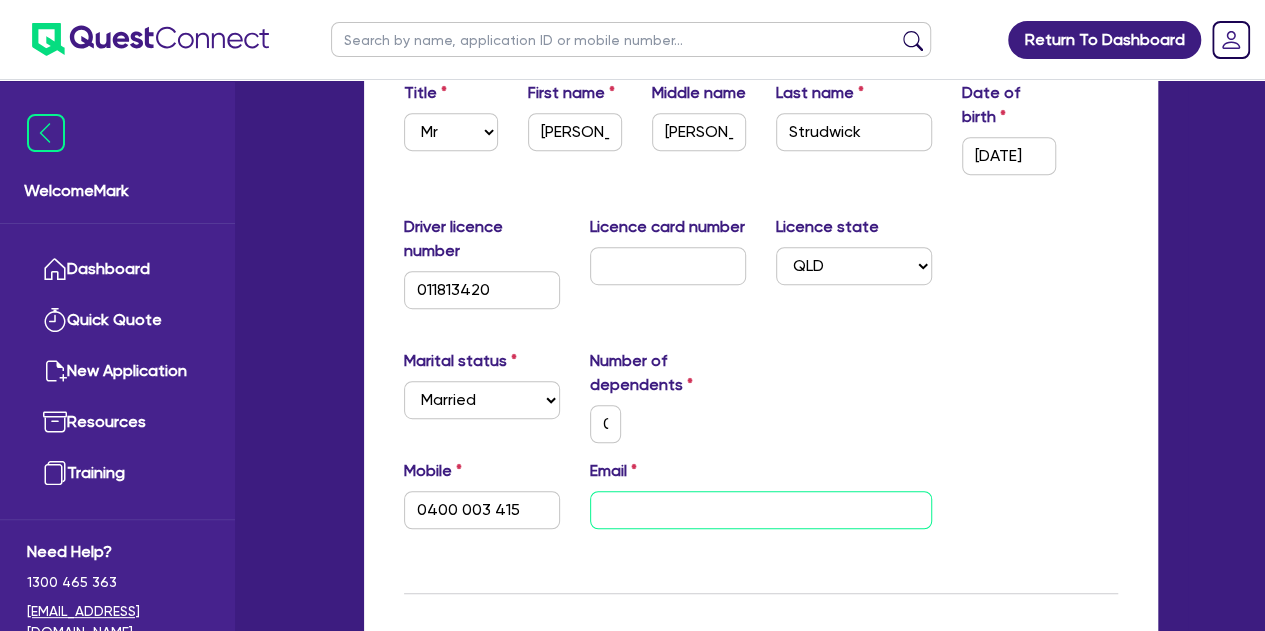 type on "0400 003 415" 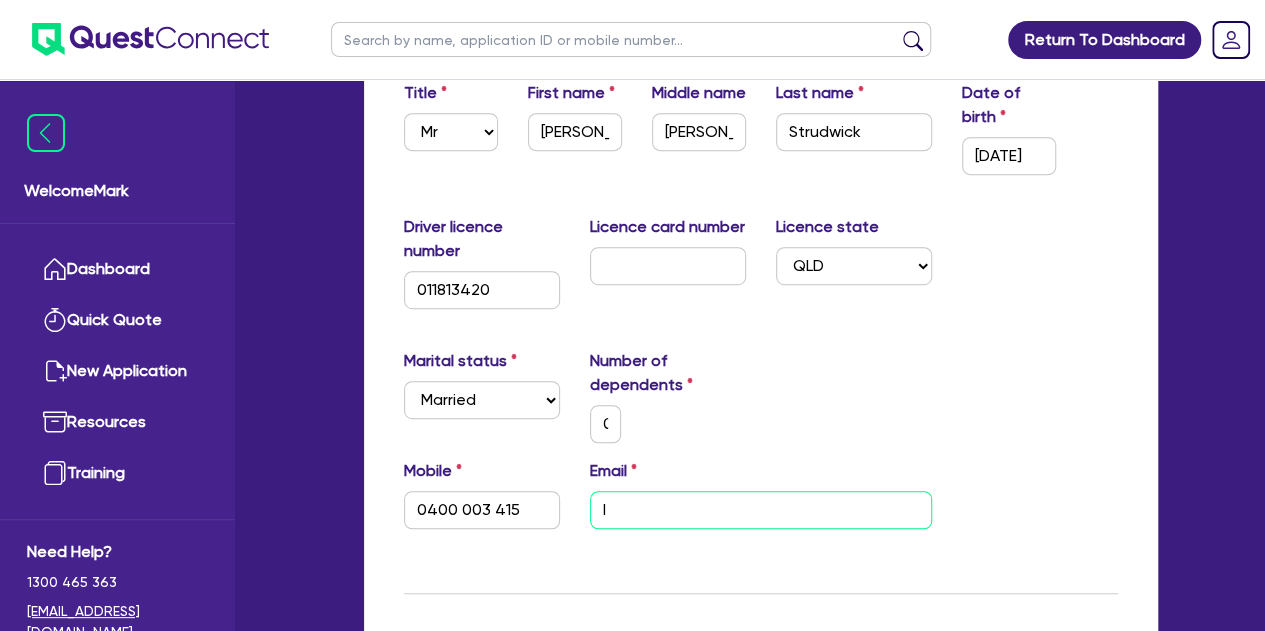 type on "0" 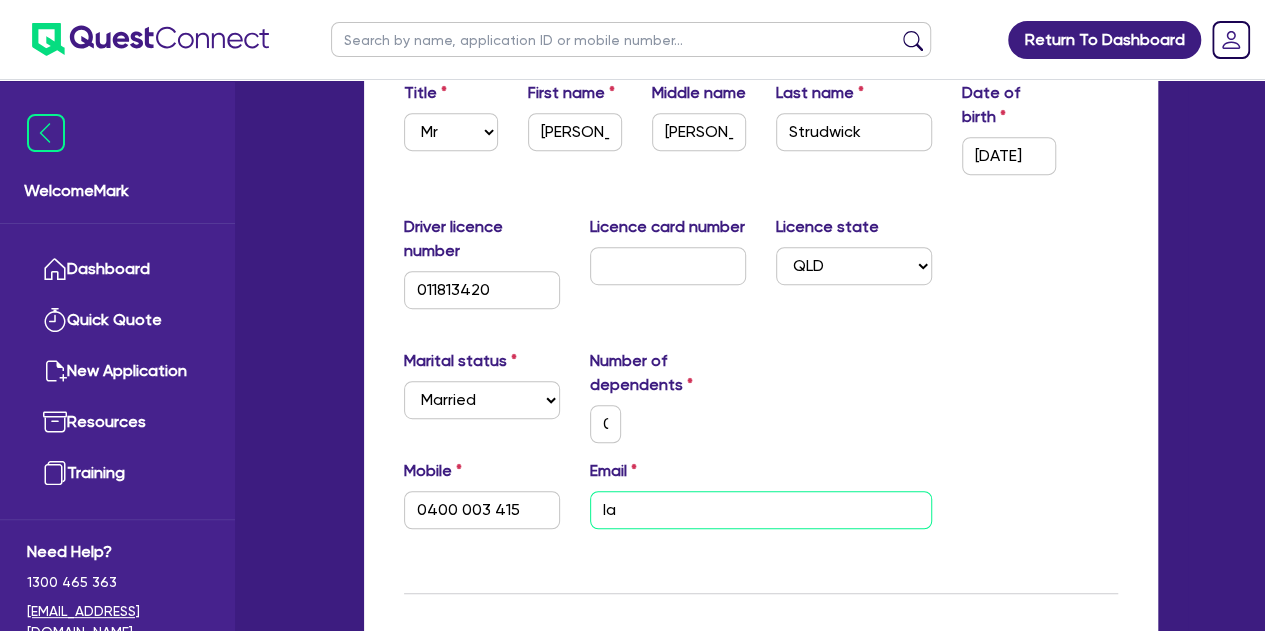 type on "0" 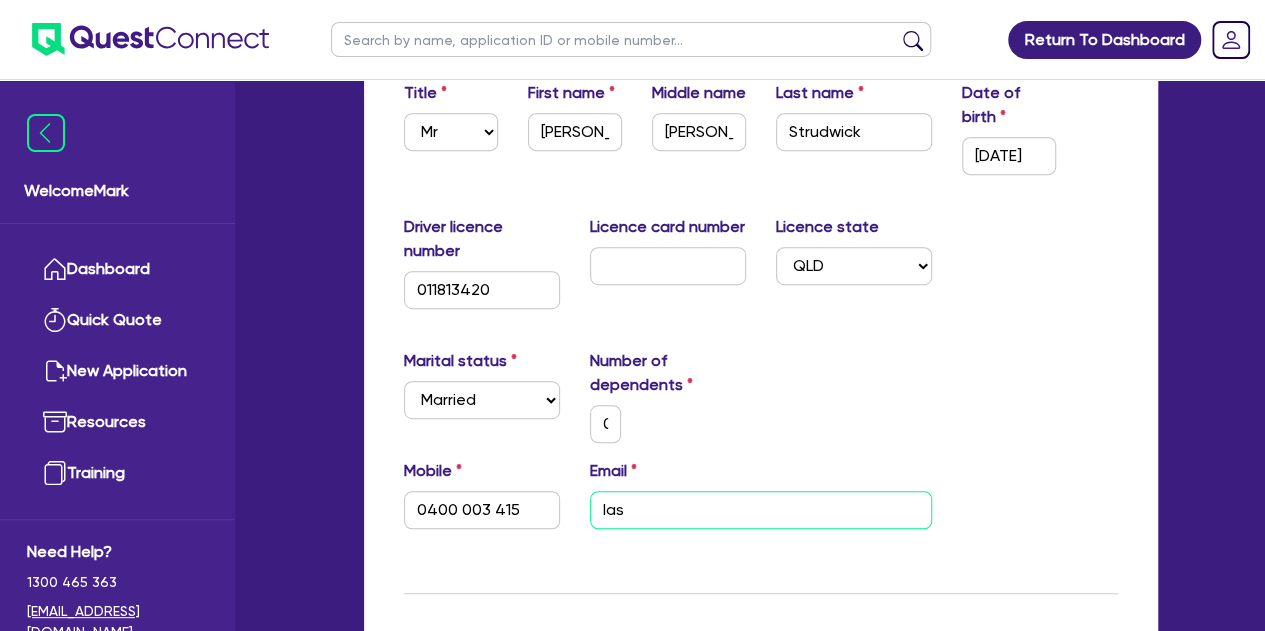 type on "0" 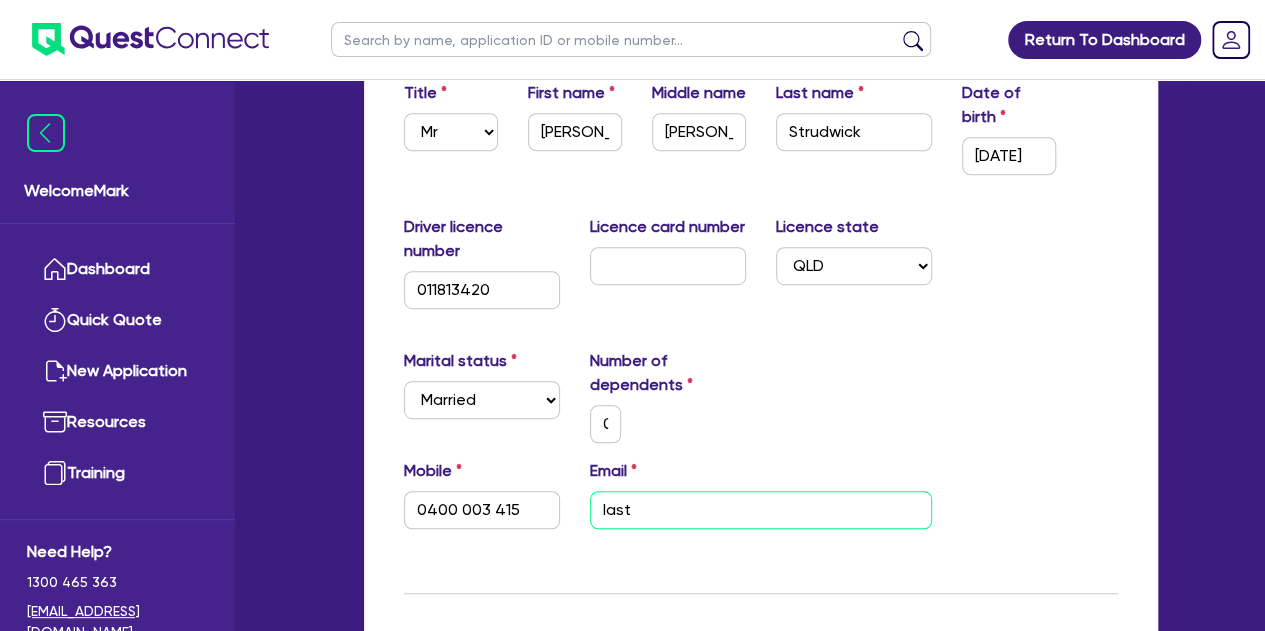 type on "0" 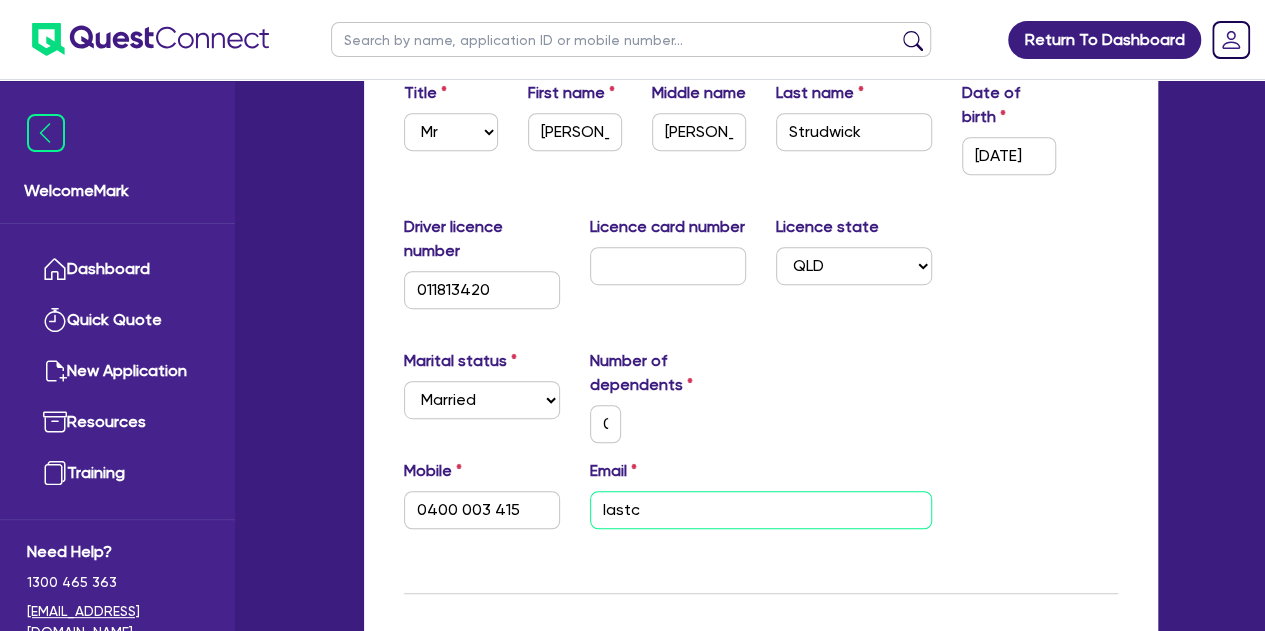 type on "0" 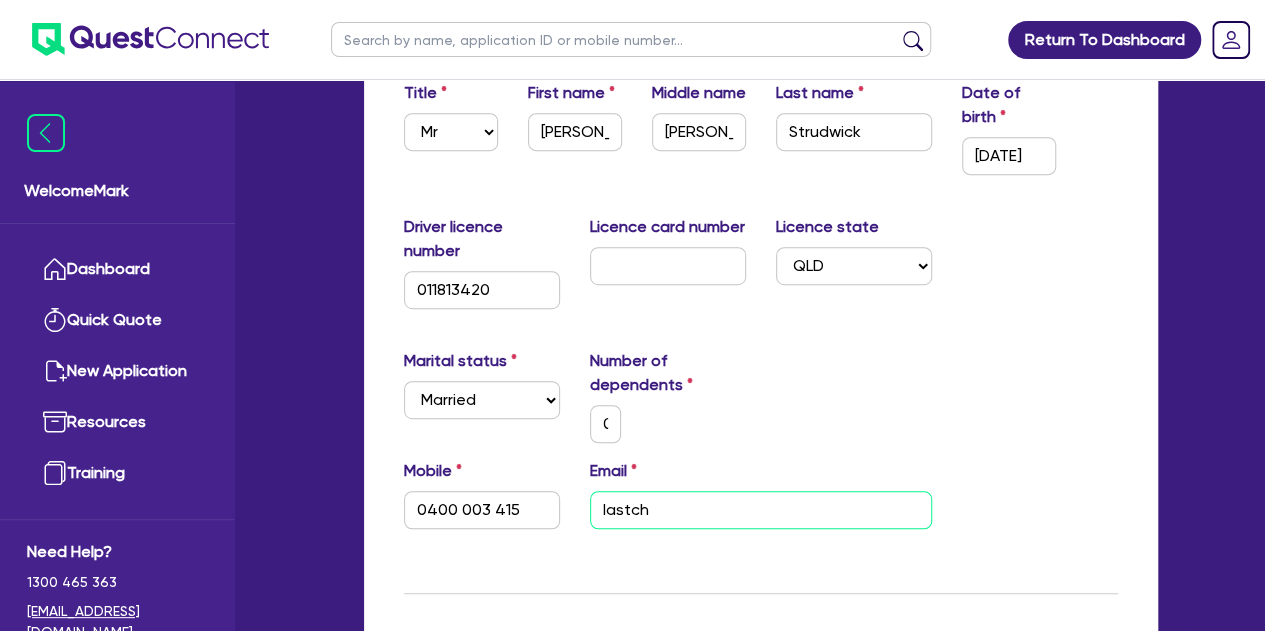 type on "0" 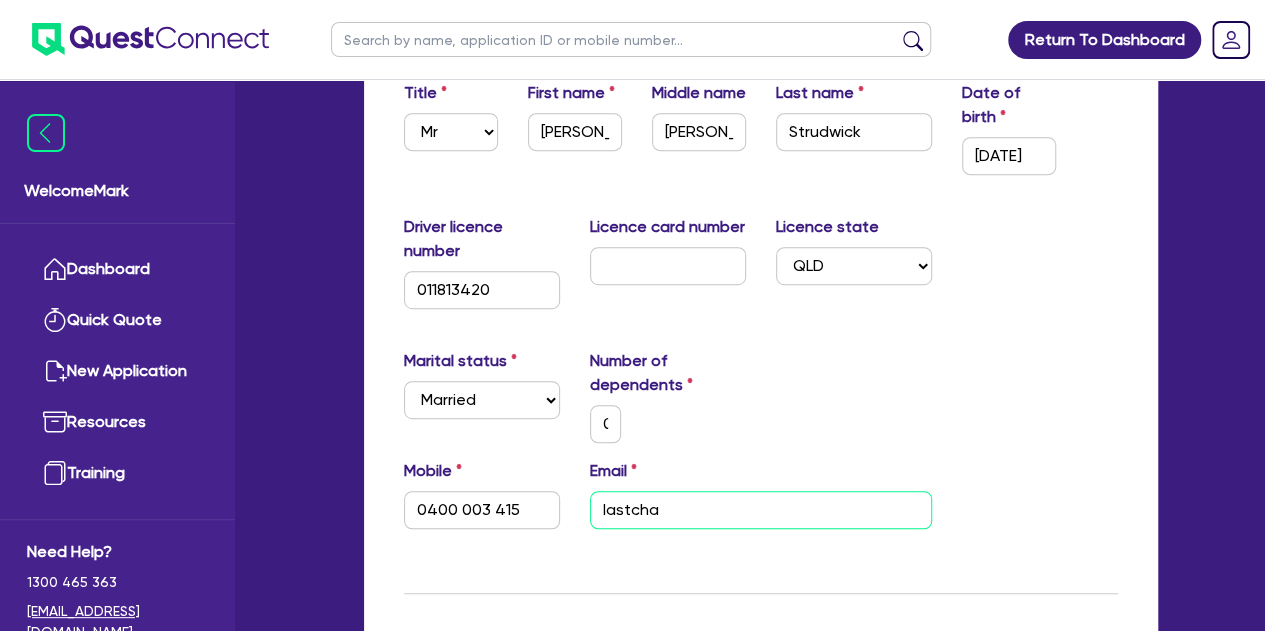 type on "0" 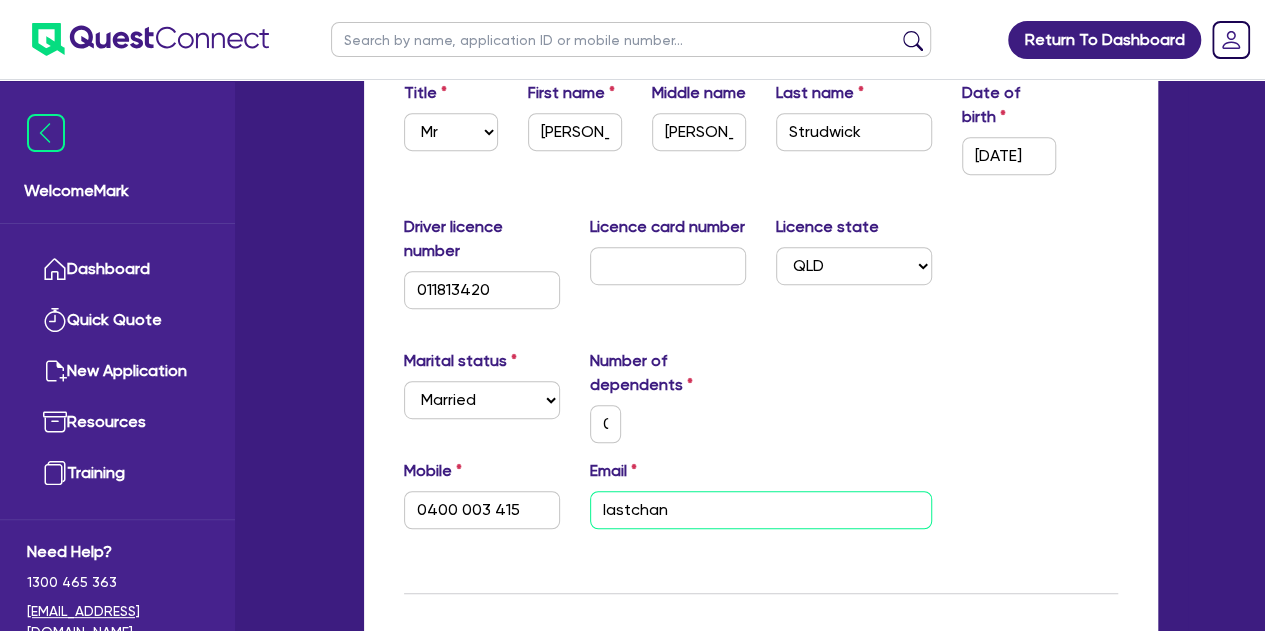 type on "0" 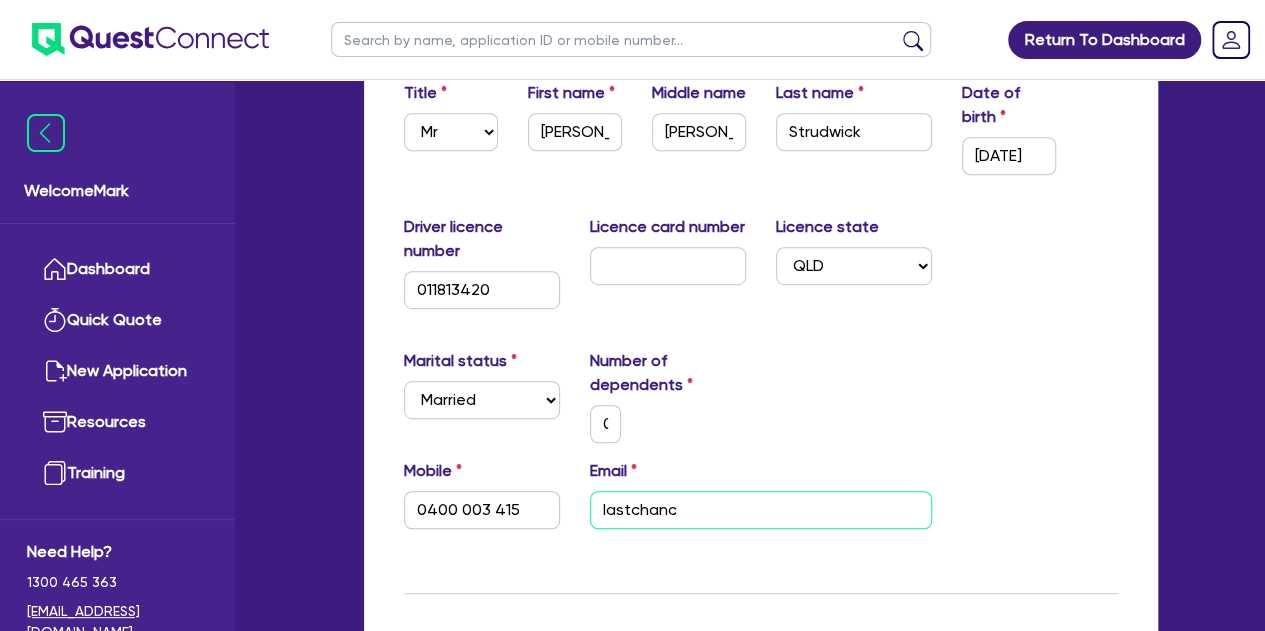 type on "0" 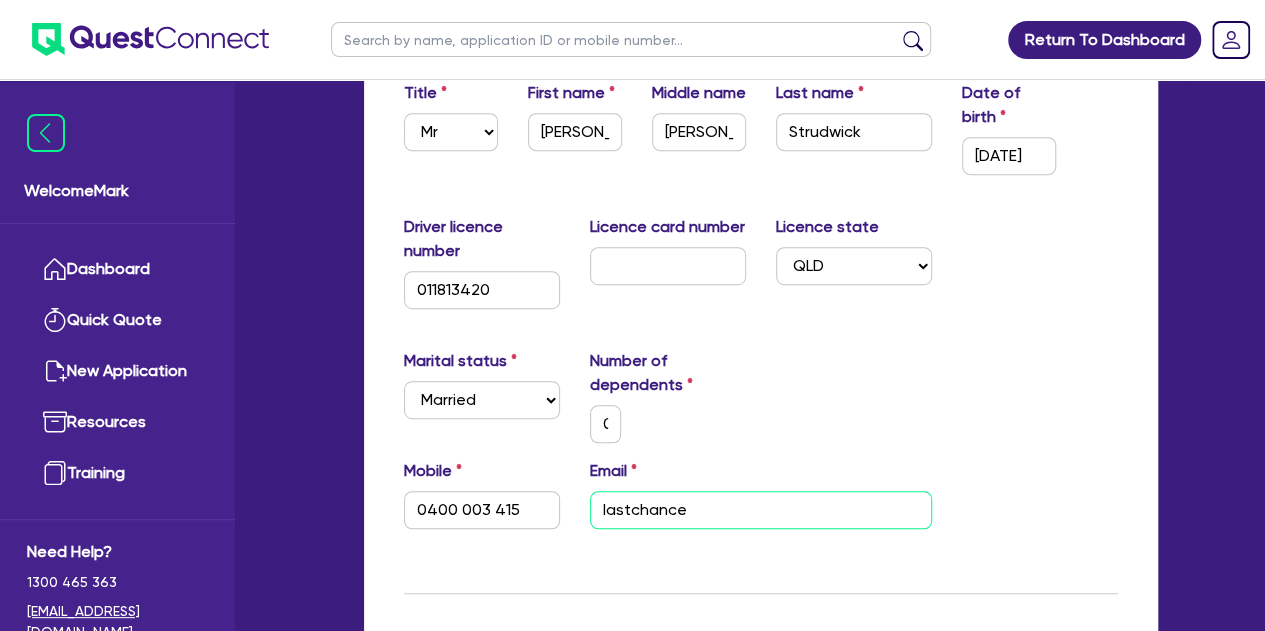 type on "0" 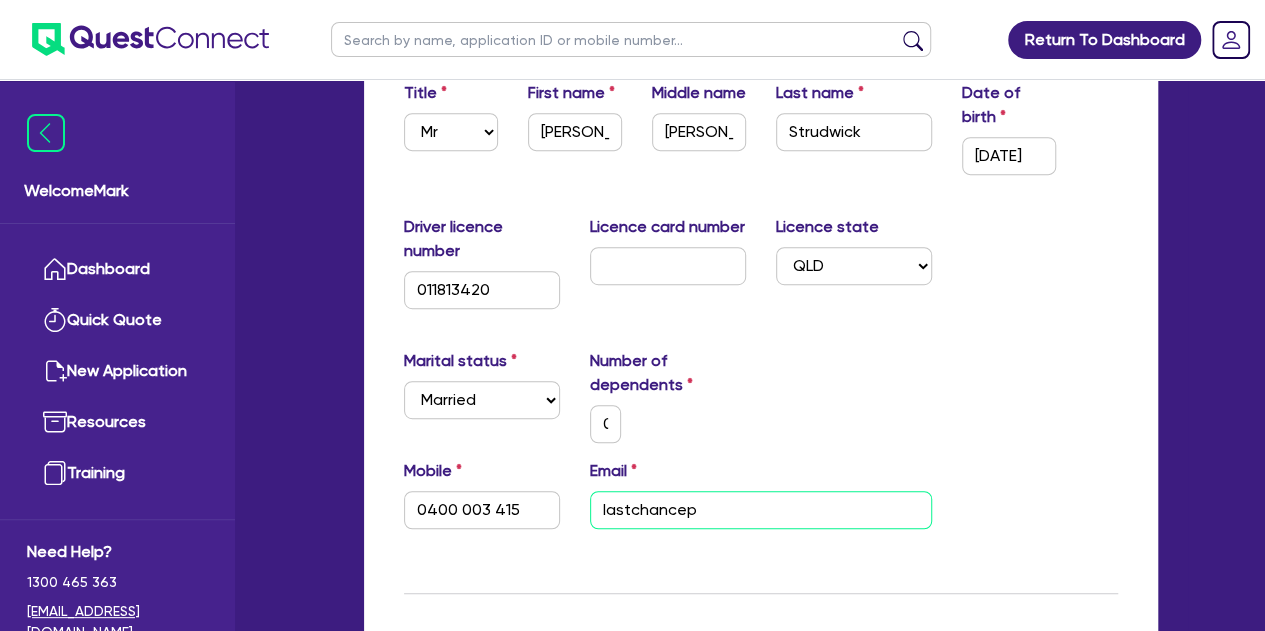 type on "0" 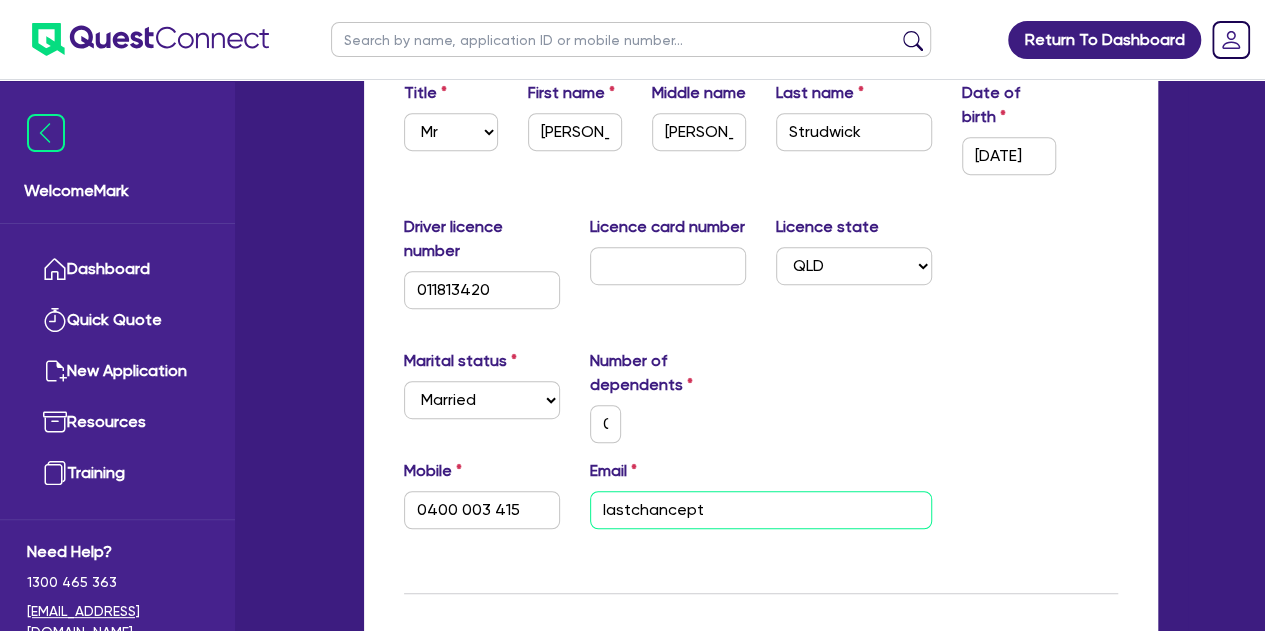 type on "0" 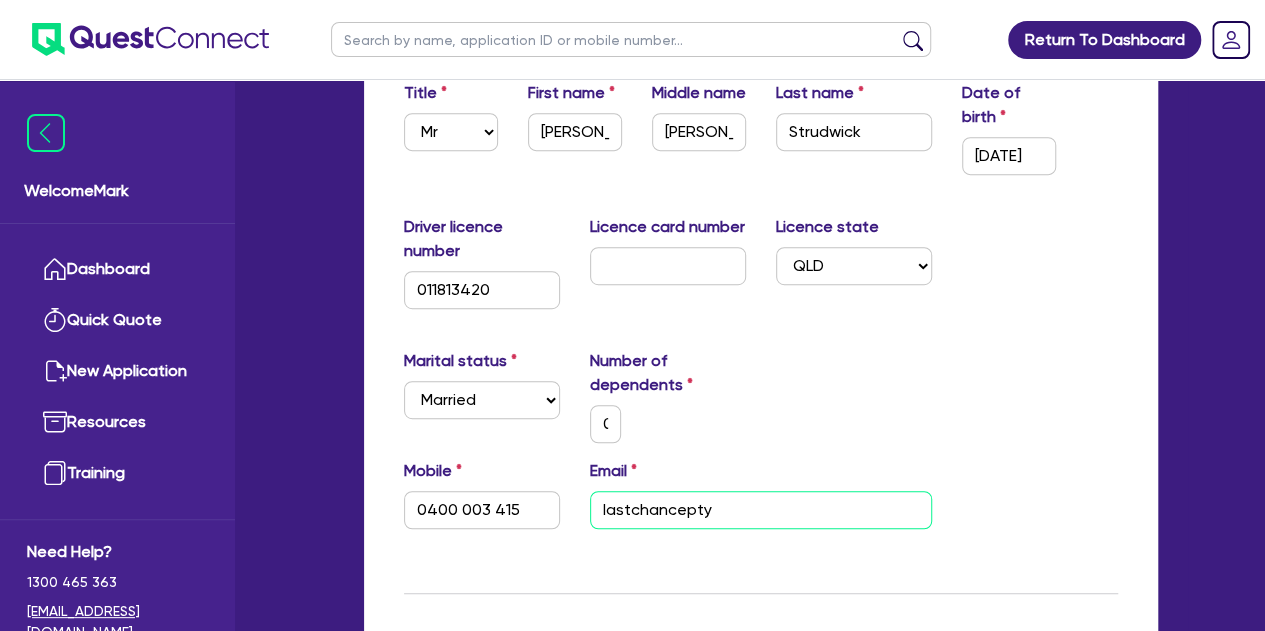 type on "0" 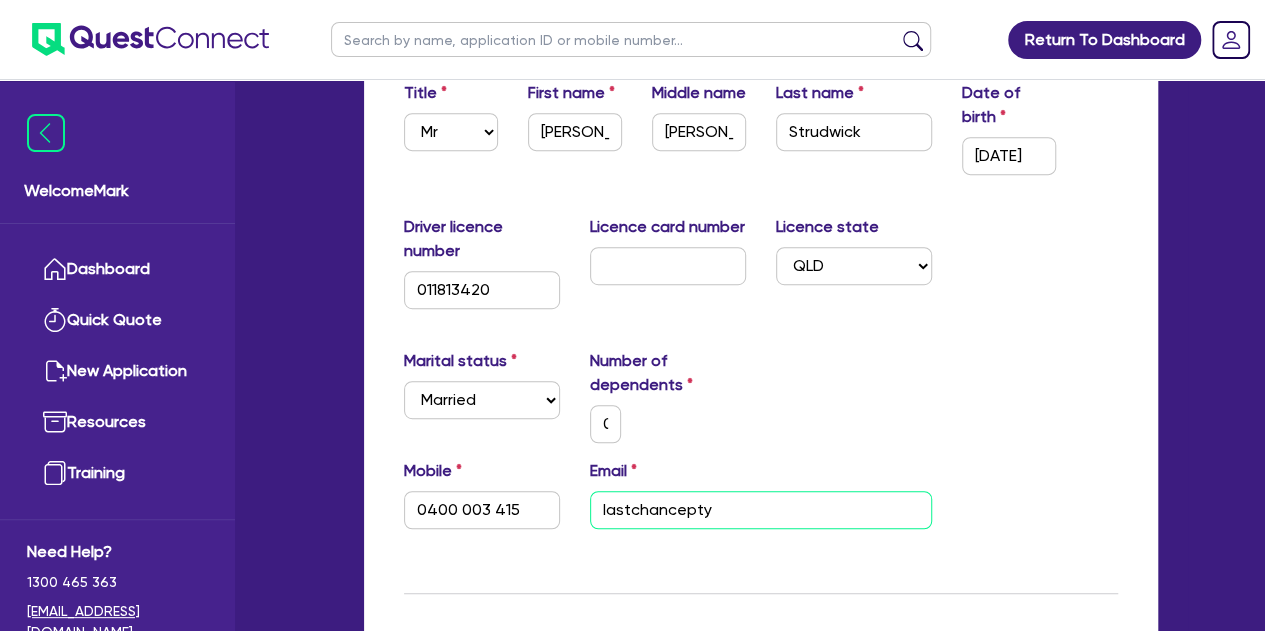 type on "0400 003 415" 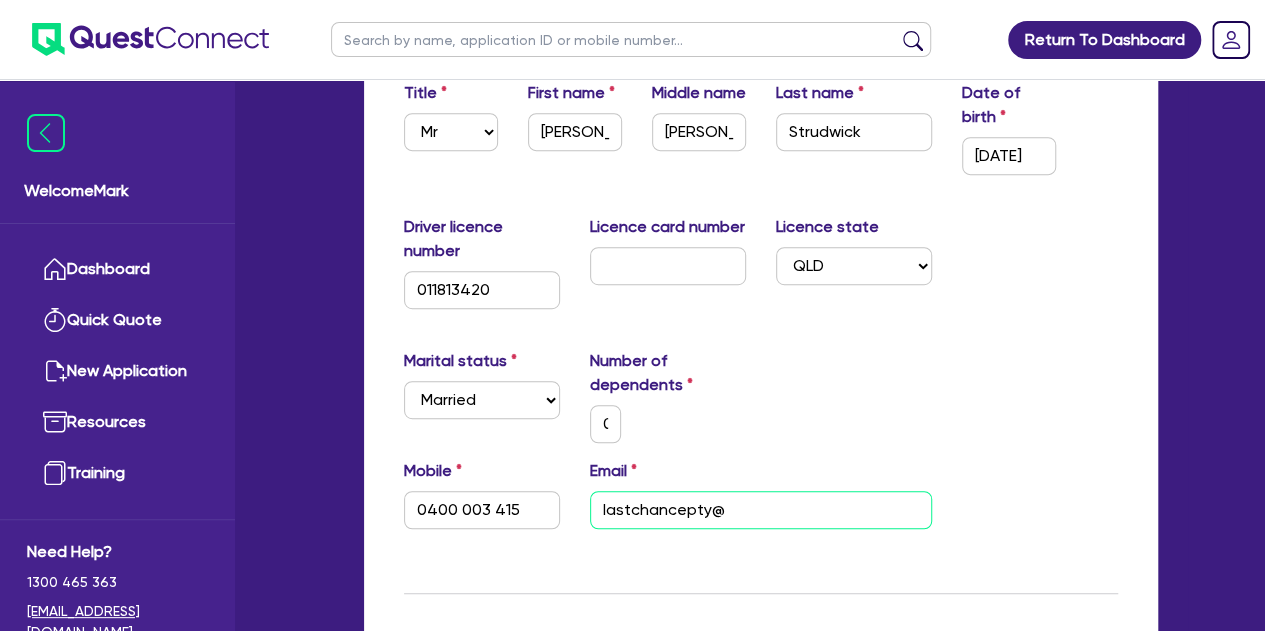 type on "0" 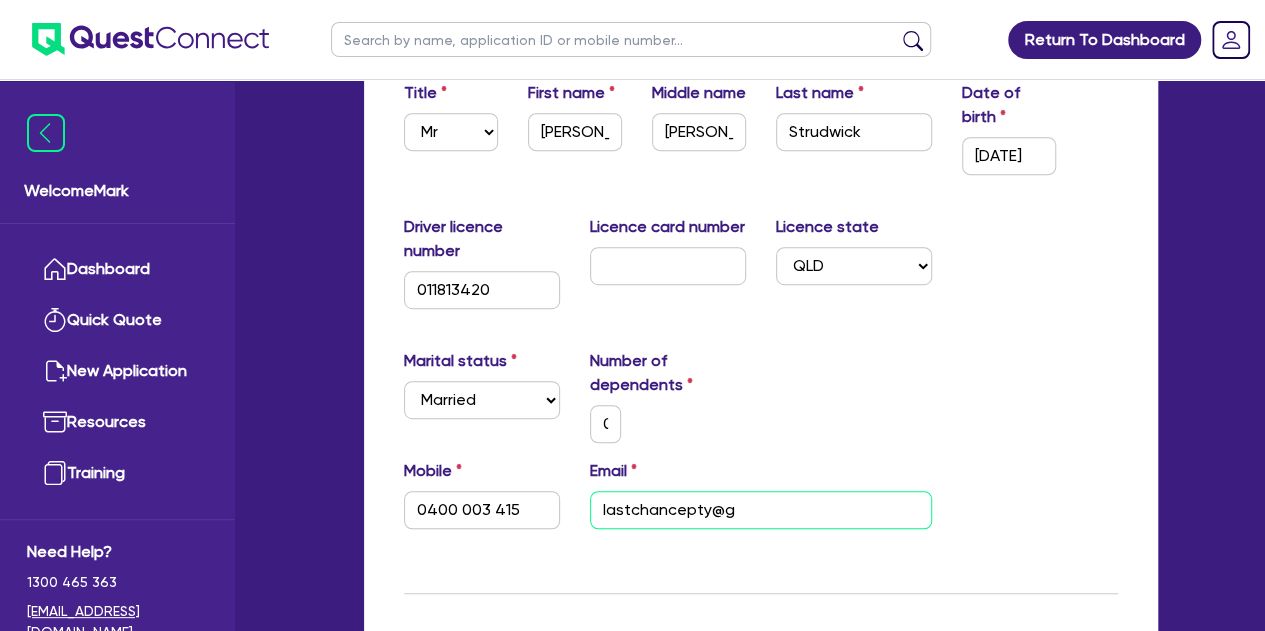 type on "0" 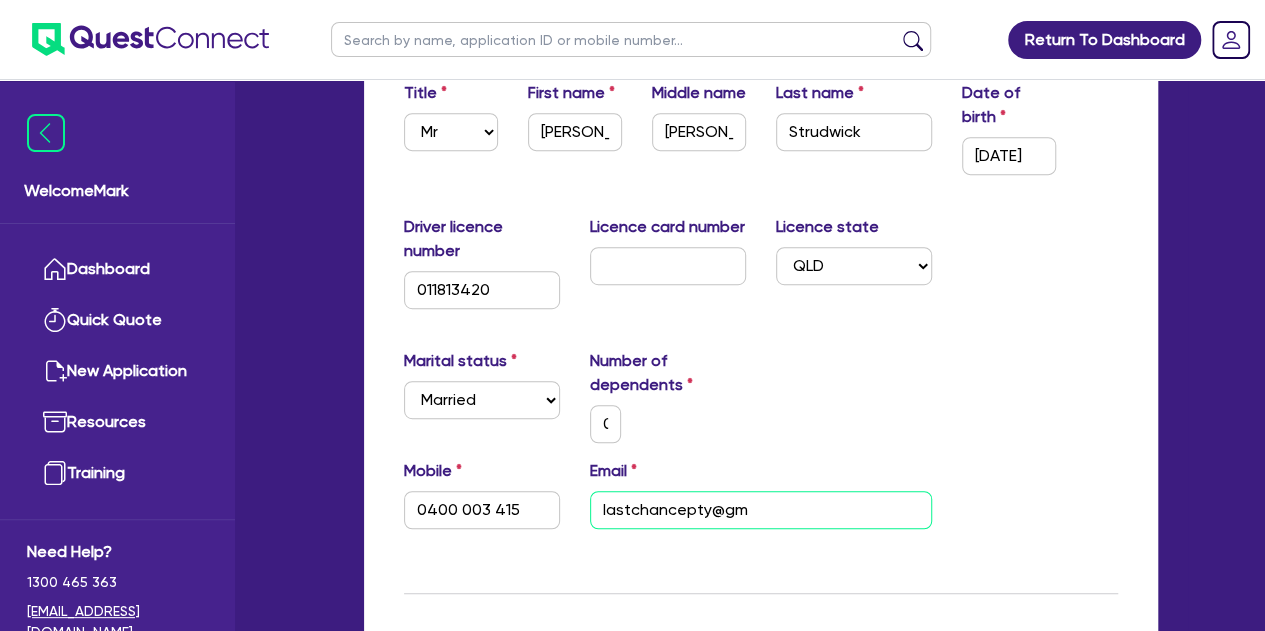 type on "0" 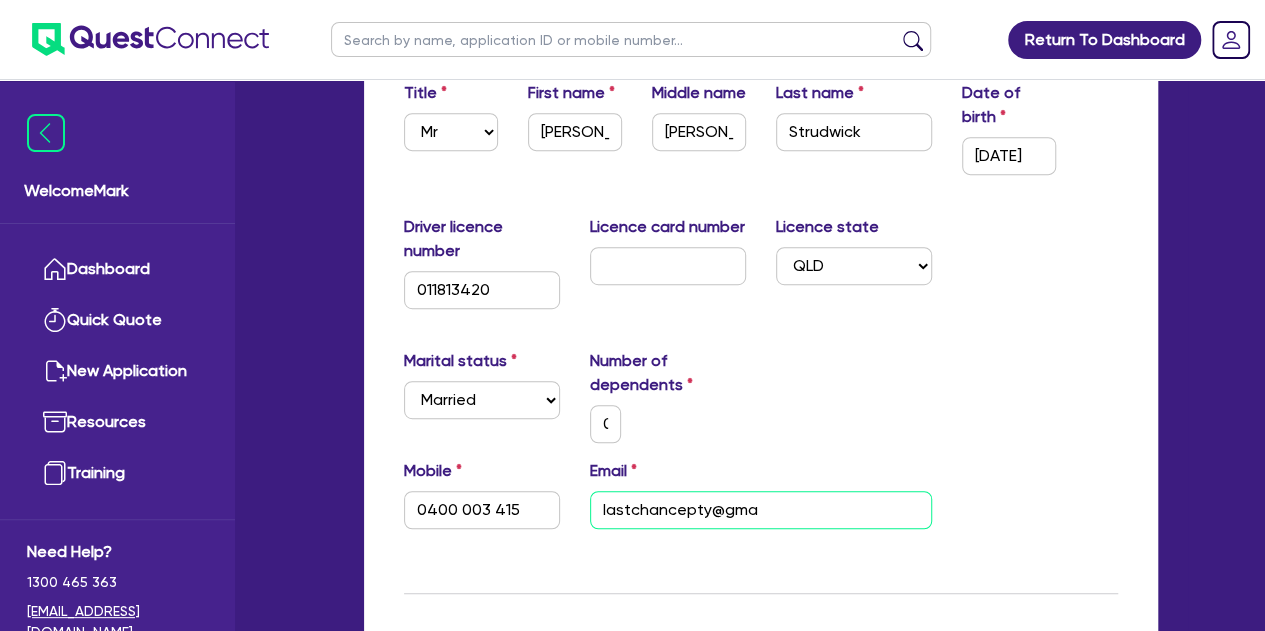 type on "0" 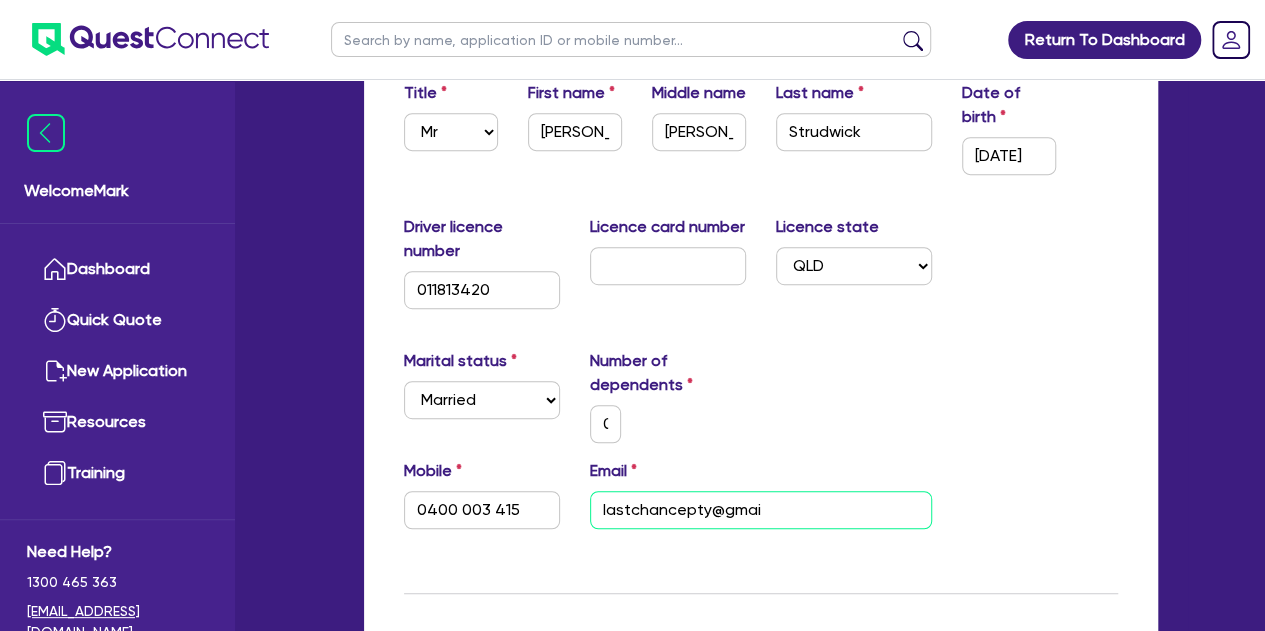 type on "0" 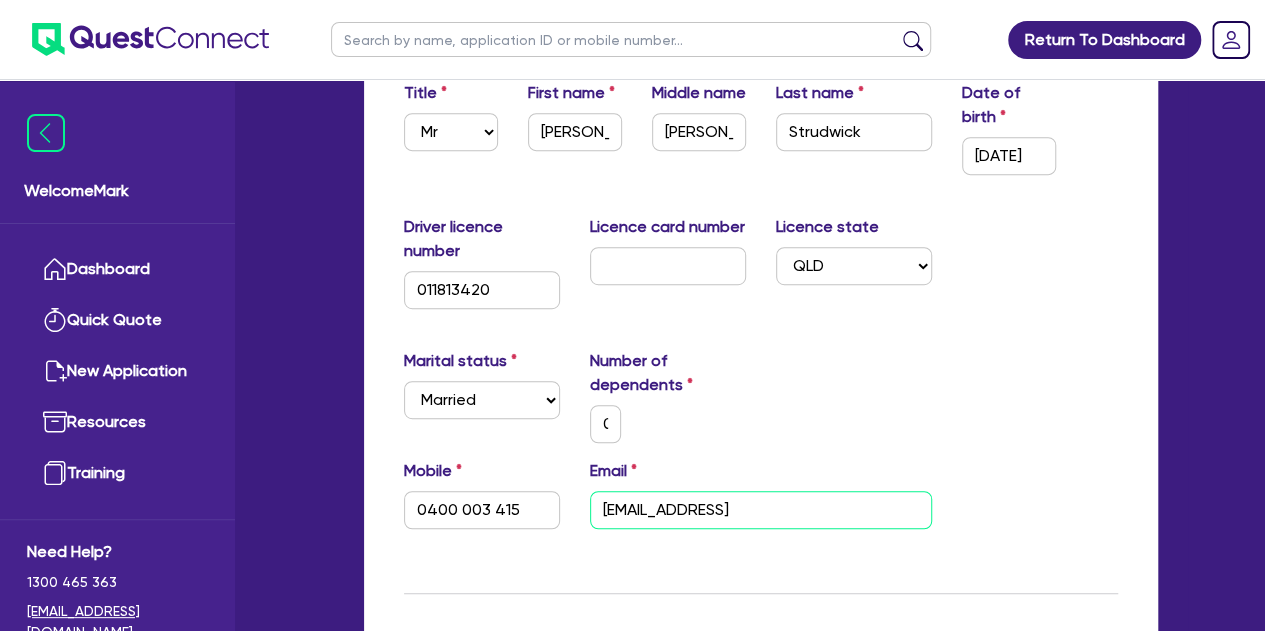 type on "0" 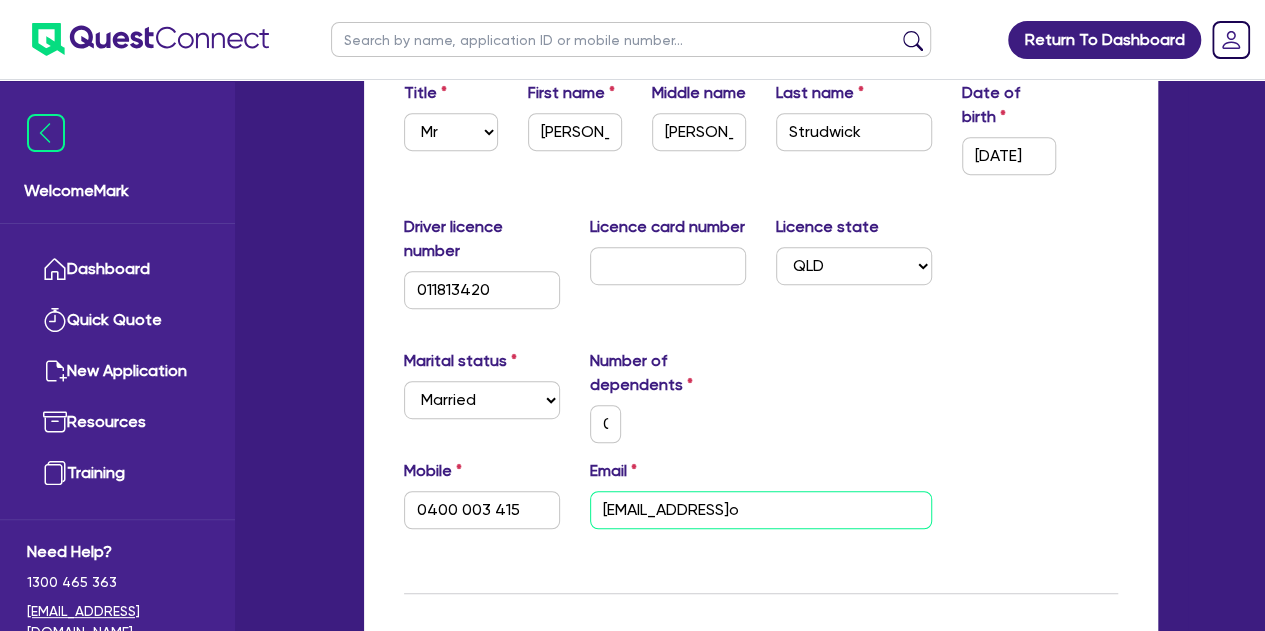 type on "0" 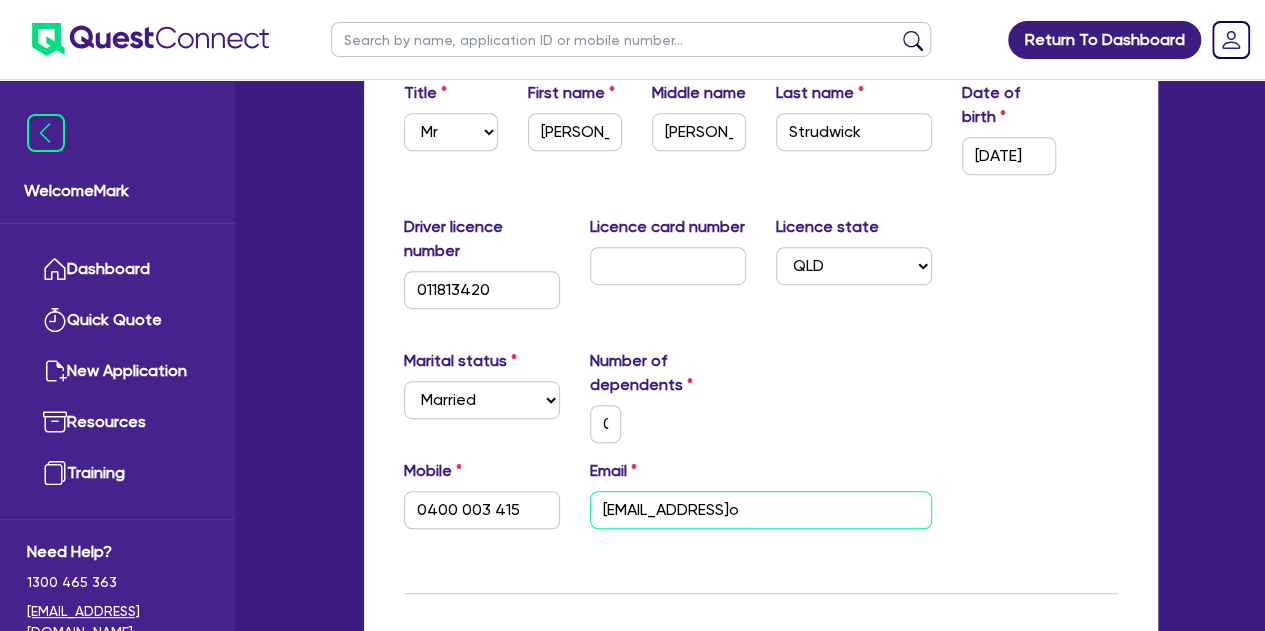 type on "0400 003 415" 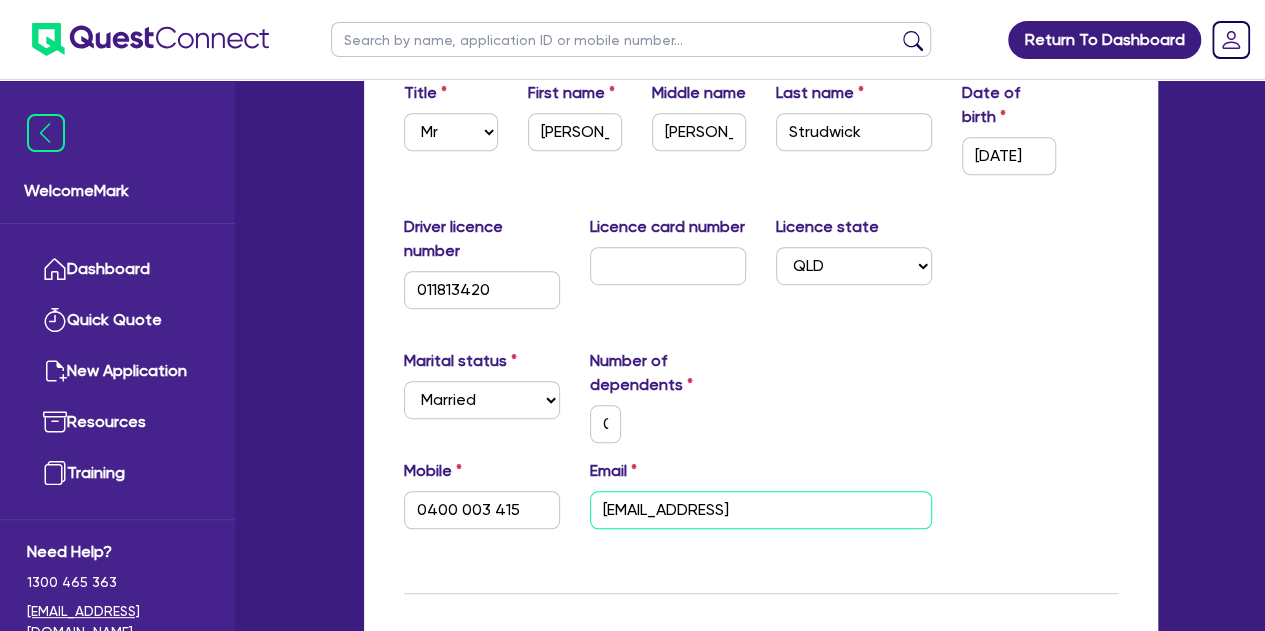 type on "0" 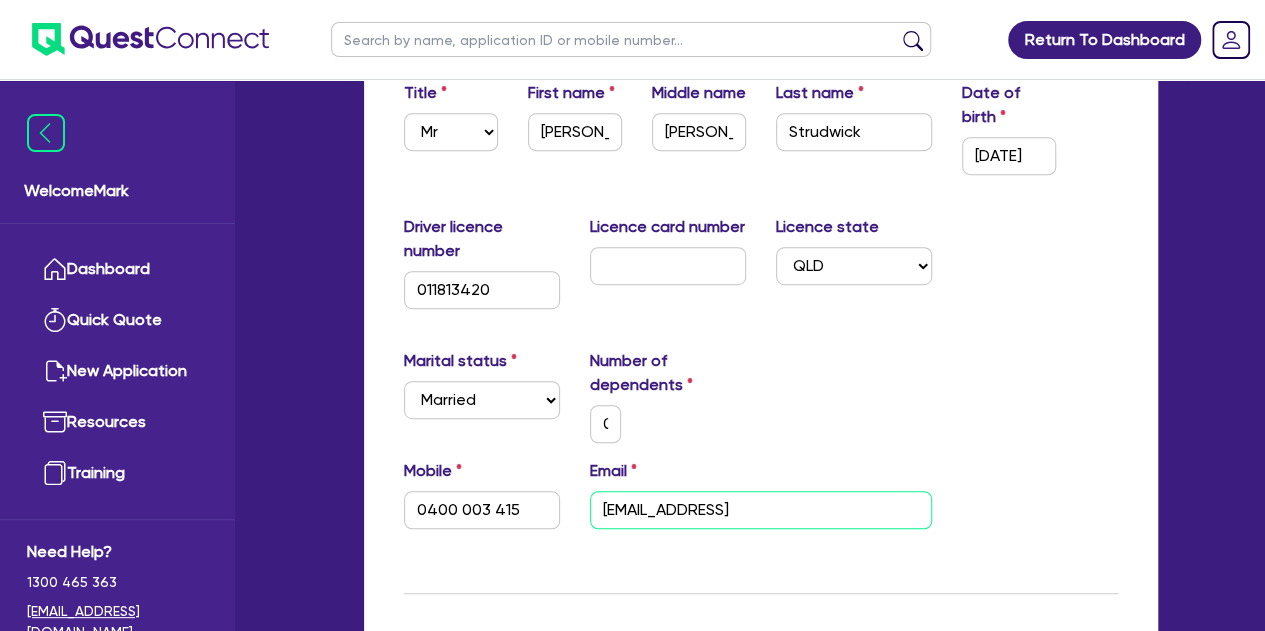 type on "0400 003 415" 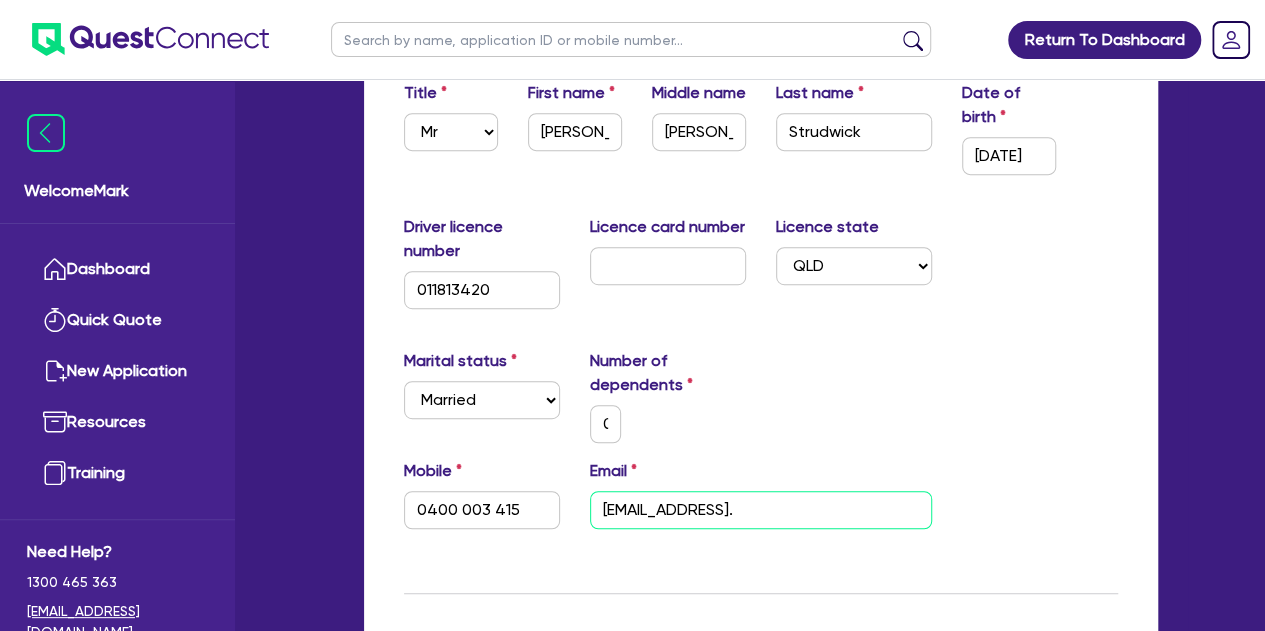 type on "0" 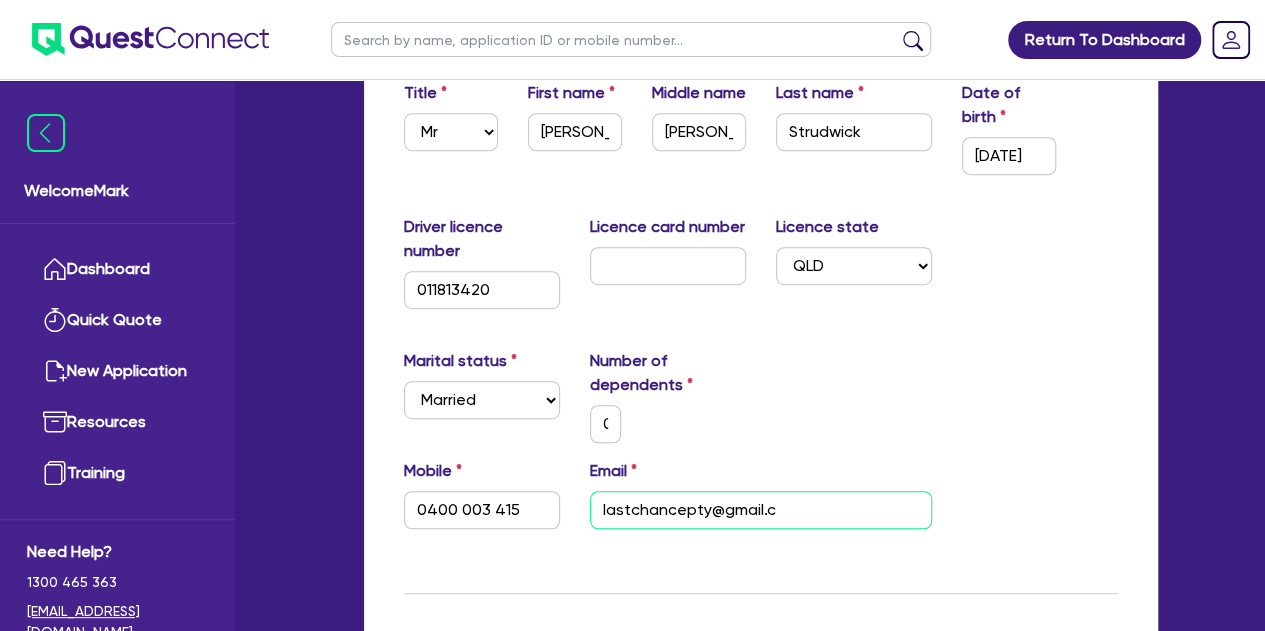 type on "0" 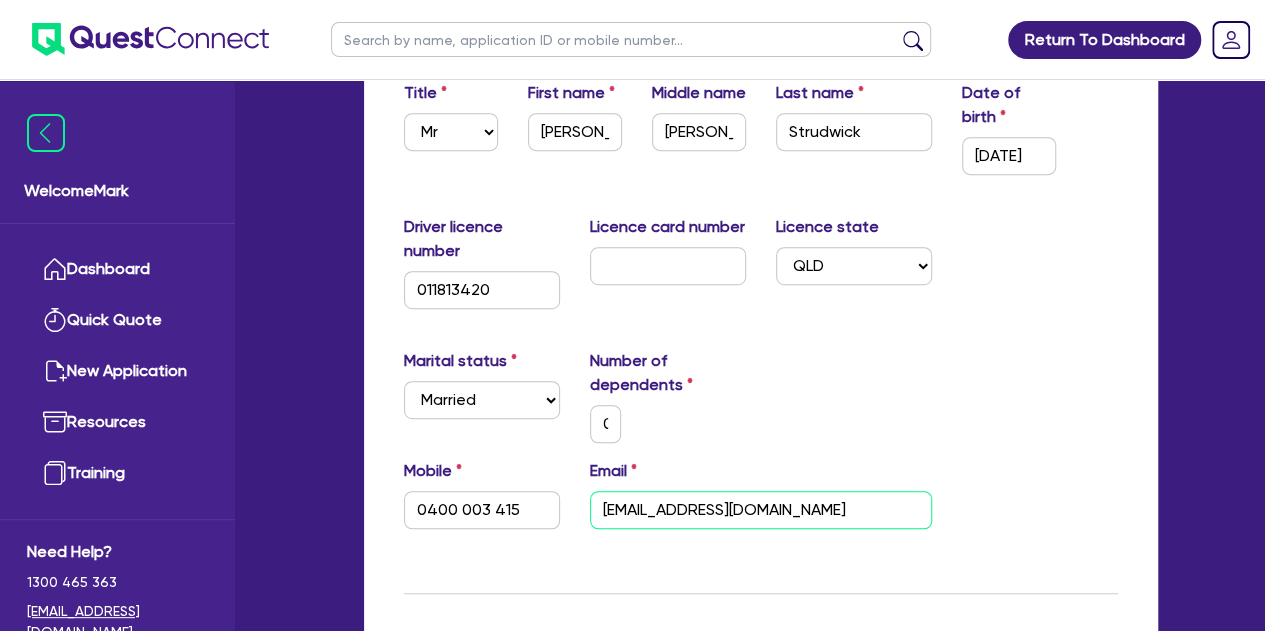 type on "0" 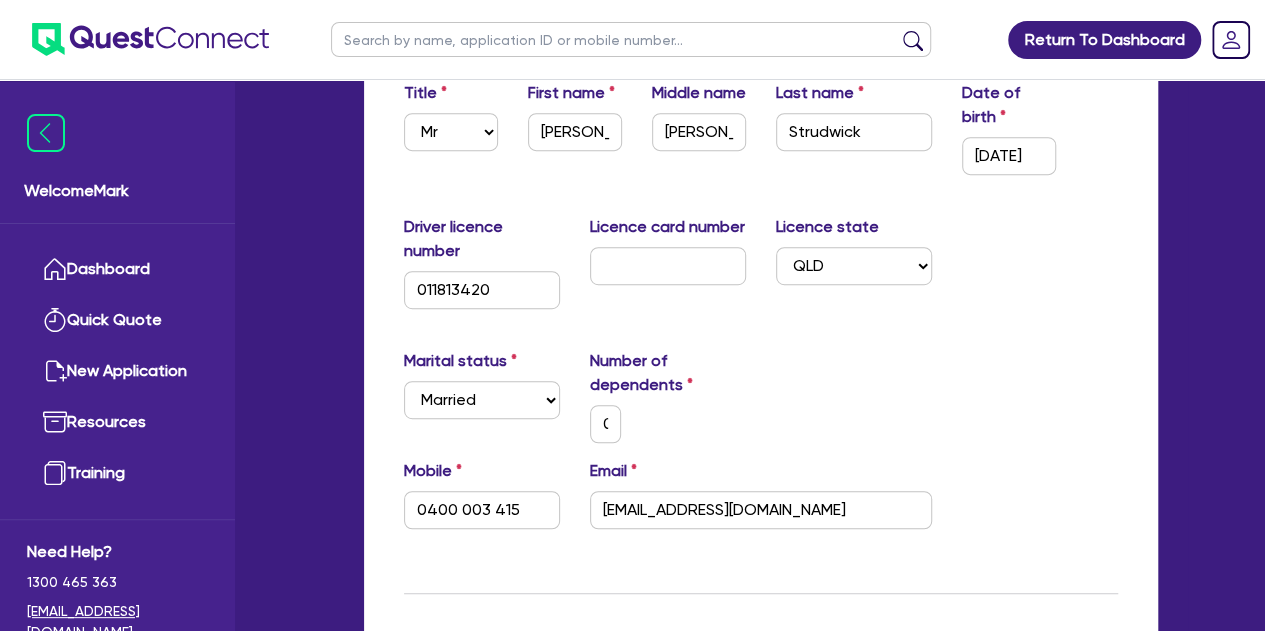 click on "Marital status Select [DEMOGRAPHIC_DATA] Married De Facto / Partner Number of dependents 0" at bounding box center [761, 404] 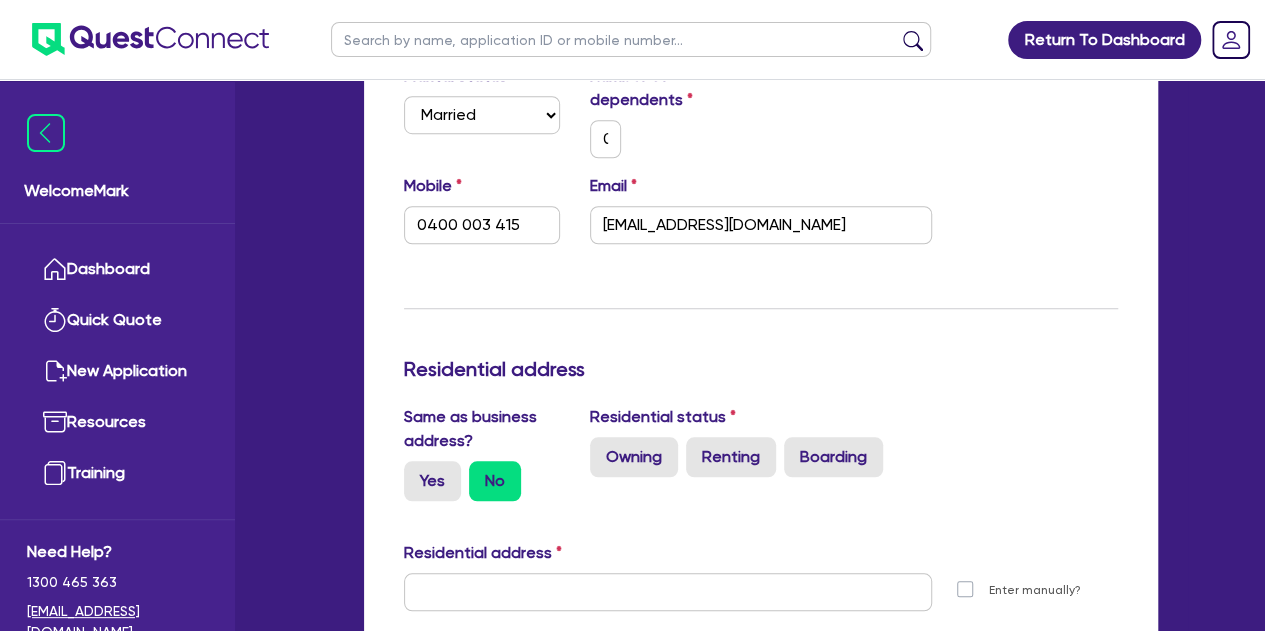 scroll, scrollTop: 700, scrollLeft: 0, axis: vertical 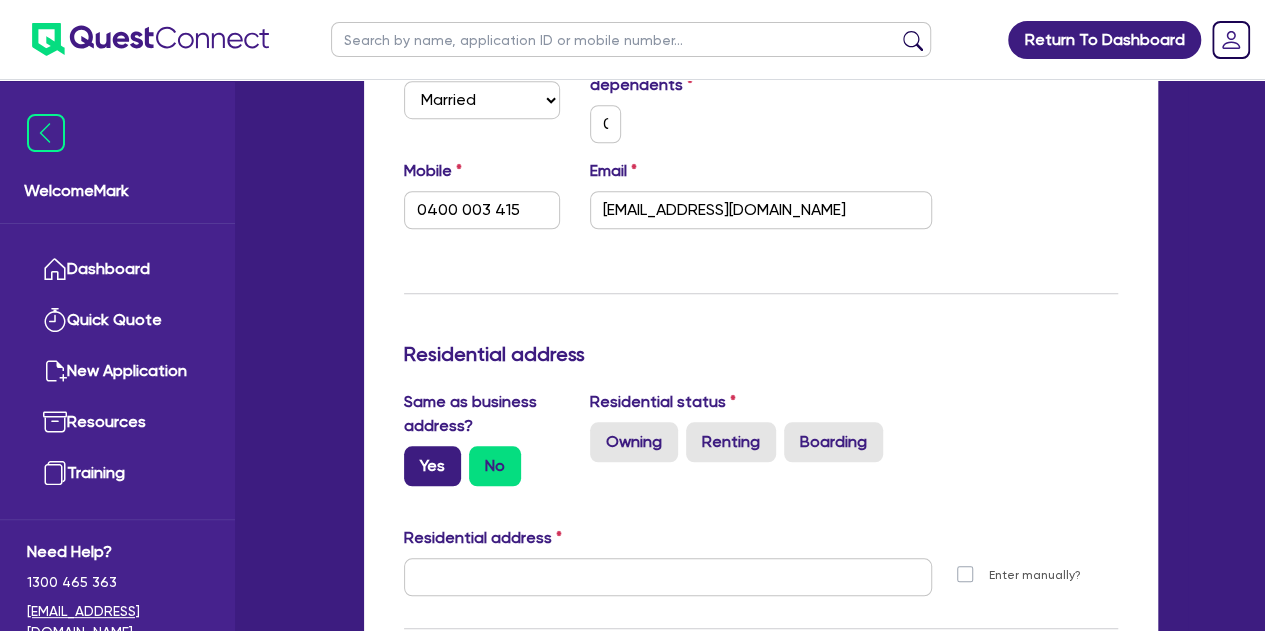 click on "Yes" at bounding box center (432, 466) 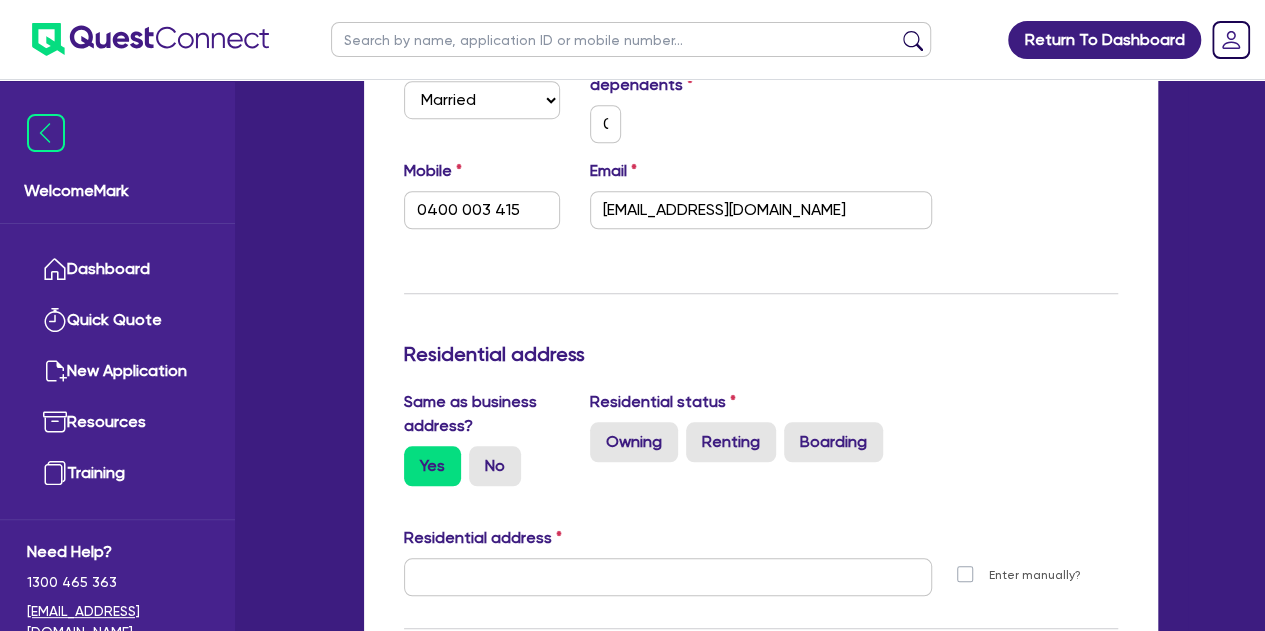type on "0" 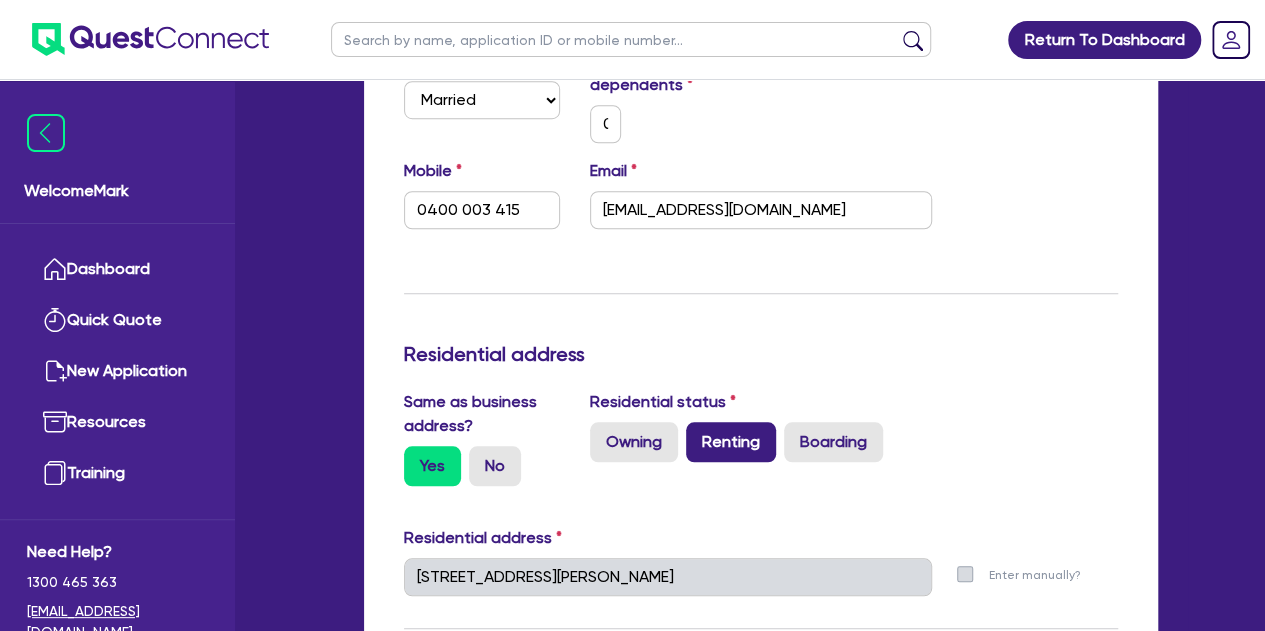 click on "Renting" at bounding box center [731, 442] 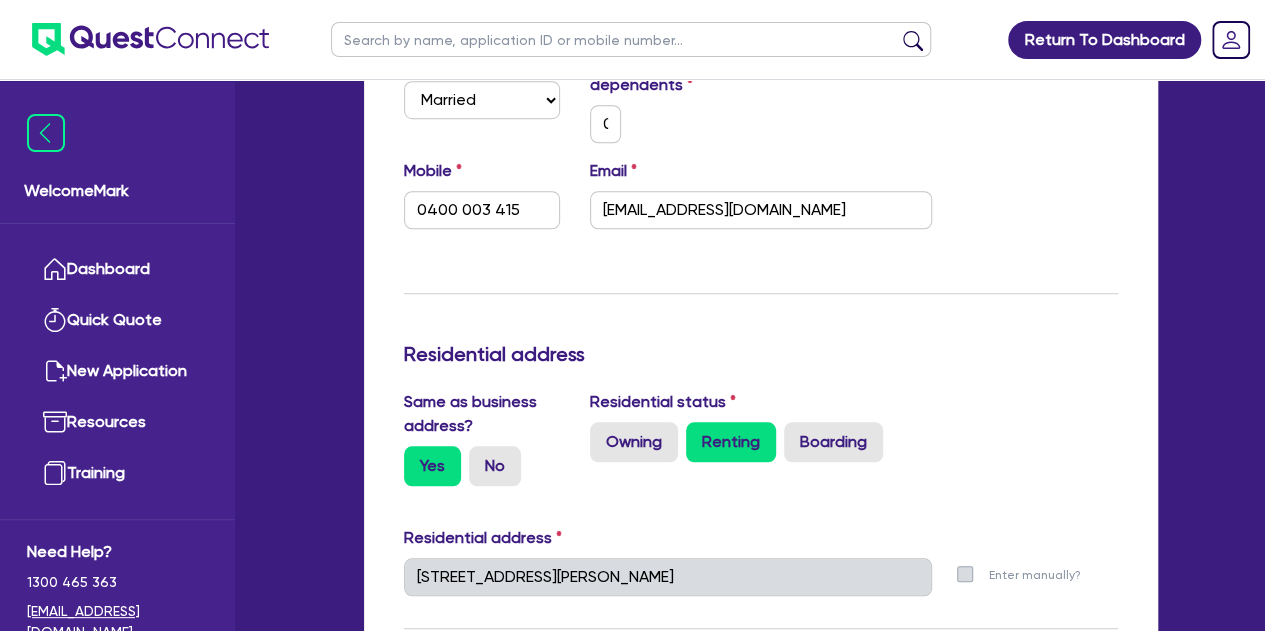 type on "0" 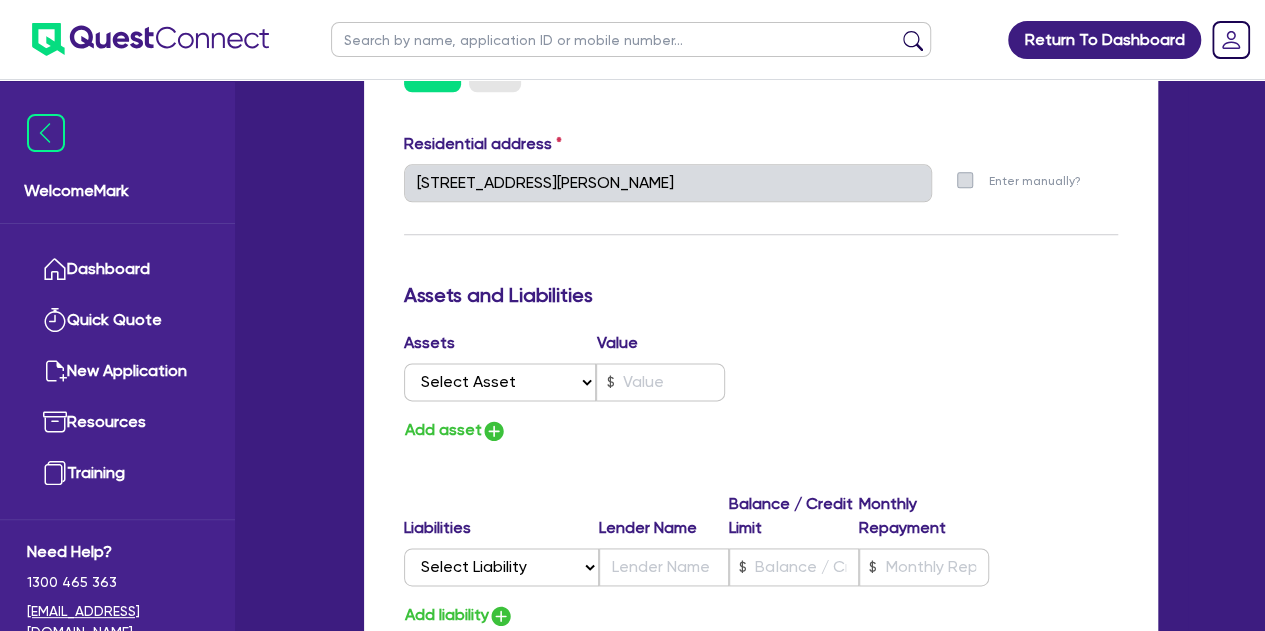 scroll, scrollTop: 1100, scrollLeft: 0, axis: vertical 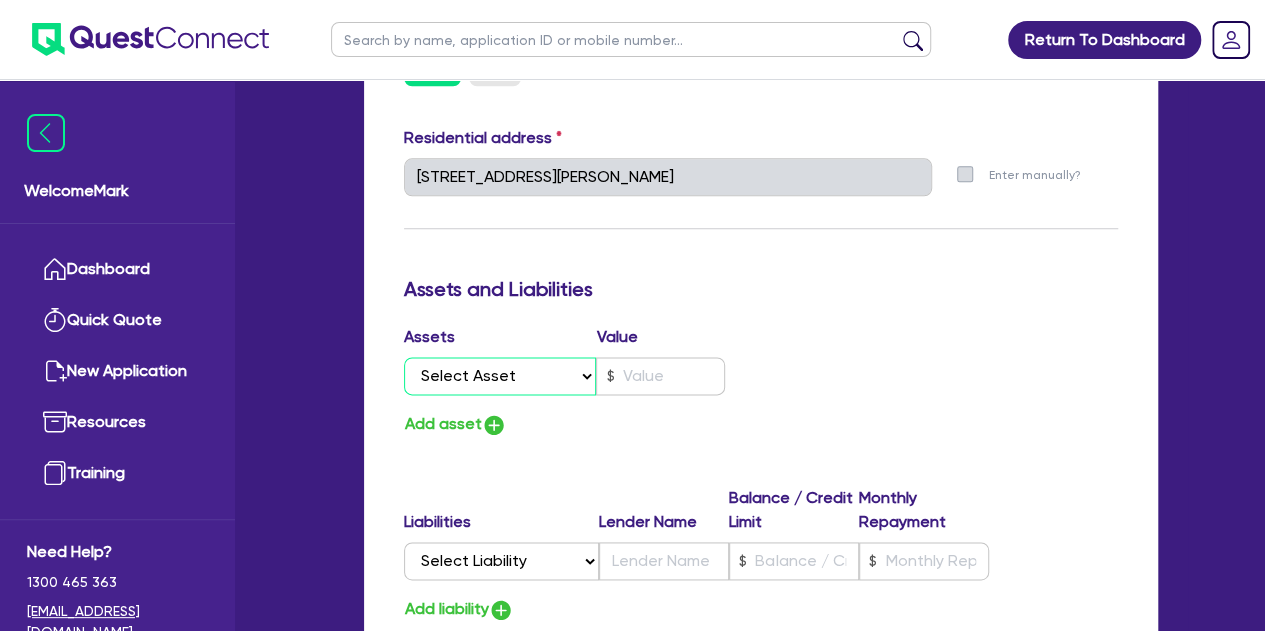 click on "Select Asset Cash Property Investment property Vehicle Truck Trailer Equipment Household & personal asset Other asset" at bounding box center (500, 376) 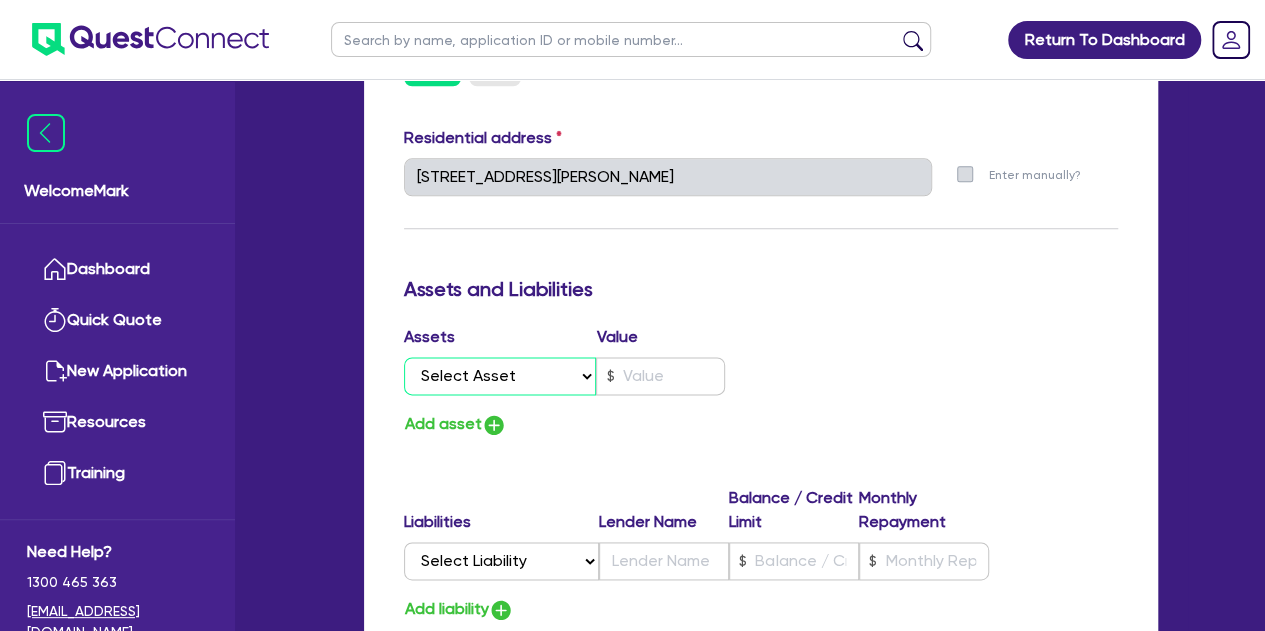 select on "TRUCK" 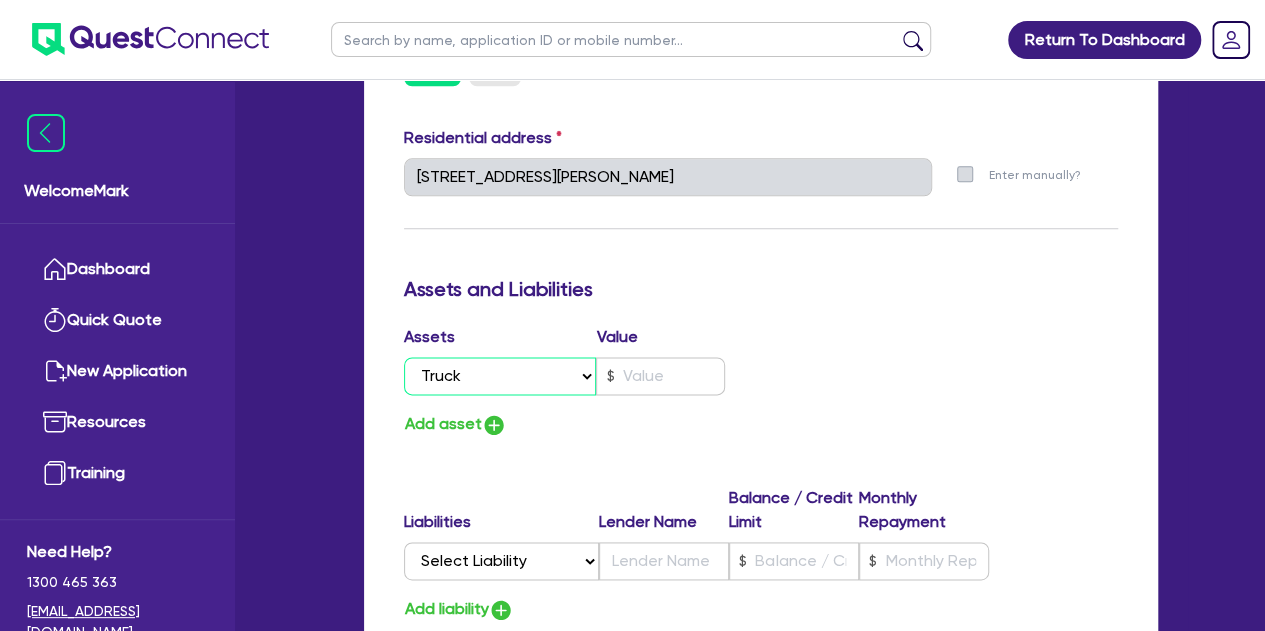 click on "Select Asset Cash Property Investment property Vehicle Truck Trailer Equipment Household & personal asset Other asset" at bounding box center [500, 376] 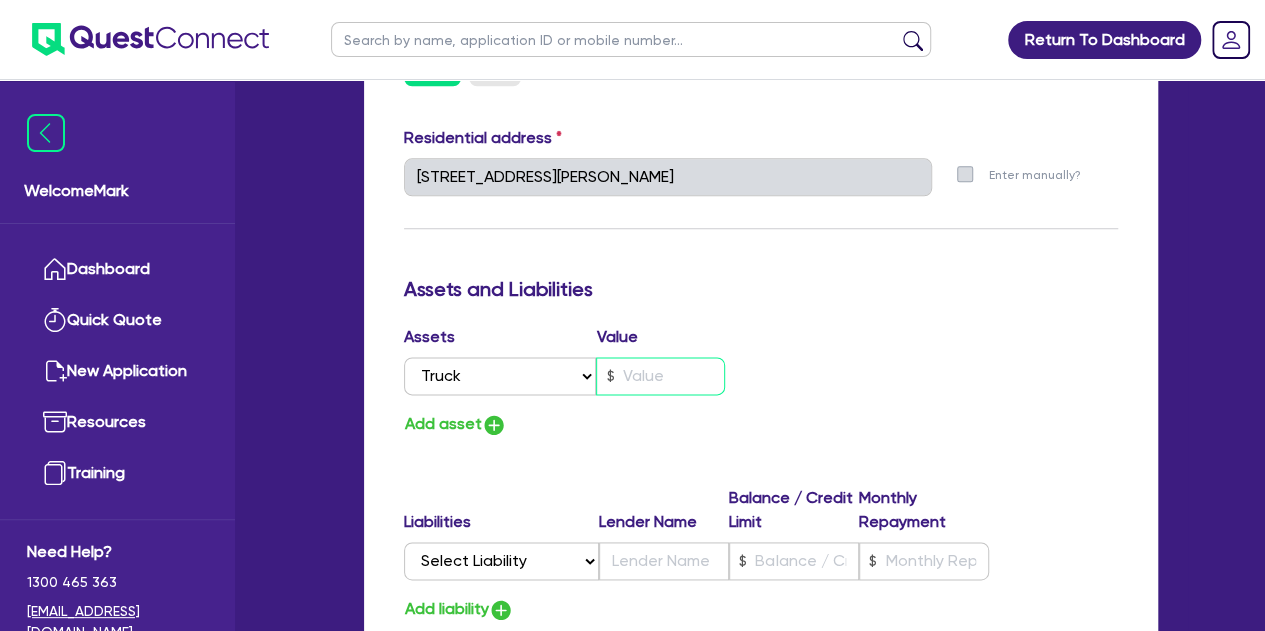 click at bounding box center (660, 376) 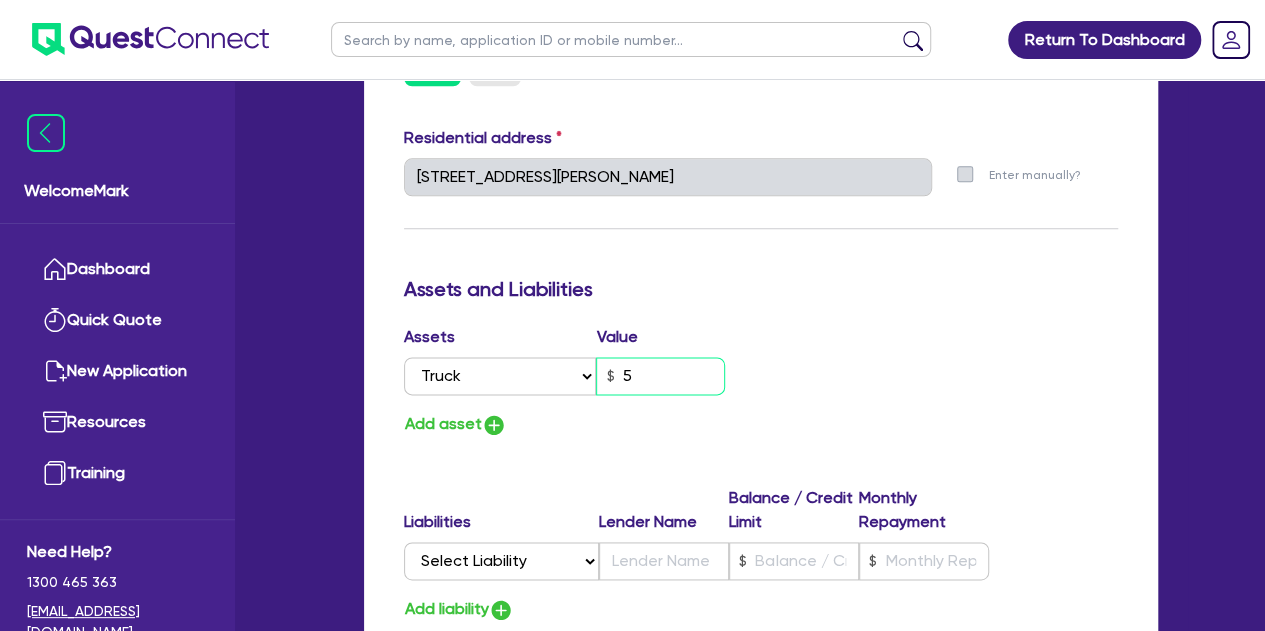 type on "0" 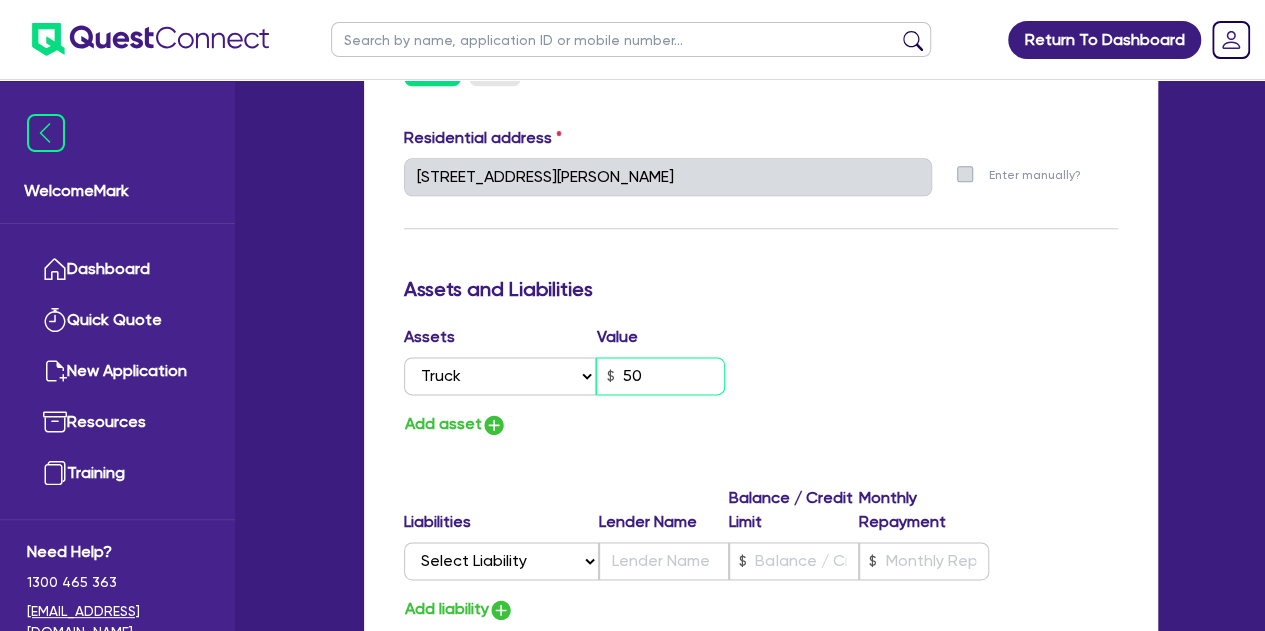 type on "0" 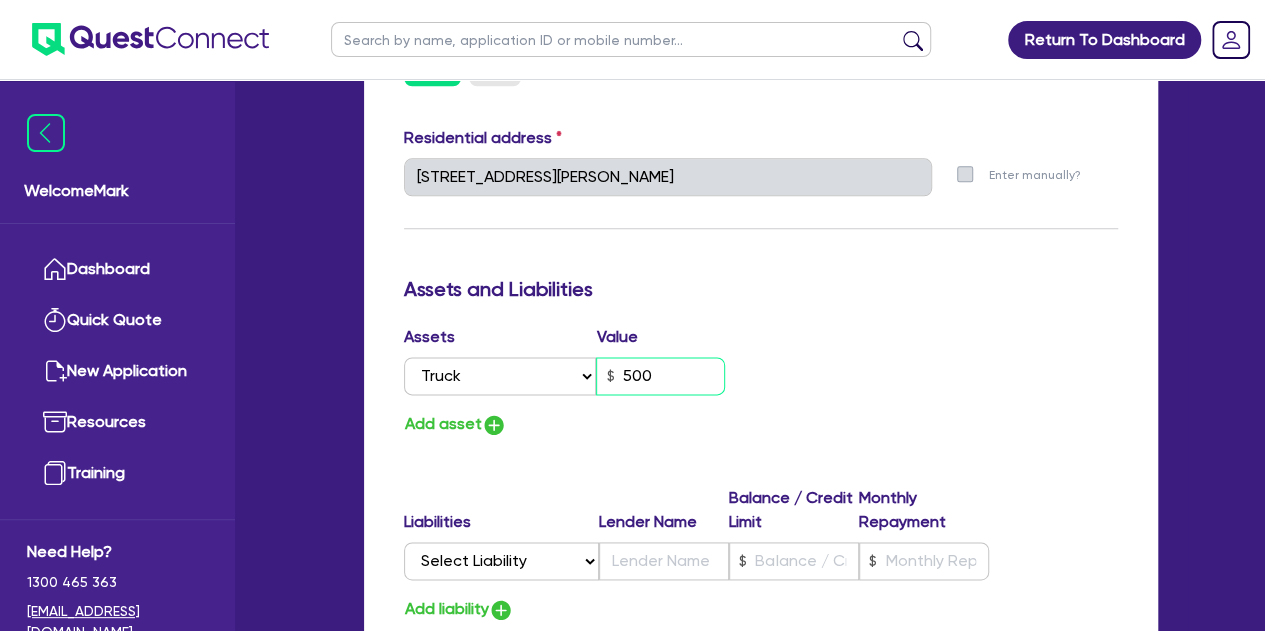 type on "0" 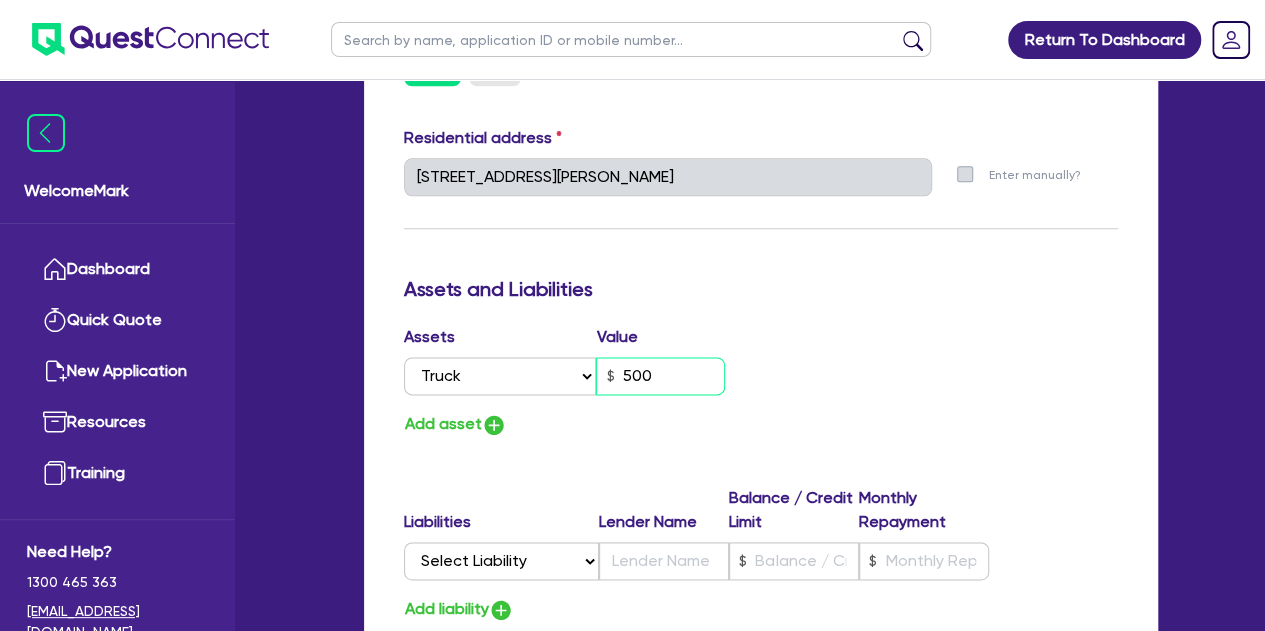 type on "0400 003 415" 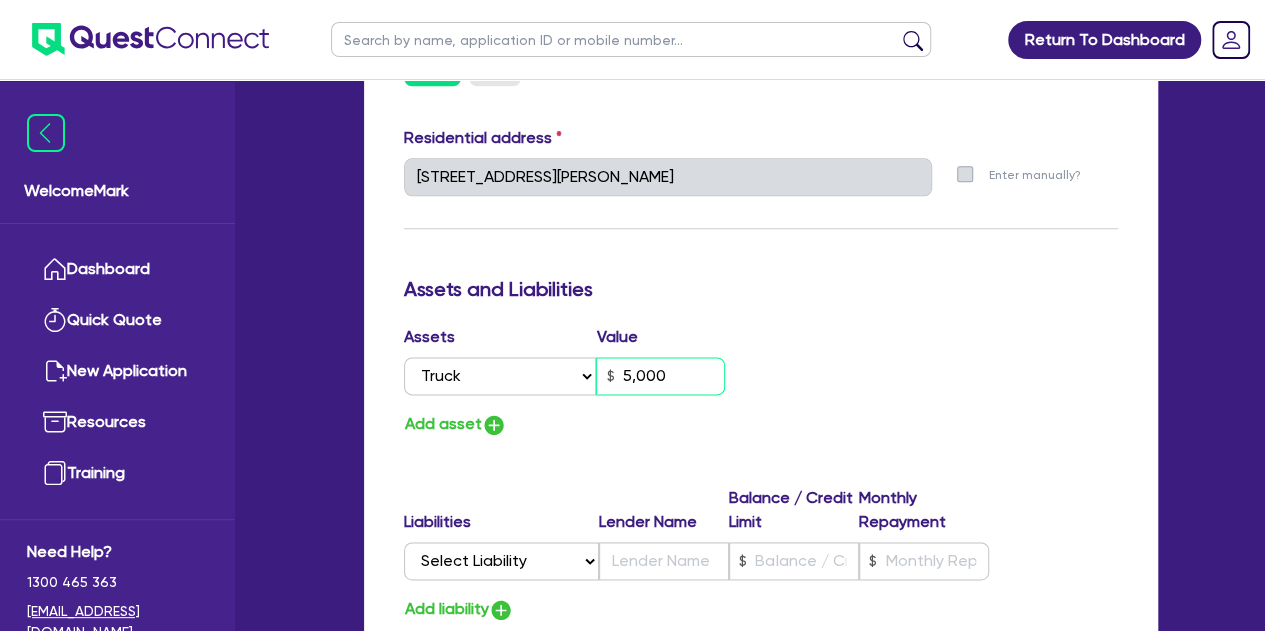 type on "0" 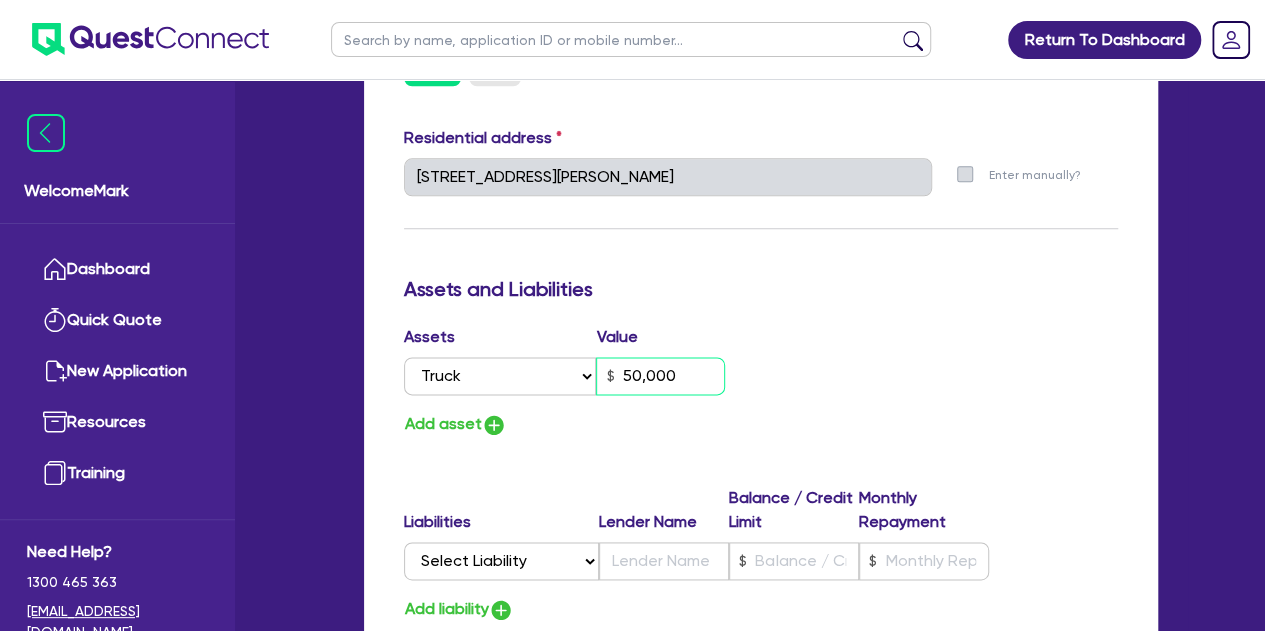 type on "50,000" 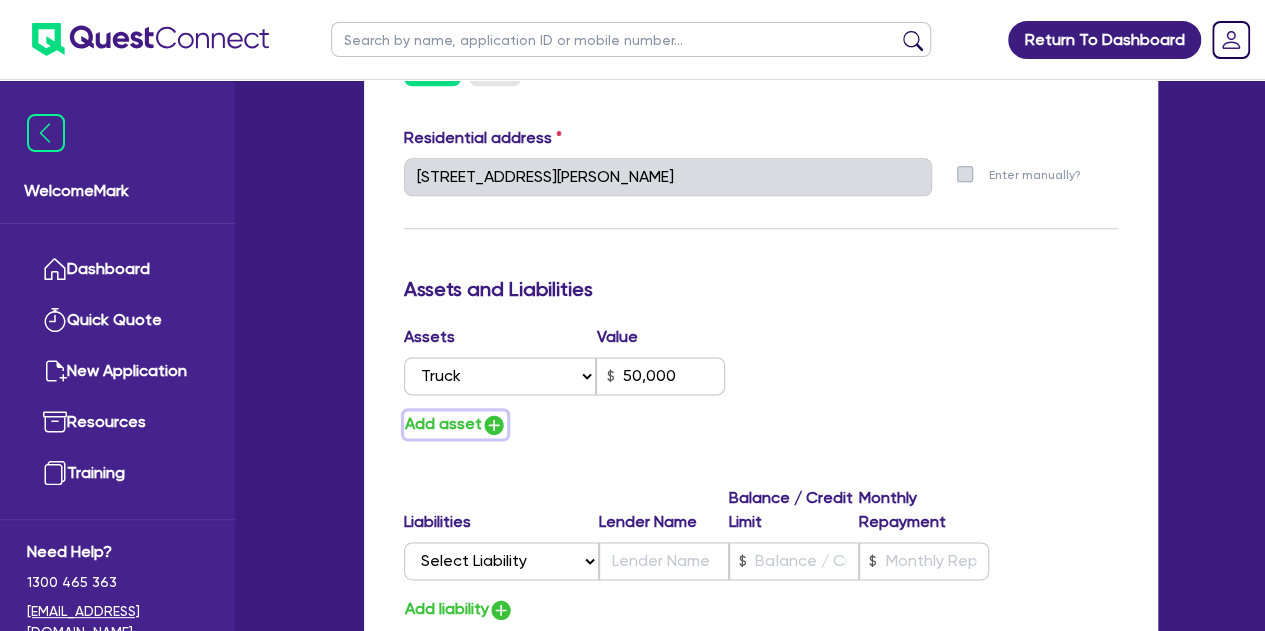 click at bounding box center [494, 425] 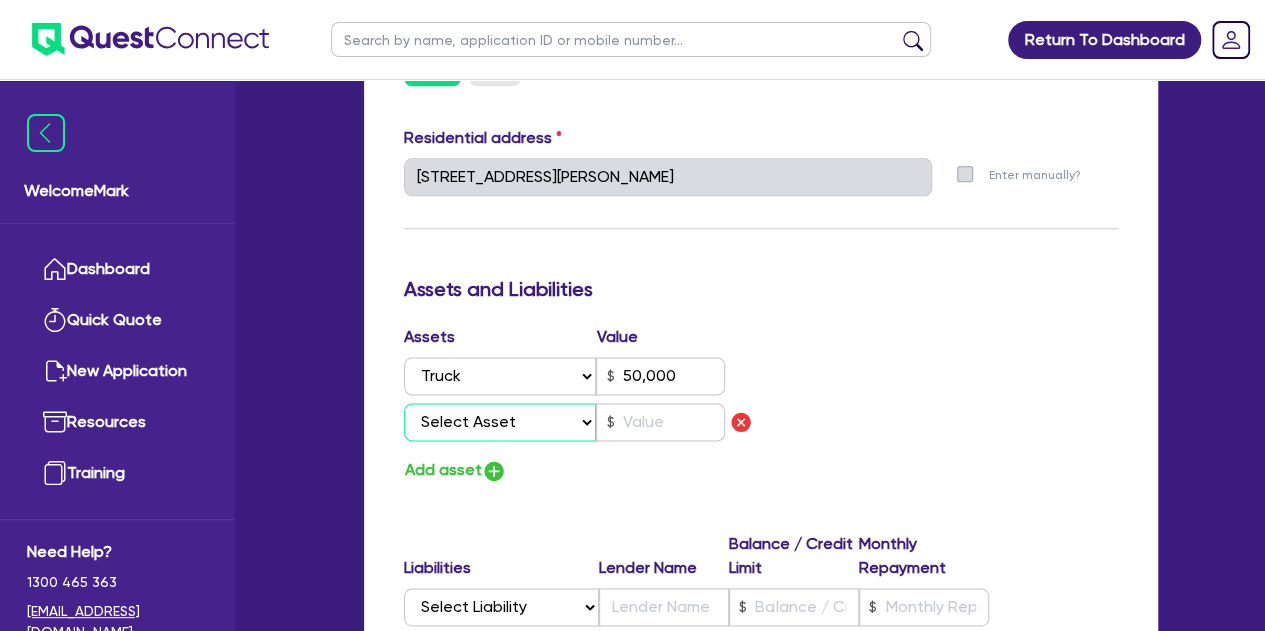 click on "Select Asset Cash Property Investment property Vehicle Truck Trailer Equipment Household & personal asset Other asset" at bounding box center [500, 422] 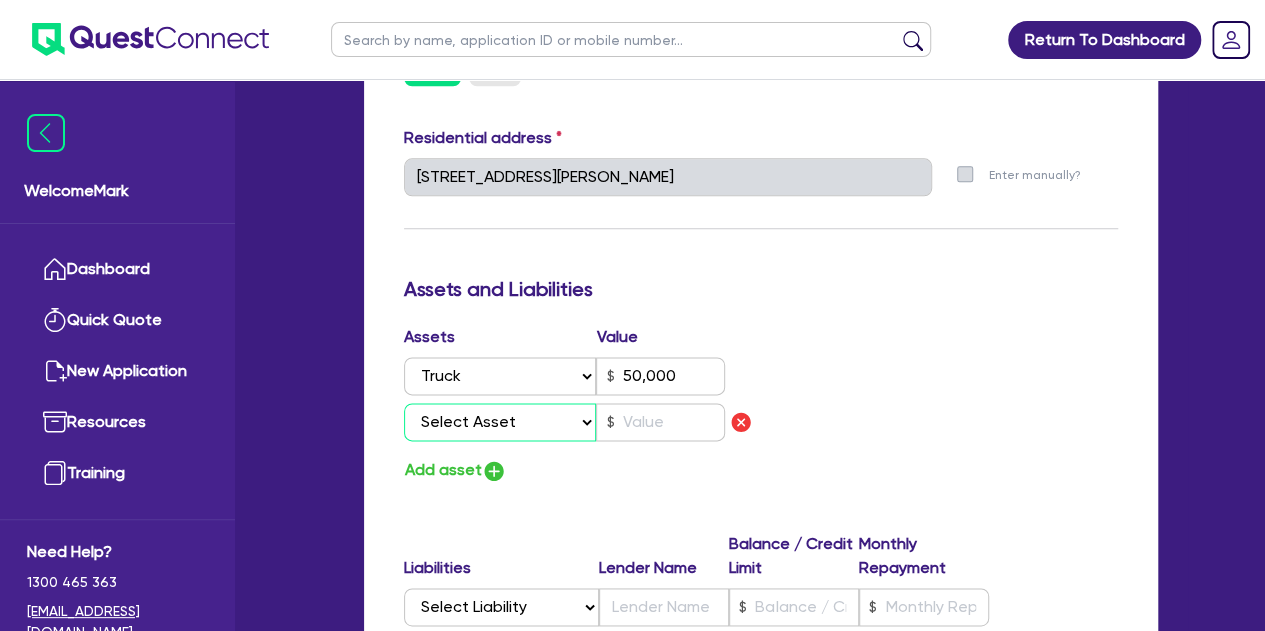 select on "HOUSEHOLD_PERSONAL" 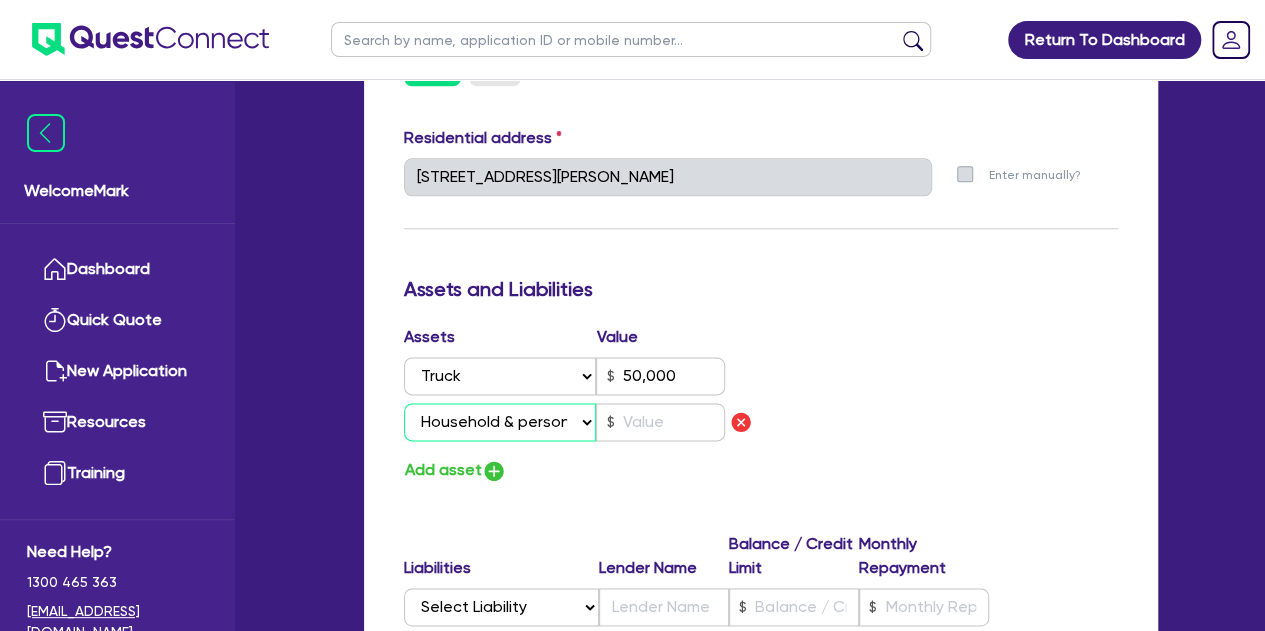 click on "Select Asset Cash Property Investment property Vehicle Truck Trailer Equipment Household & personal asset Other asset" at bounding box center (500, 422) 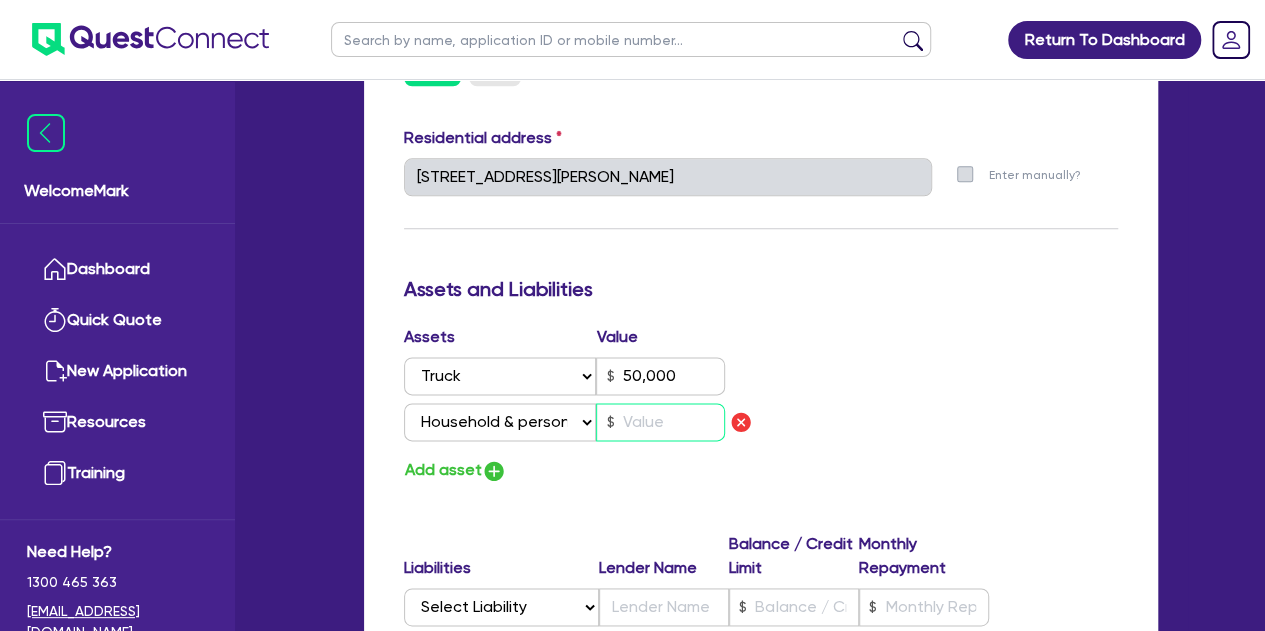 click at bounding box center [660, 422] 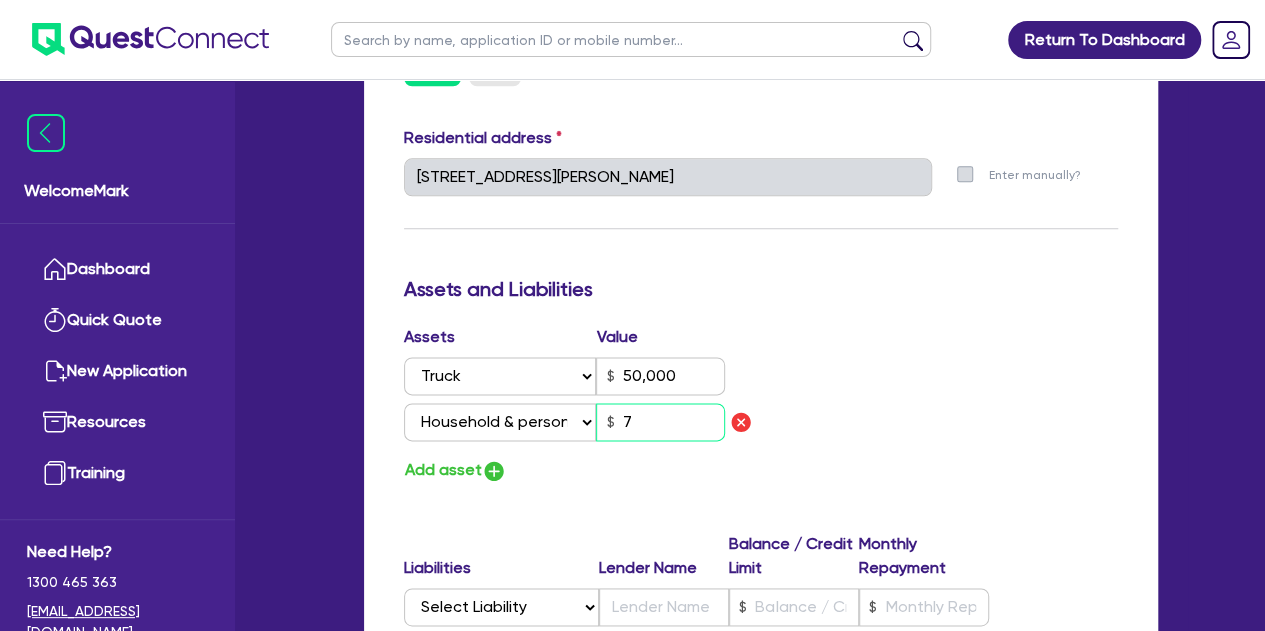 type on "0" 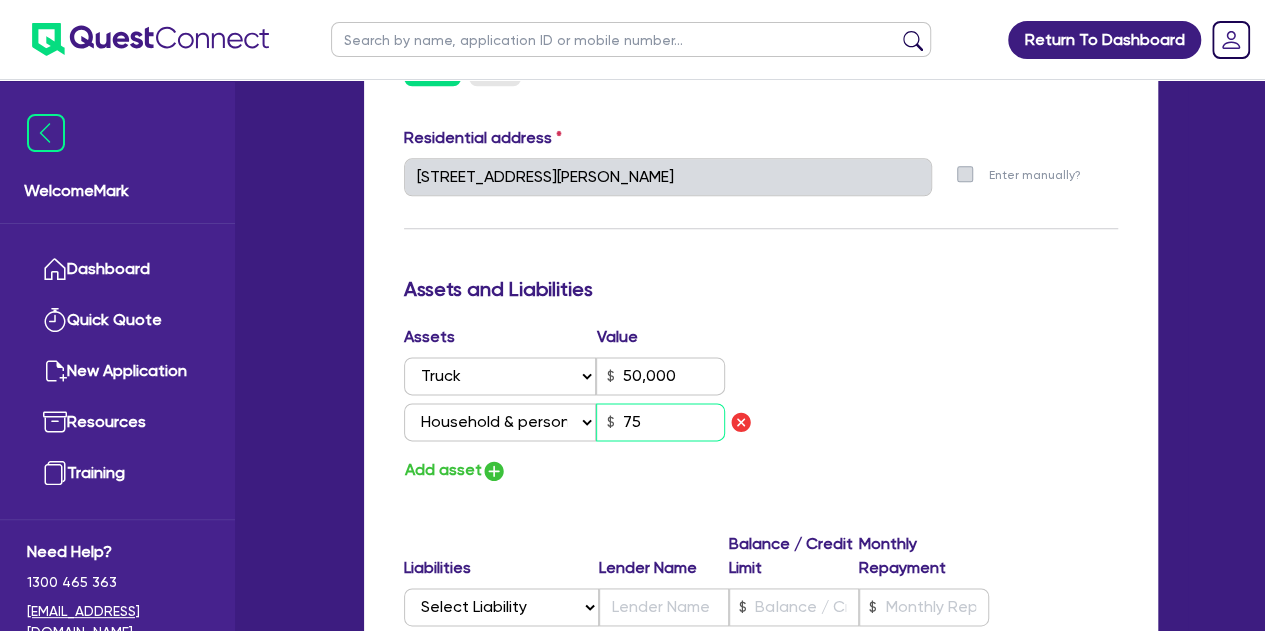 type on "0" 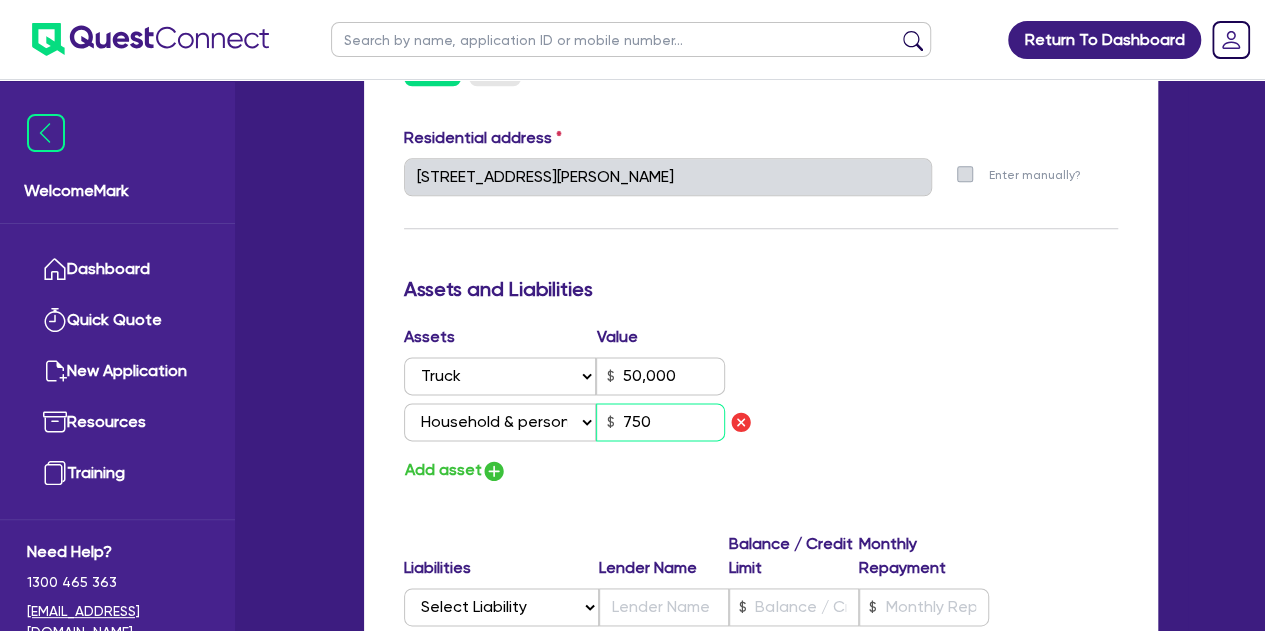 type on "0" 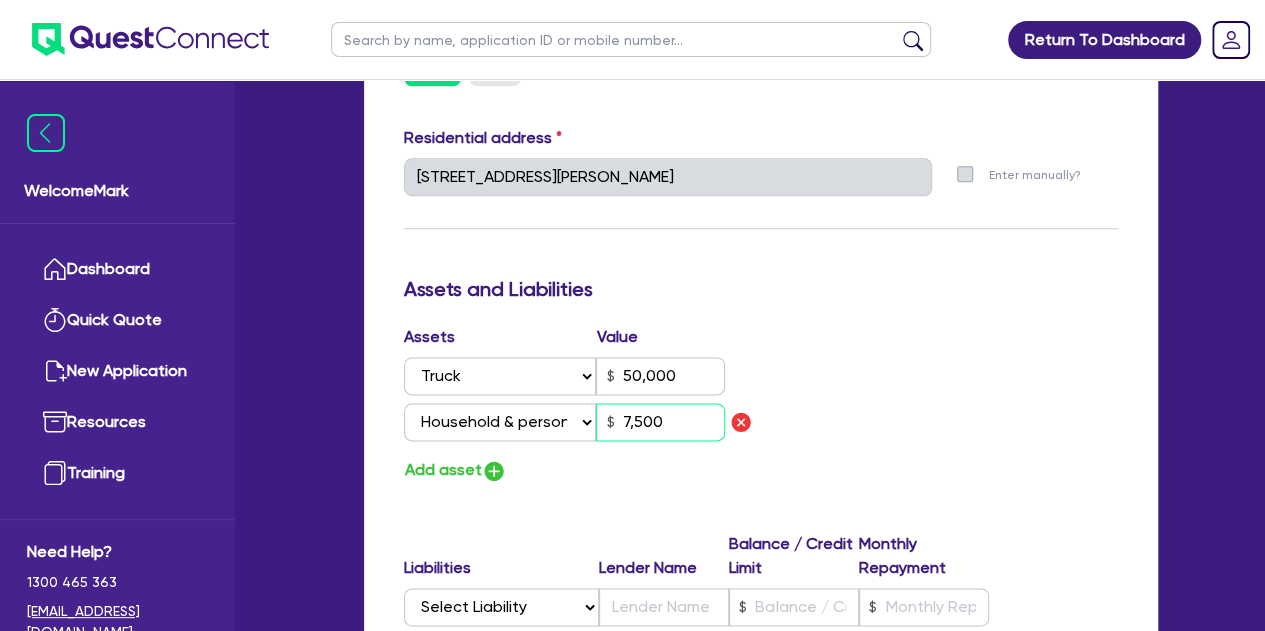 type on "0" 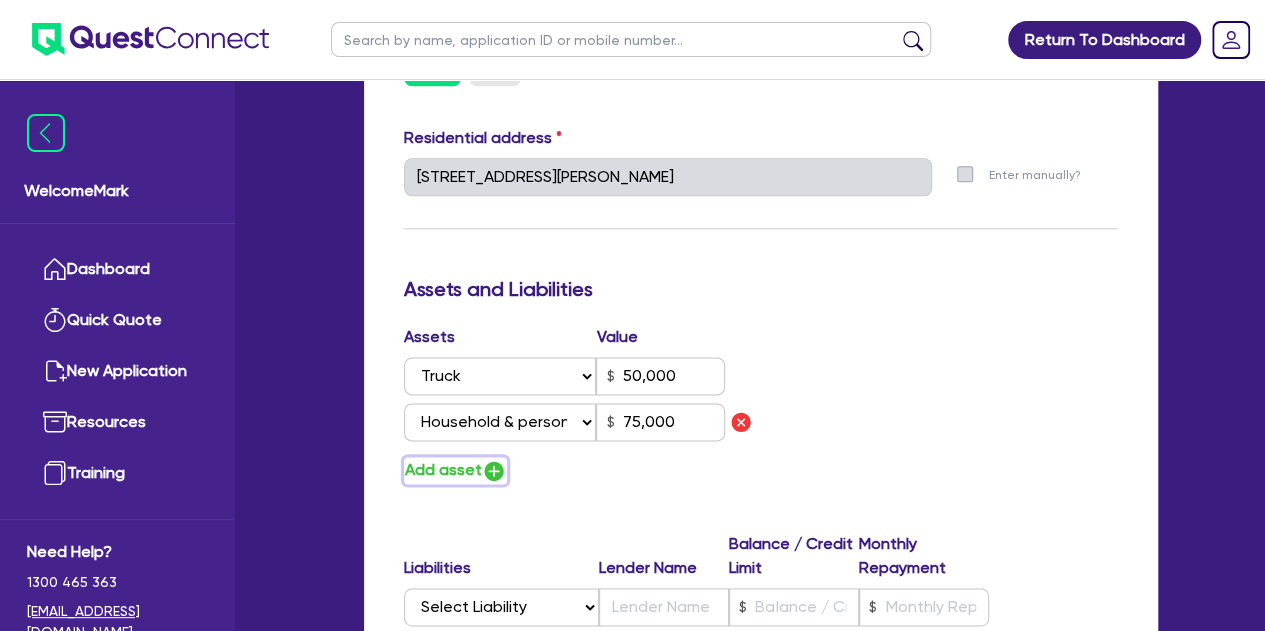 click at bounding box center (494, 471) 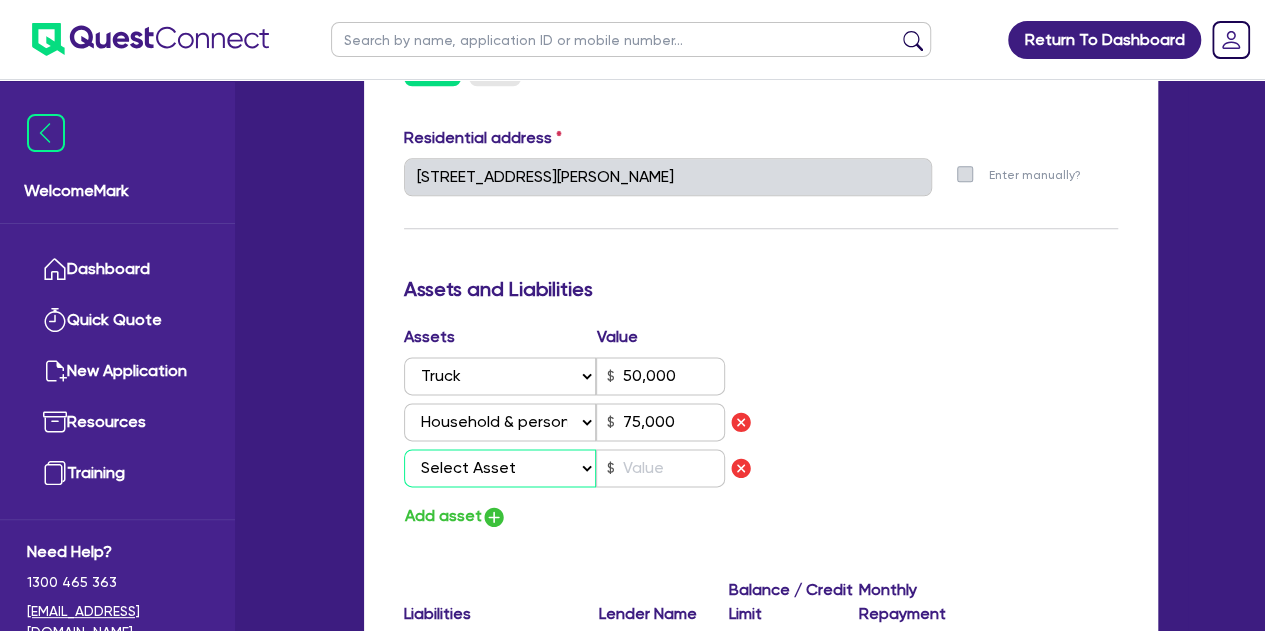 click on "Select Asset Cash Property Investment property Vehicle Truck Trailer Equipment Household & personal asset Other asset" at bounding box center (500, 468) 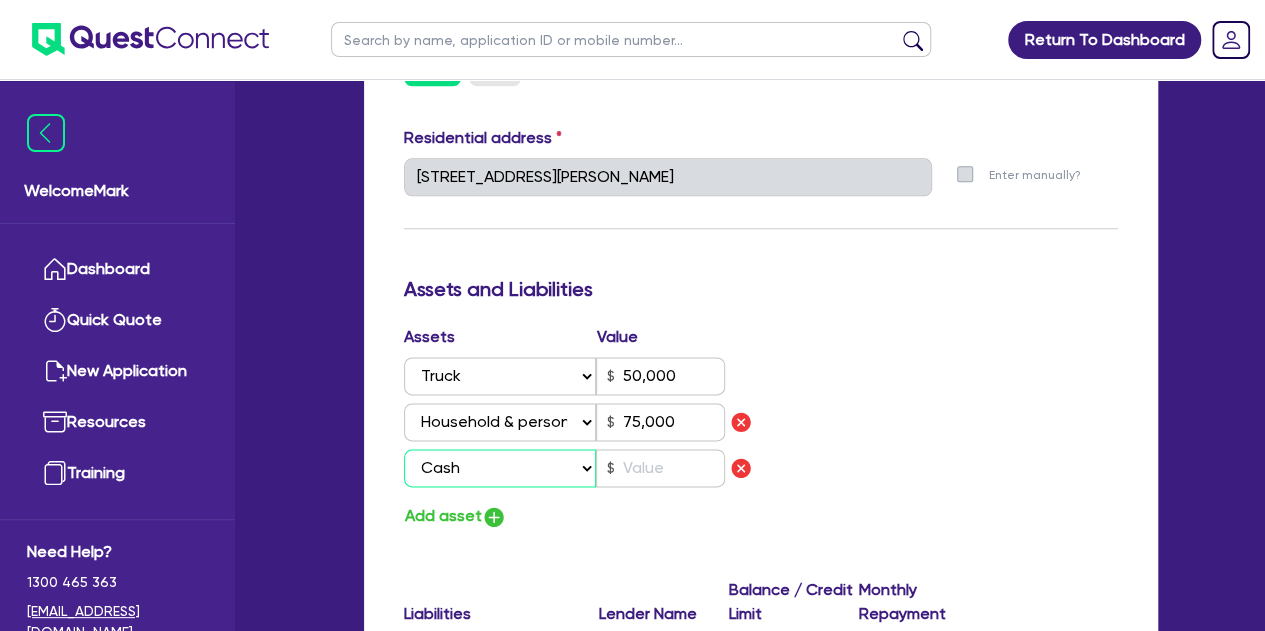 click on "Select Asset Cash Property Investment property Vehicle Truck Trailer Equipment Household & personal asset Other asset" at bounding box center (500, 468) 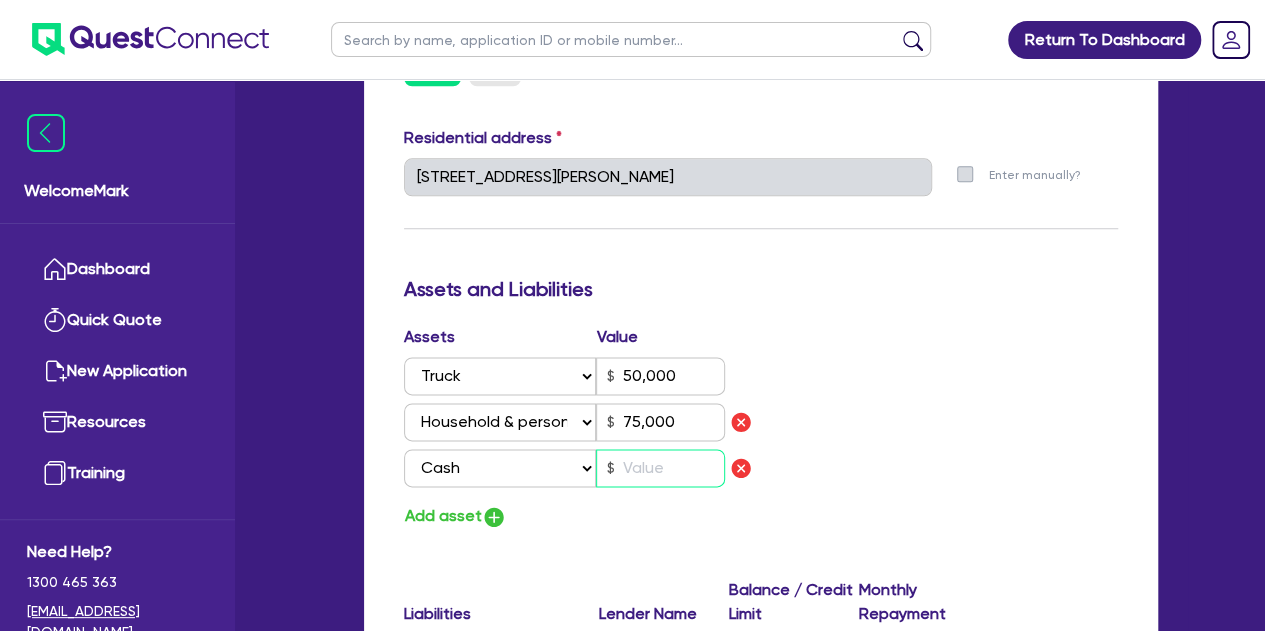 drag, startPoint x: 662, startPoint y: 475, endPoint x: 620, endPoint y: 472, distance: 42.107006 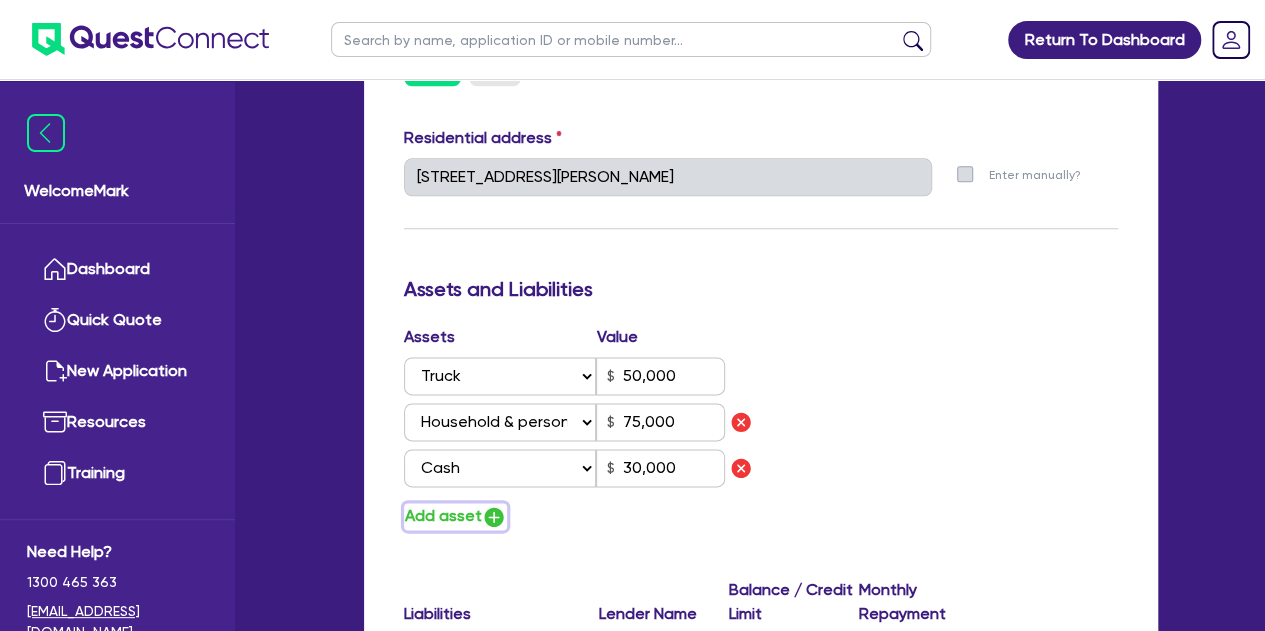 click at bounding box center [494, 517] 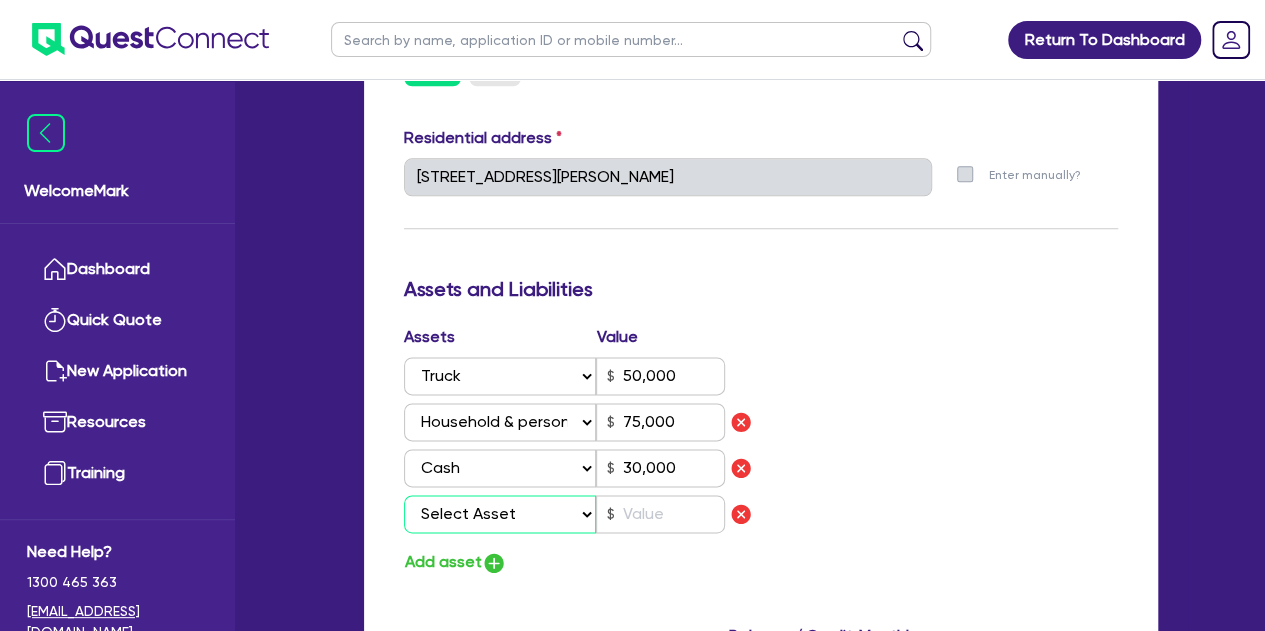 click on "Select Asset Cash Property Investment property Vehicle Truck Trailer Equipment Household & personal asset Other asset" at bounding box center (500, 514) 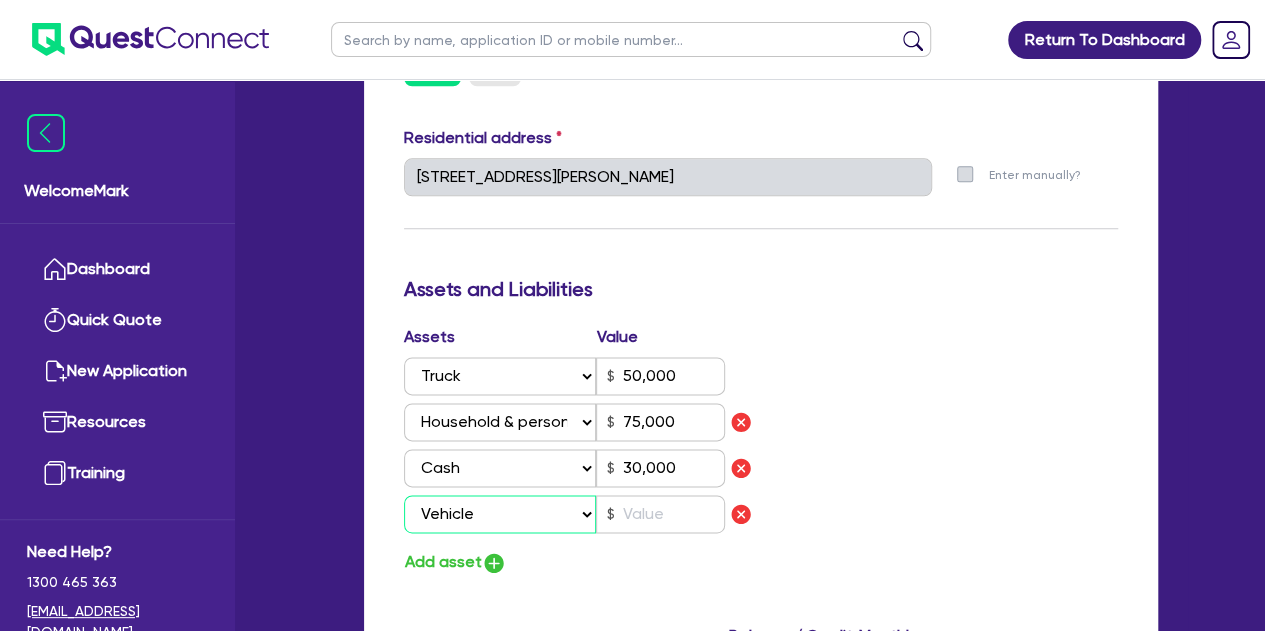 click on "Select Asset Cash Property Investment property Vehicle Truck Trailer Equipment Household & personal asset Other asset" at bounding box center [500, 514] 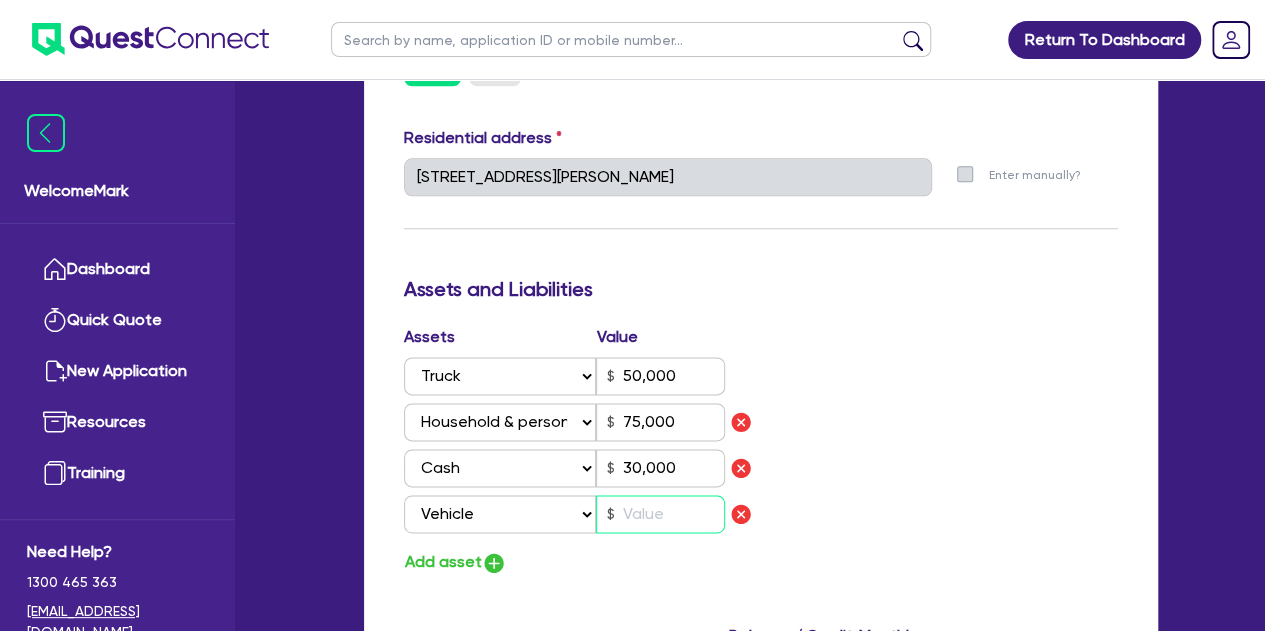 click at bounding box center (660, 514) 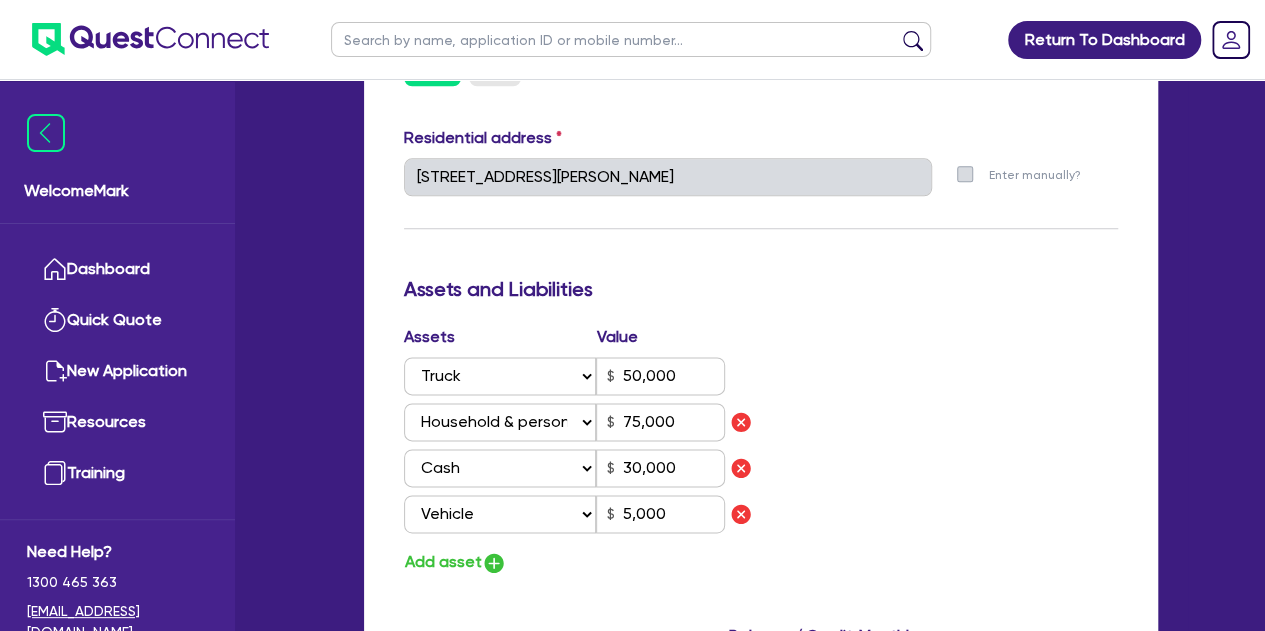 click on "Assets Value Select Asset Cash Property Investment property Vehicle Truck Trailer Equipment Household & personal asset Other asset 50,000 Select Asset Cash Property Investment property Vehicle Truck Trailer Equipment Household & personal asset Other asset 75,000 Select Asset Cash Property Investment property Vehicle Truck Trailer Equipment Household & personal asset Other asset 30,000 Select Asset Cash Property Investment property Vehicle Truck Trailer Equipment Household & personal asset Other asset 5,000 Add asset" at bounding box center [761, 450] 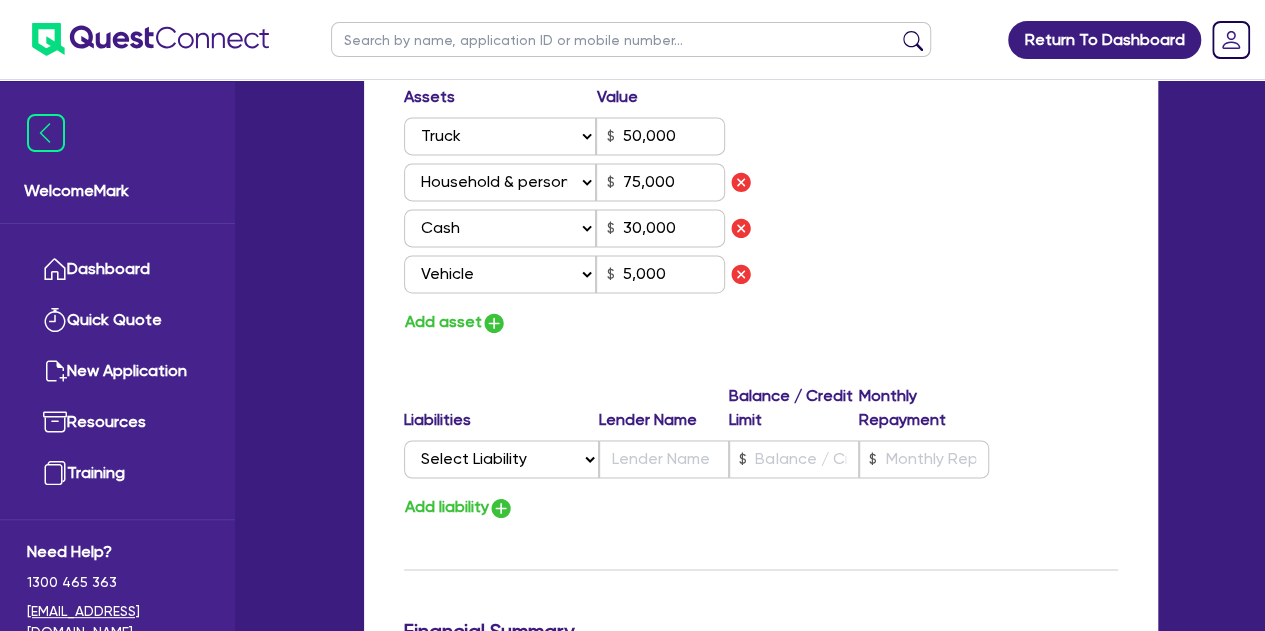 scroll, scrollTop: 1400, scrollLeft: 0, axis: vertical 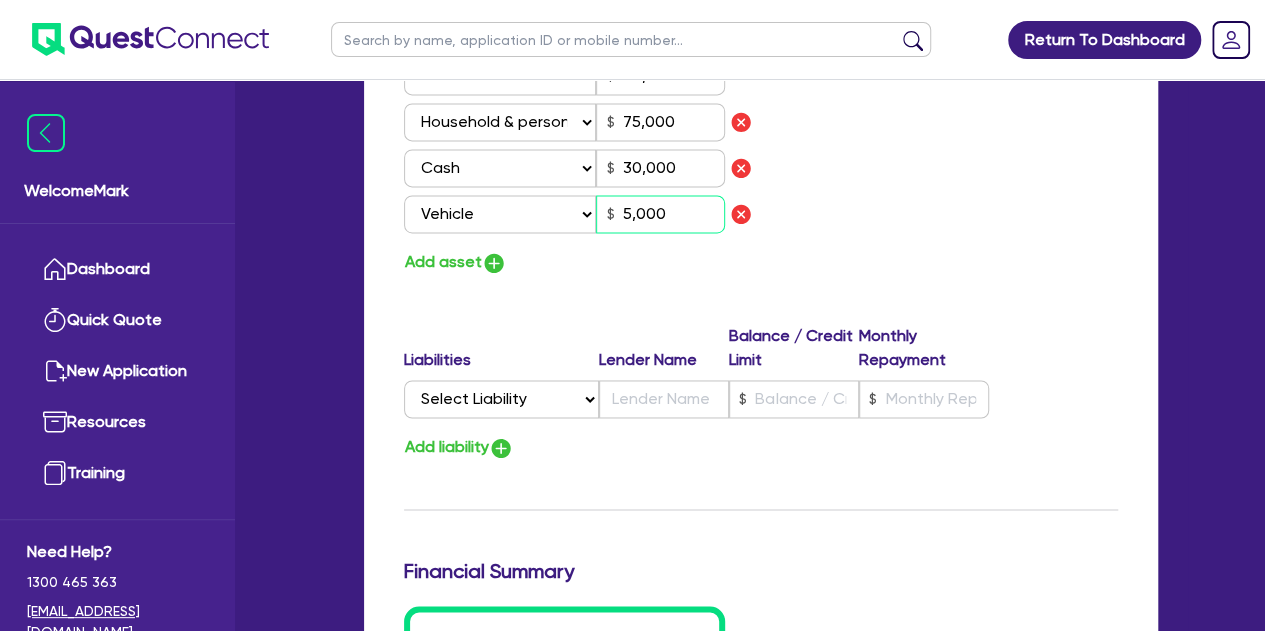 click on "5,000" at bounding box center (660, 214) 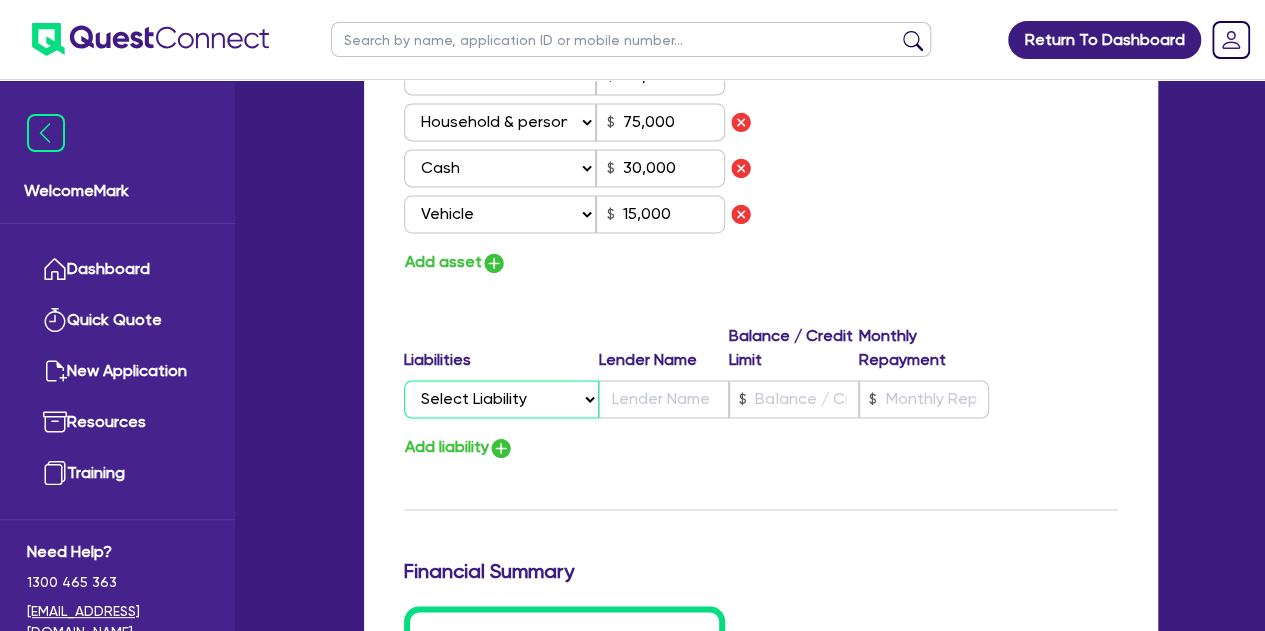 click on "Select Liability Credit card Mortgage Investment property loan Vehicle loan Truck loan Trailer loan Equipment loan Personal loan Other loan" at bounding box center (501, 399) 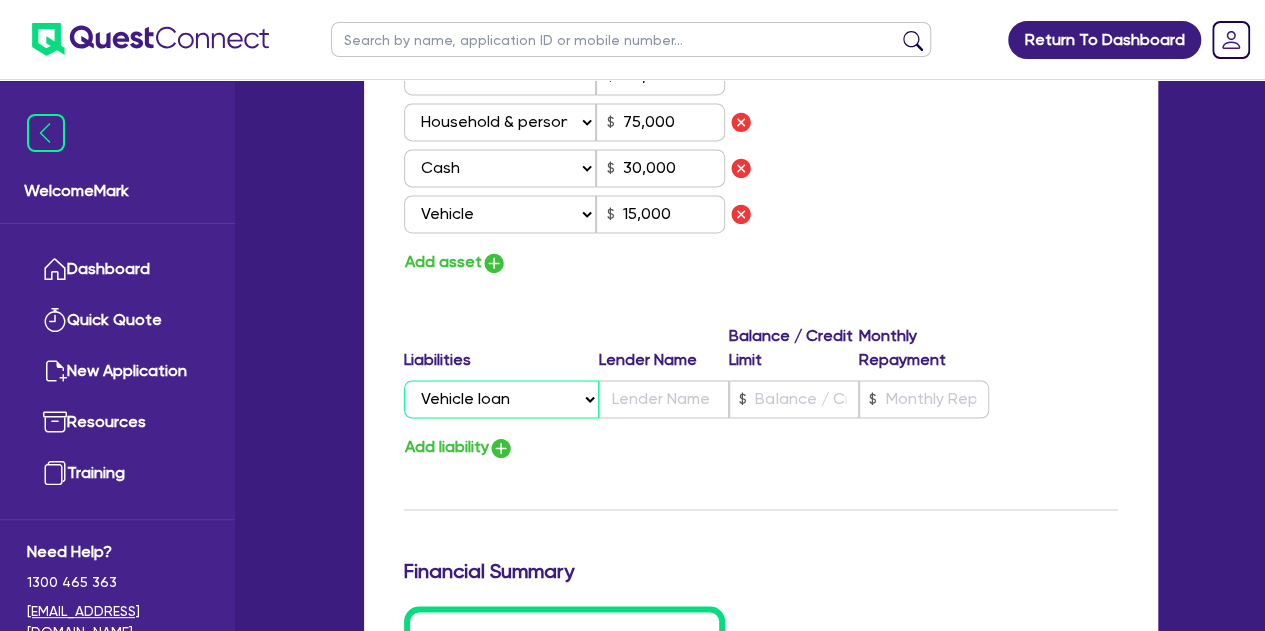 click on "Select Liability Credit card Mortgage Investment property loan Vehicle loan Truck loan Trailer loan Equipment loan Personal loan Other loan" at bounding box center [501, 399] 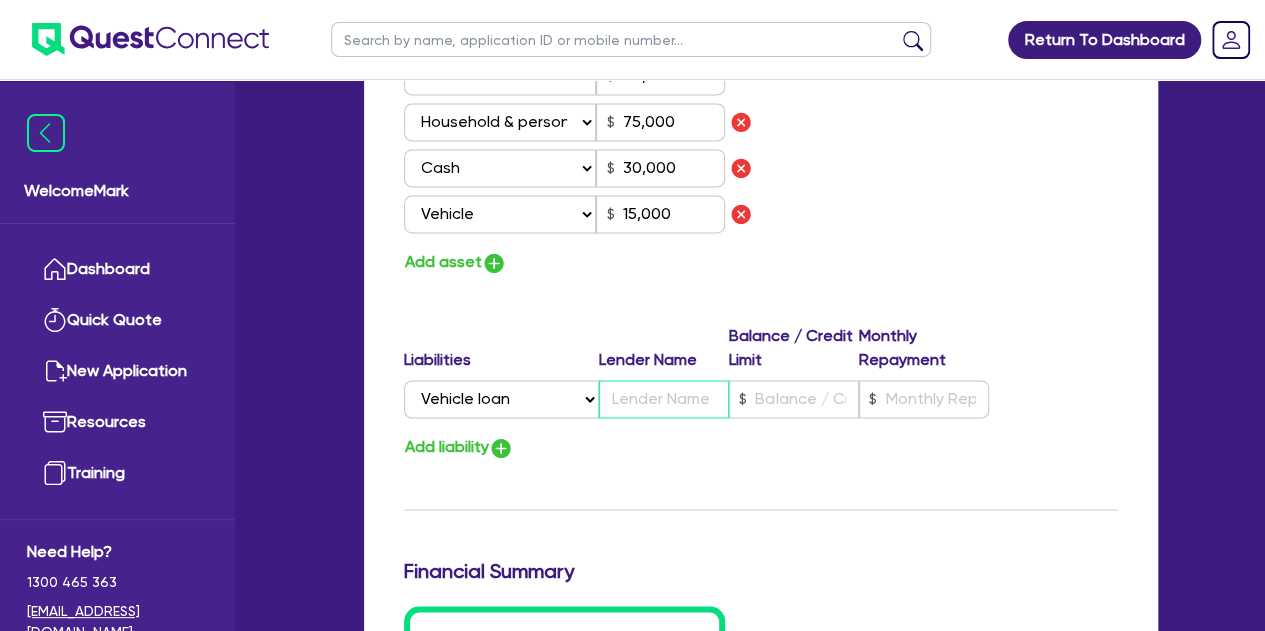 click at bounding box center [664, 399] 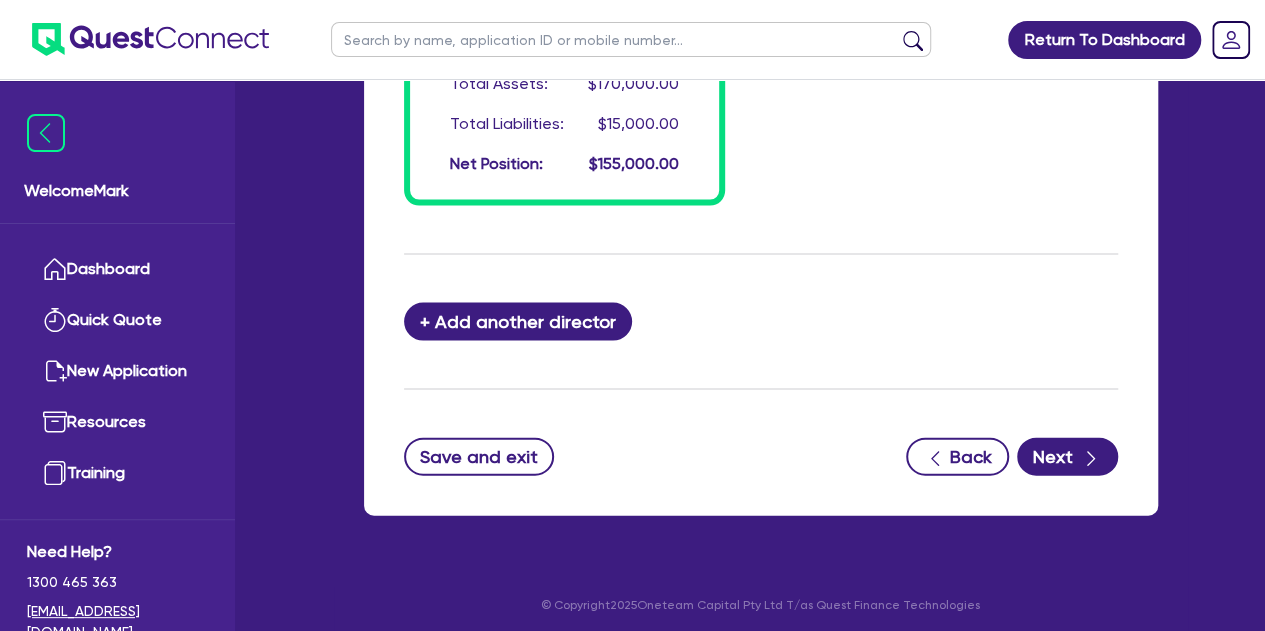 scroll, scrollTop: 1967, scrollLeft: 0, axis: vertical 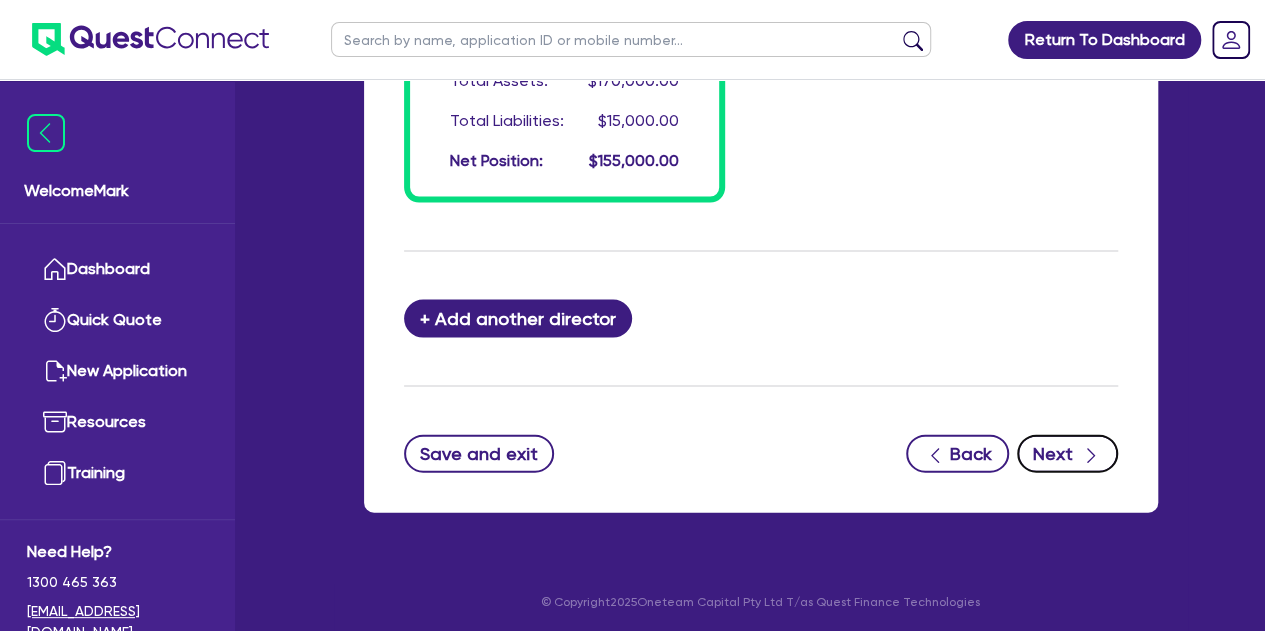 click on "Next" at bounding box center (1067, 454) 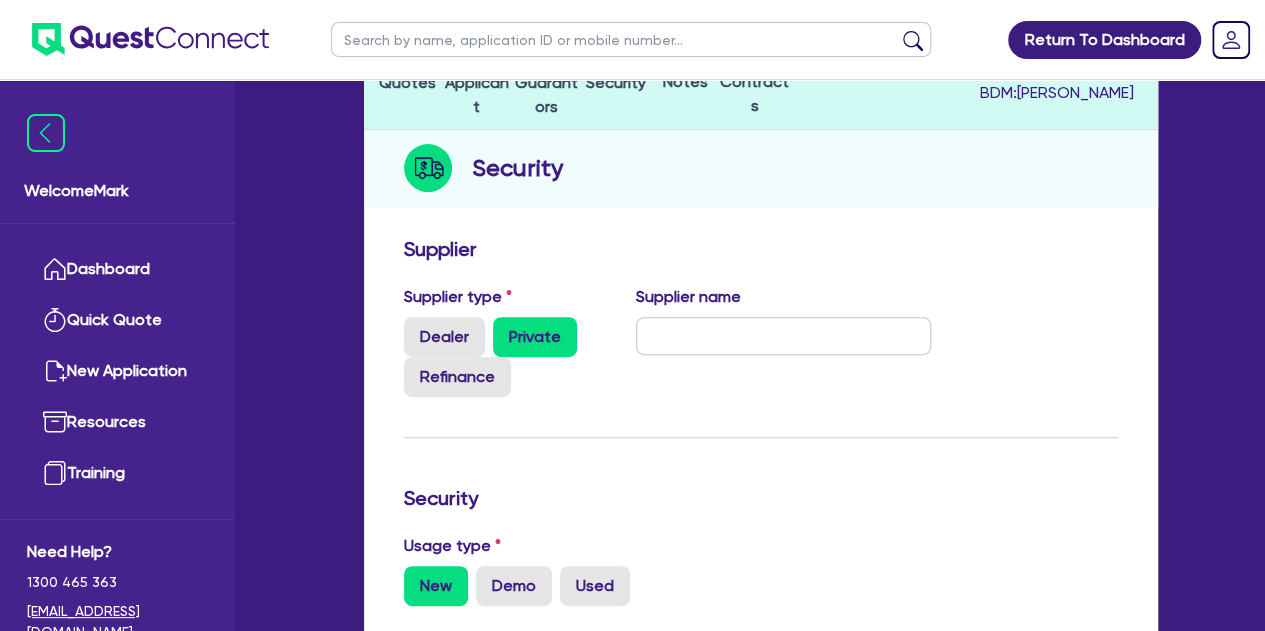 scroll, scrollTop: 200, scrollLeft: 0, axis: vertical 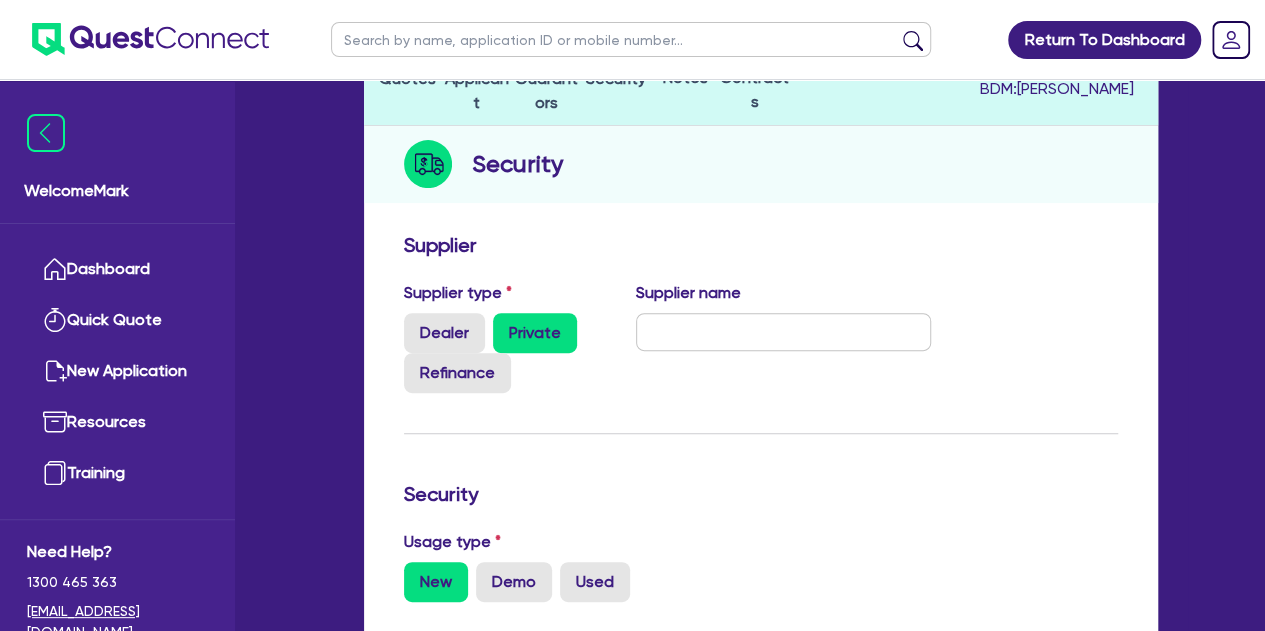 click on "Private" at bounding box center (535, 333) 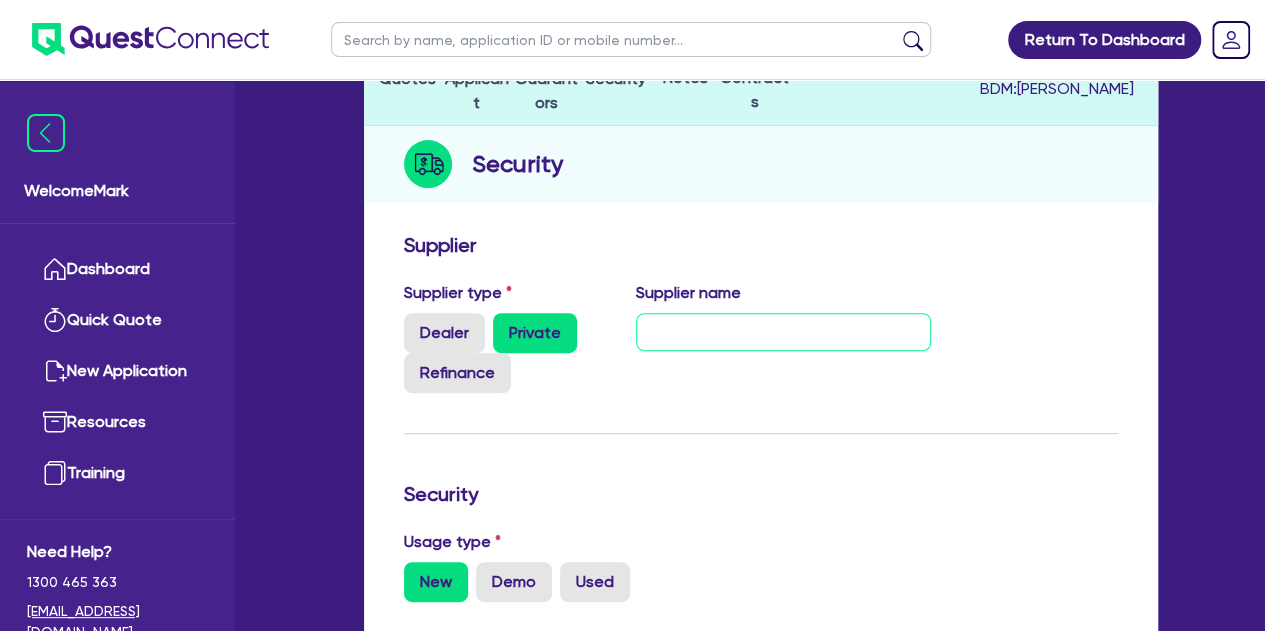 click at bounding box center (783, 332) 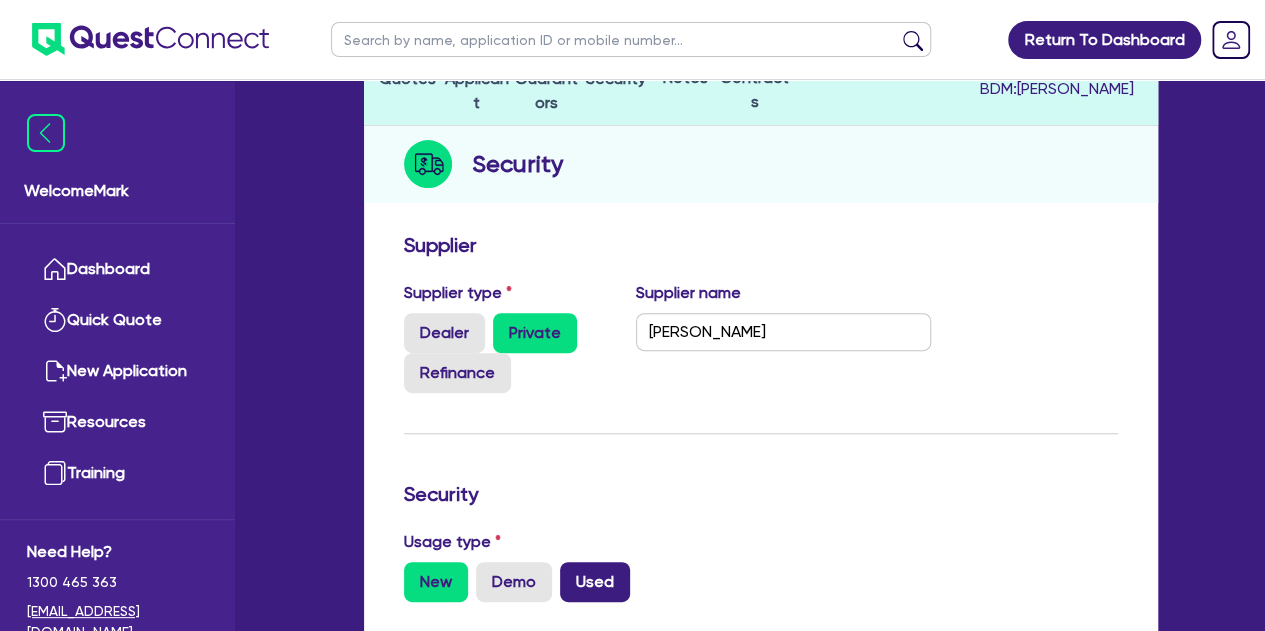 click on "Used" at bounding box center (595, 582) 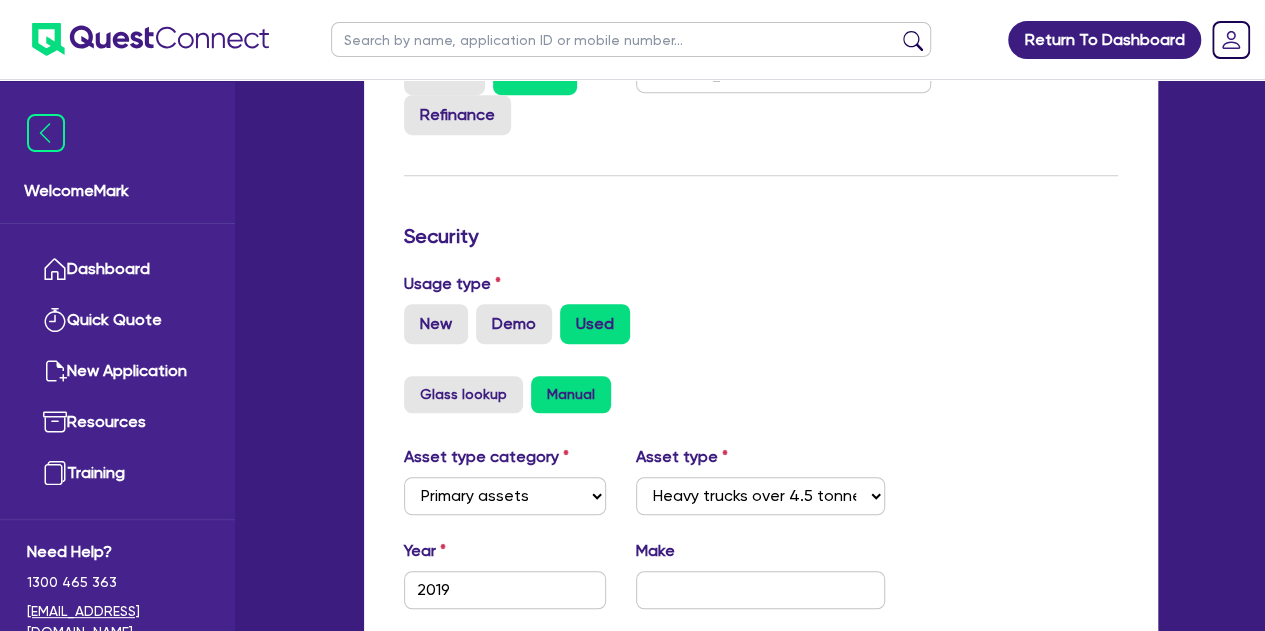 scroll, scrollTop: 500, scrollLeft: 0, axis: vertical 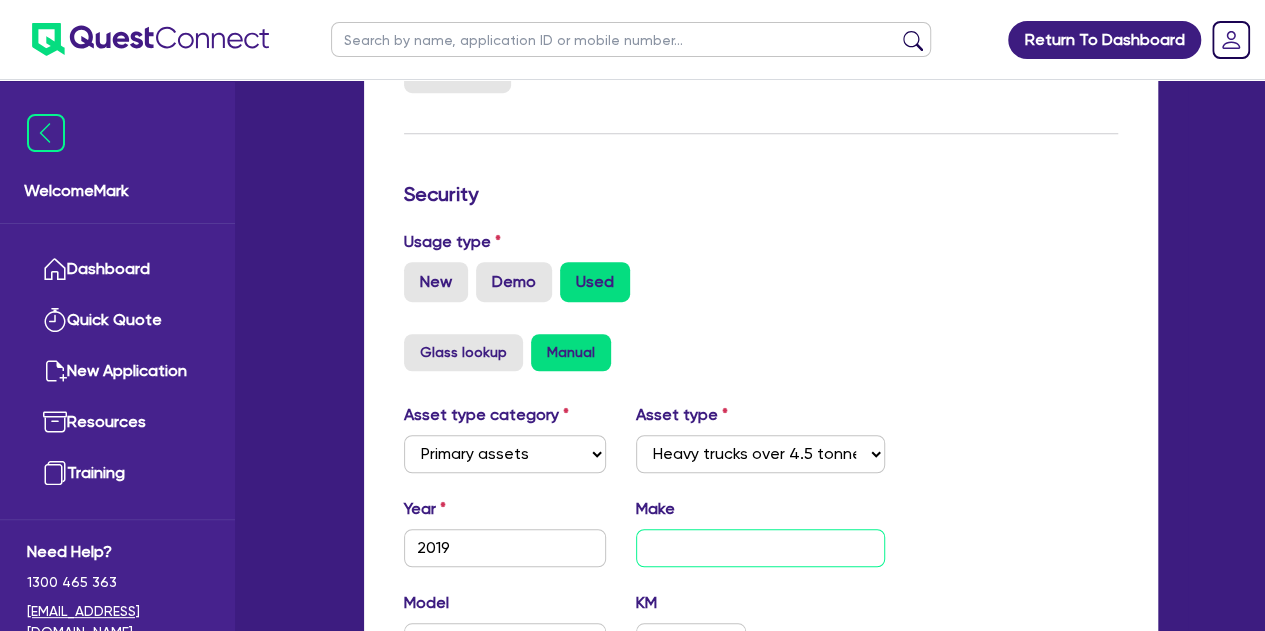 click at bounding box center [760, 548] 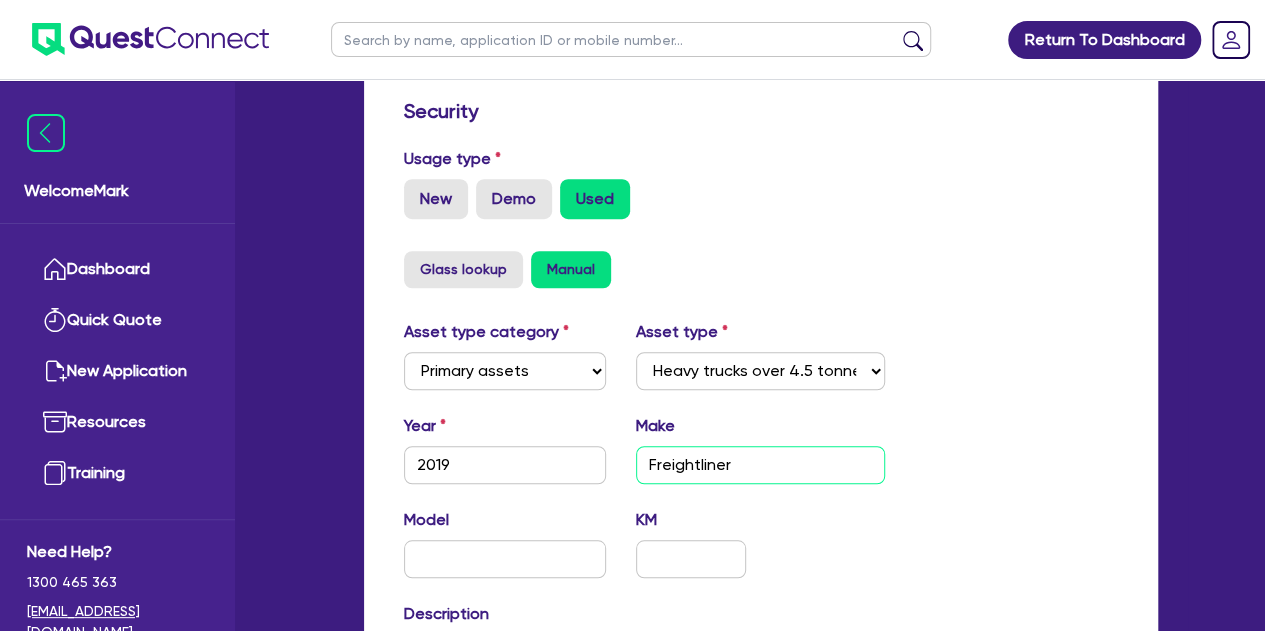 scroll, scrollTop: 700, scrollLeft: 0, axis: vertical 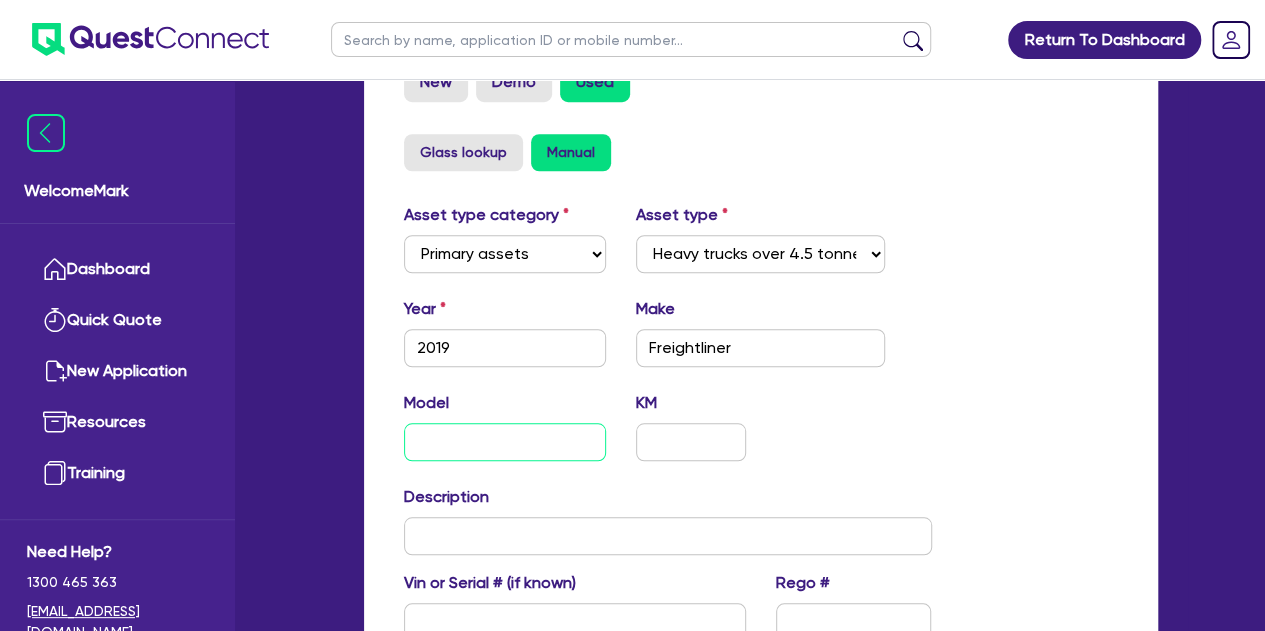 click at bounding box center (505, 442) 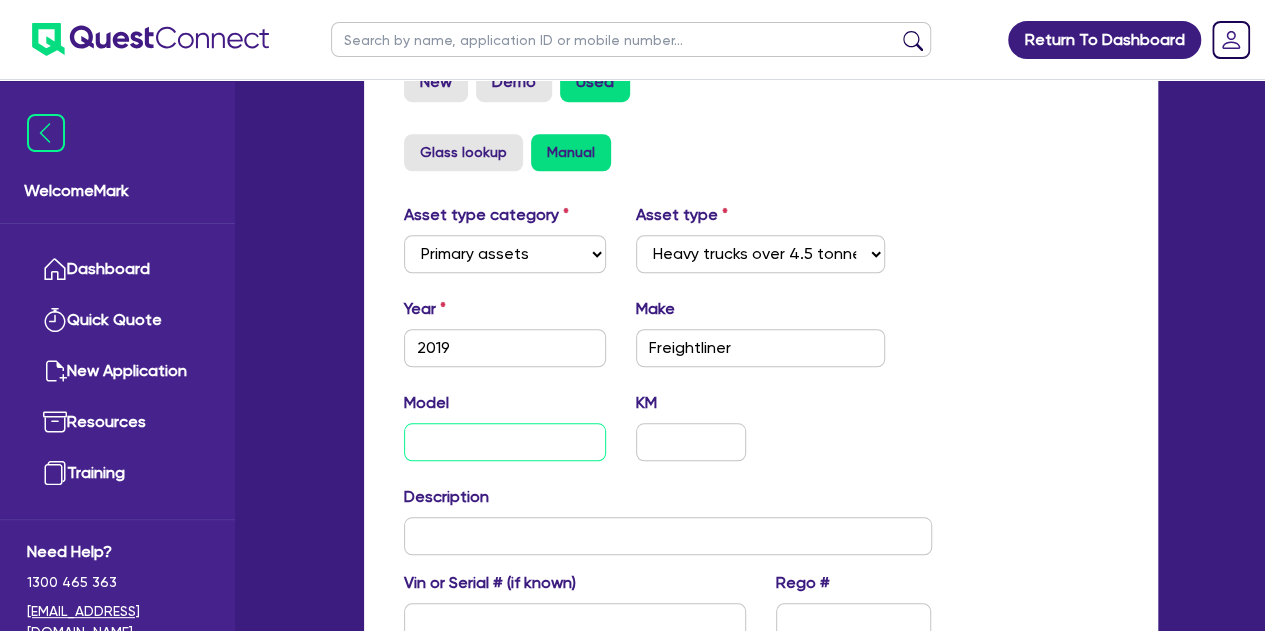 click at bounding box center (505, 442) 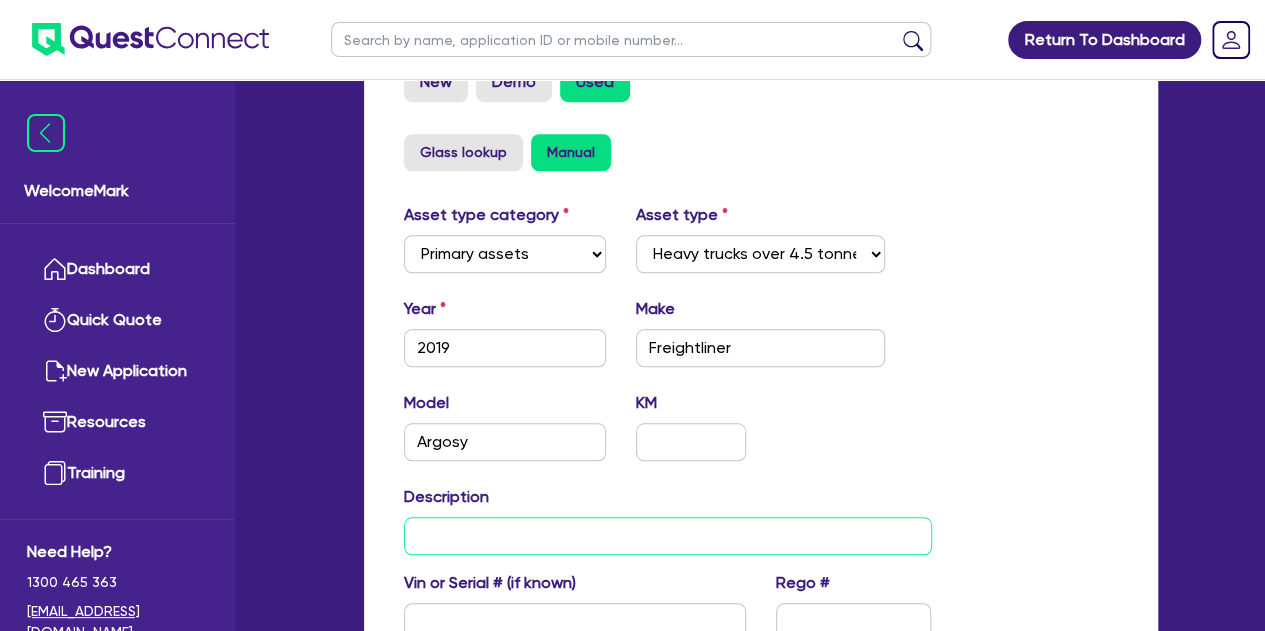 click at bounding box center (668, 536) 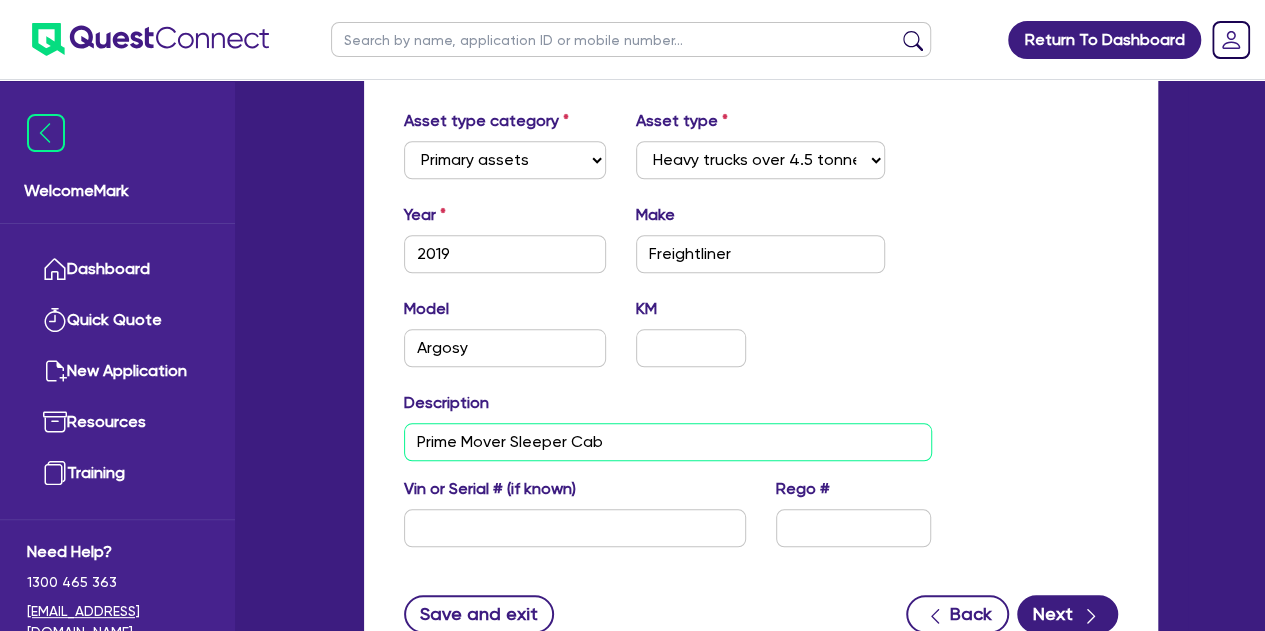 scroll, scrollTop: 900, scrollLeft: 0, axis: vertical 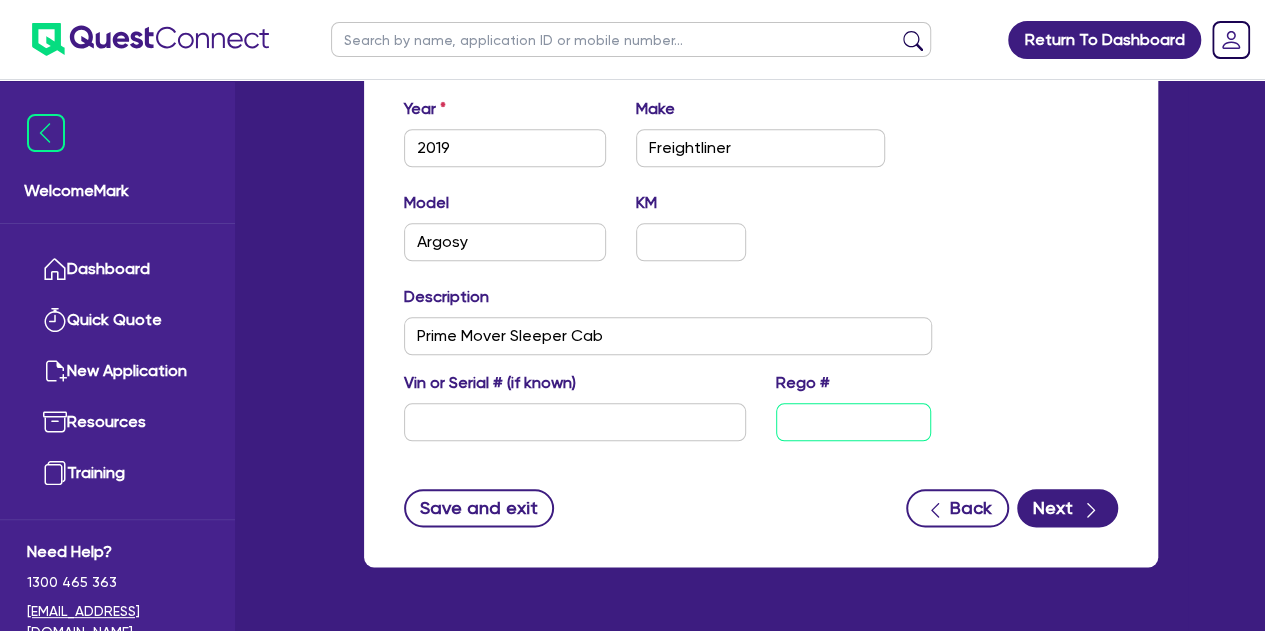 click at bounding box center [854, 422] 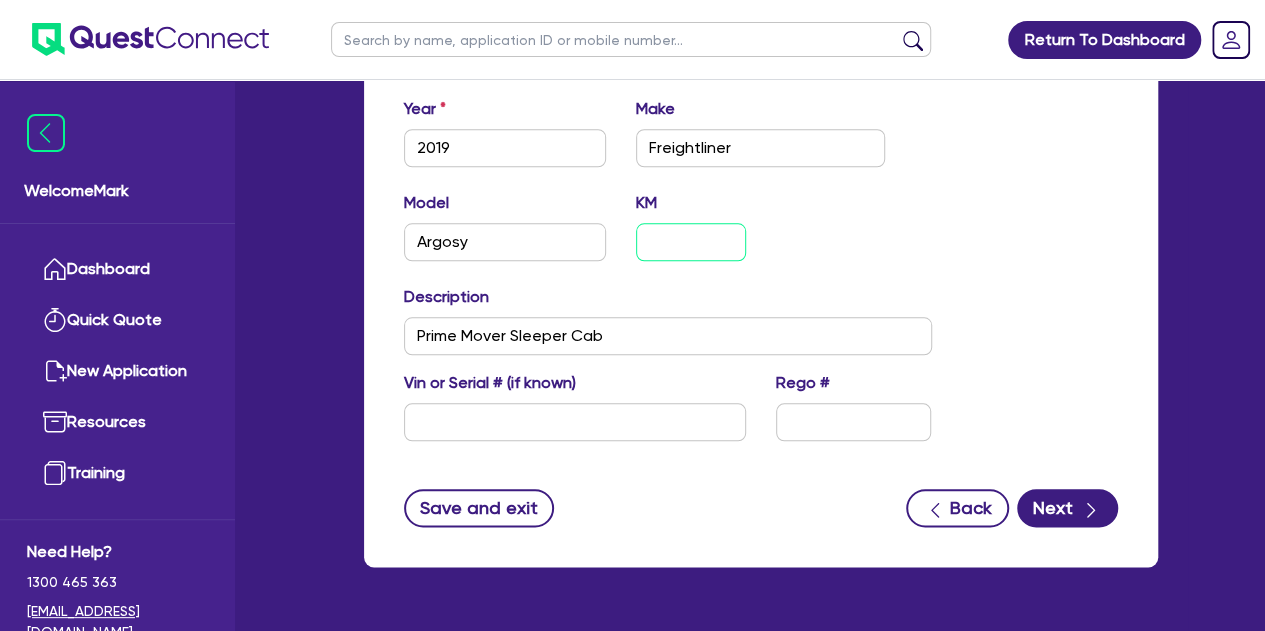 click at bounding box center (691, 242) 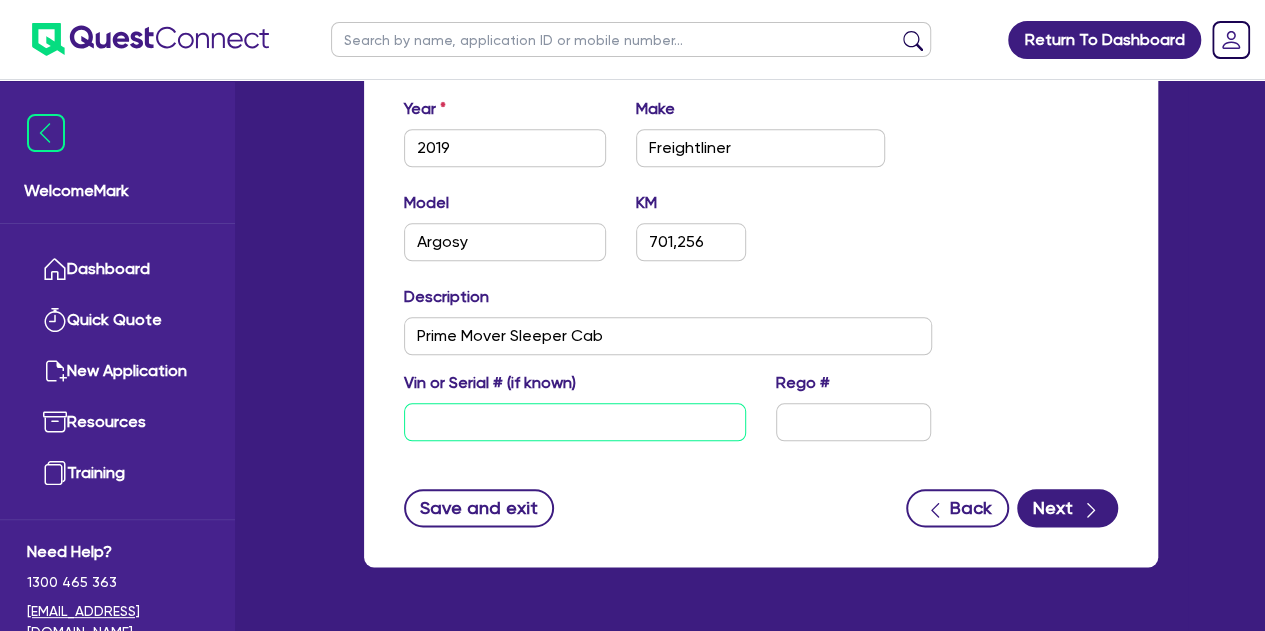 click at bounding box center (575, 422) 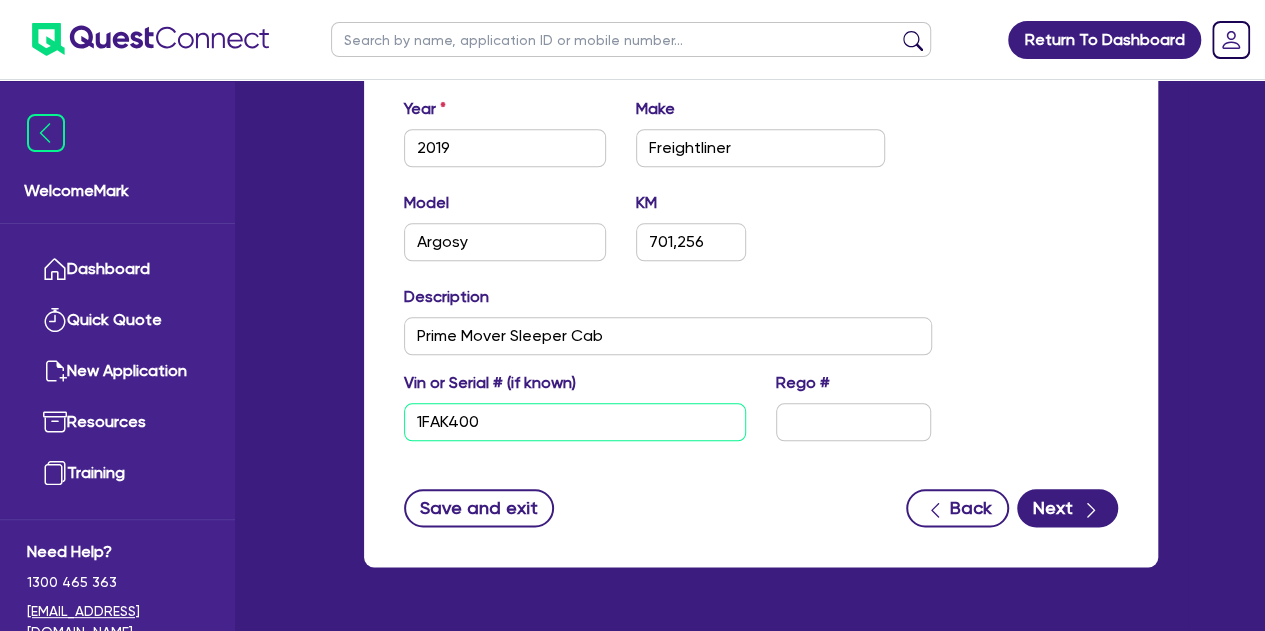 drag, startPoint x: 506, startPoint y: 423, endPoint x: 411, endPoint y: 421, distance: 95.02105 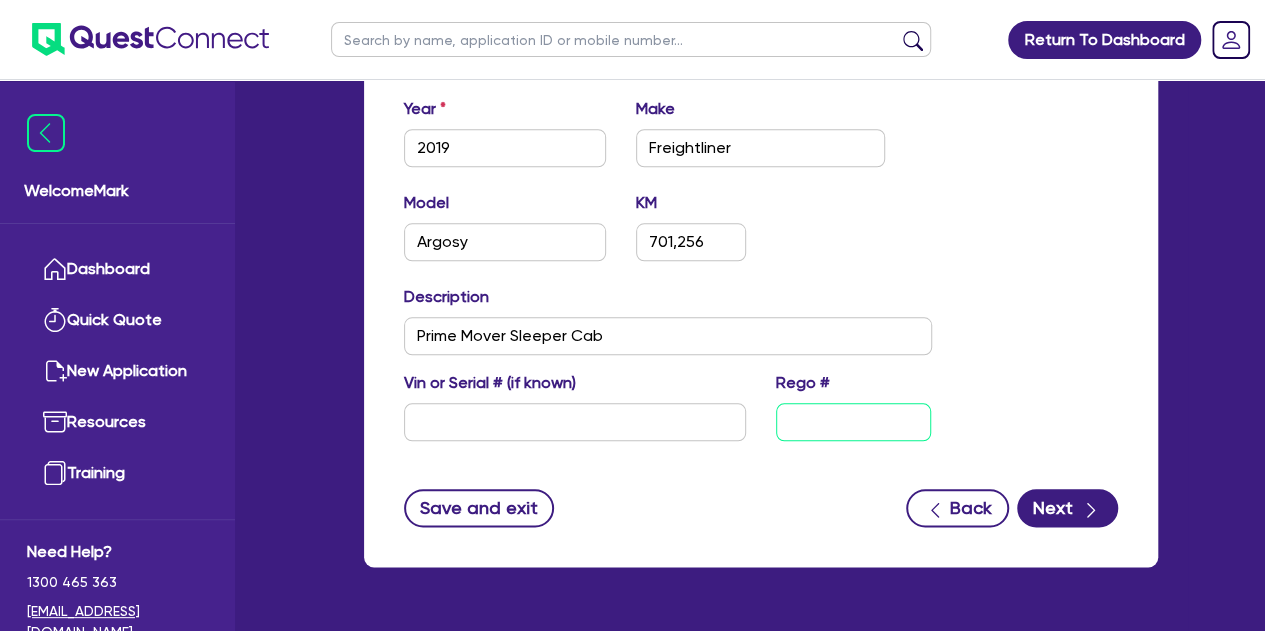 click at bounding box center [854, 422] 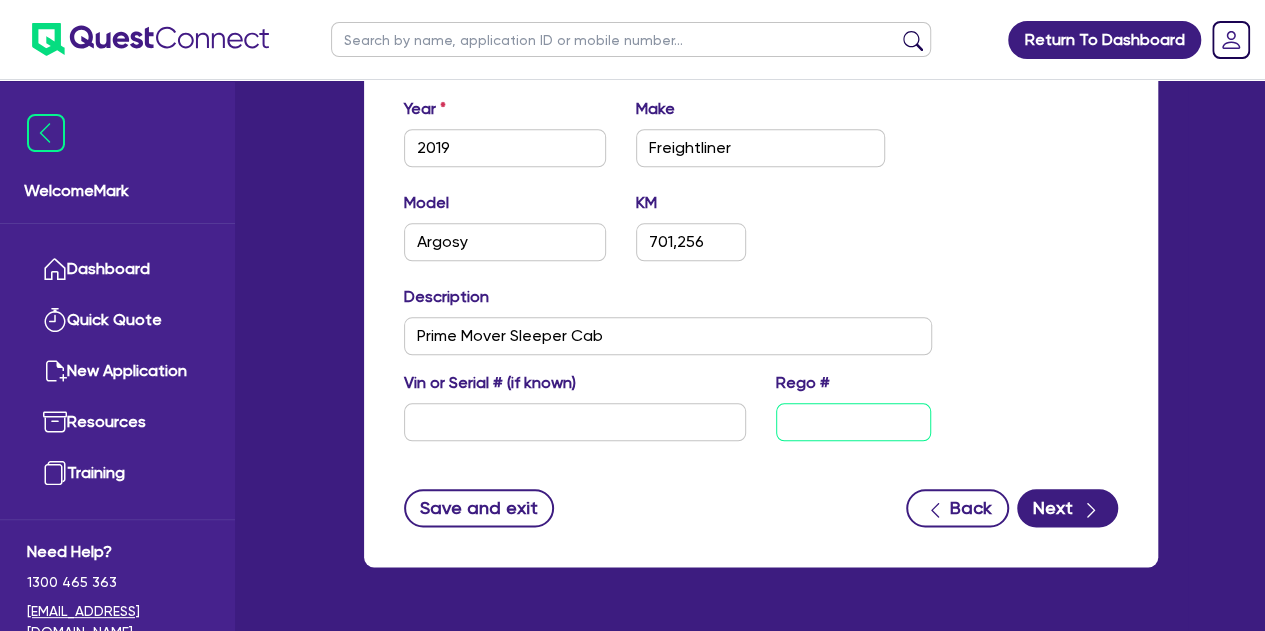 paste on "1FAK400" 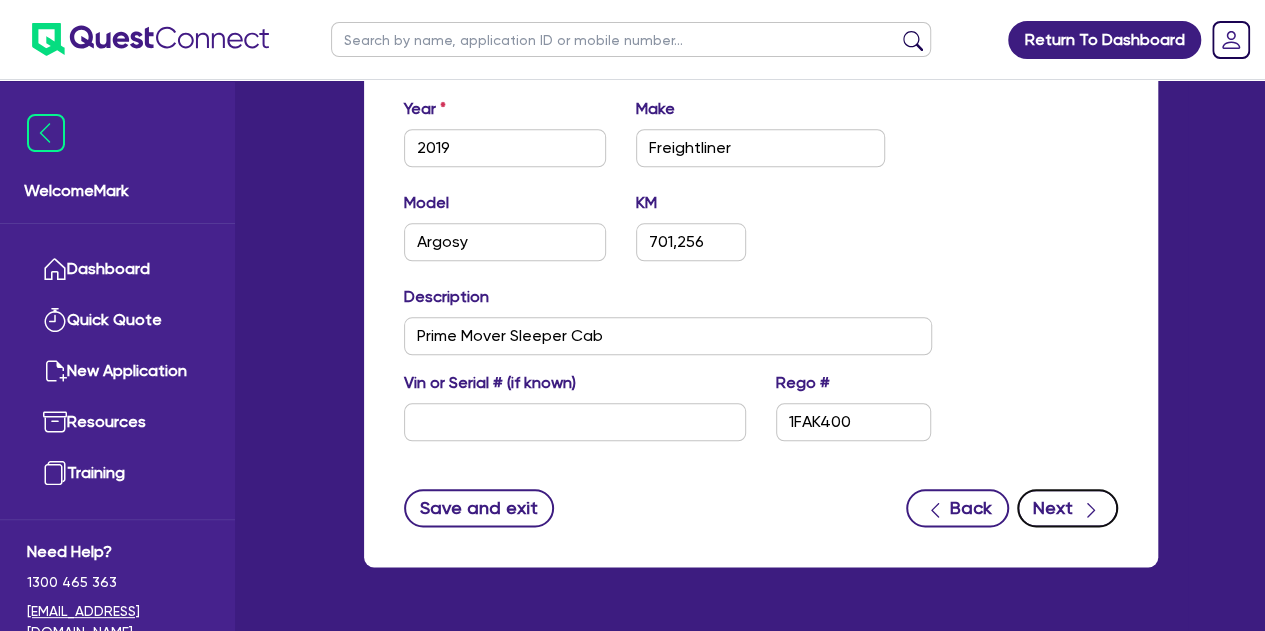 click on "Next" at bounding box center (1067, 508) 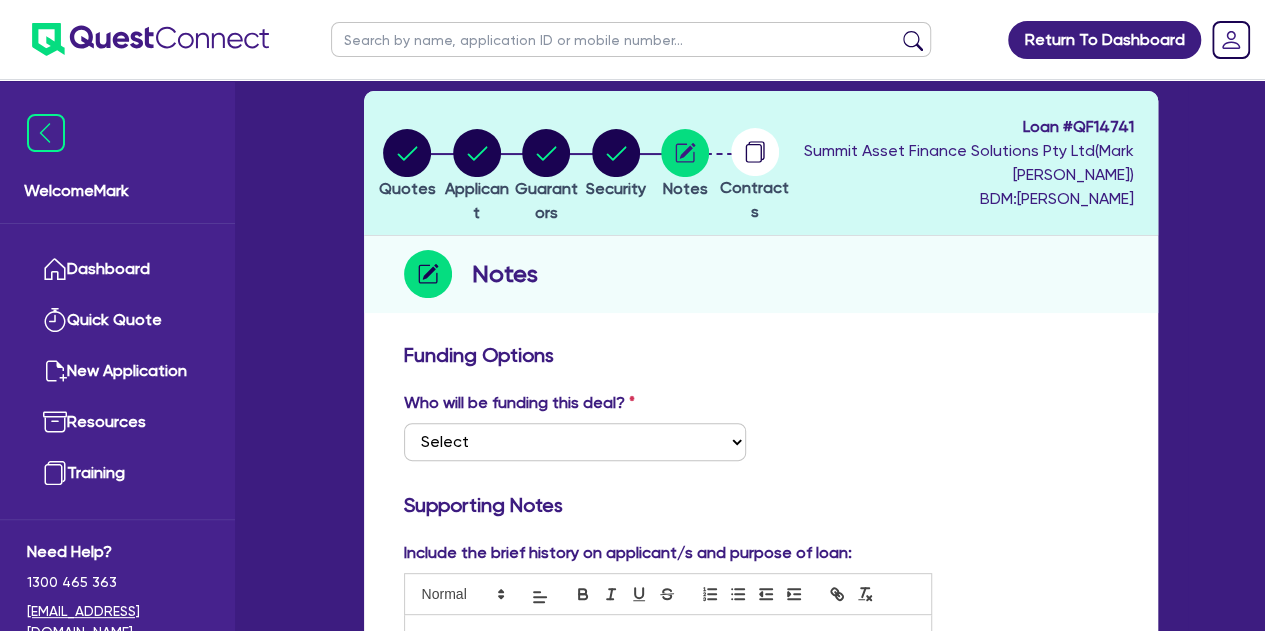 scroll, scrollTop: 100, scrollLeft: 0, axis: vertical 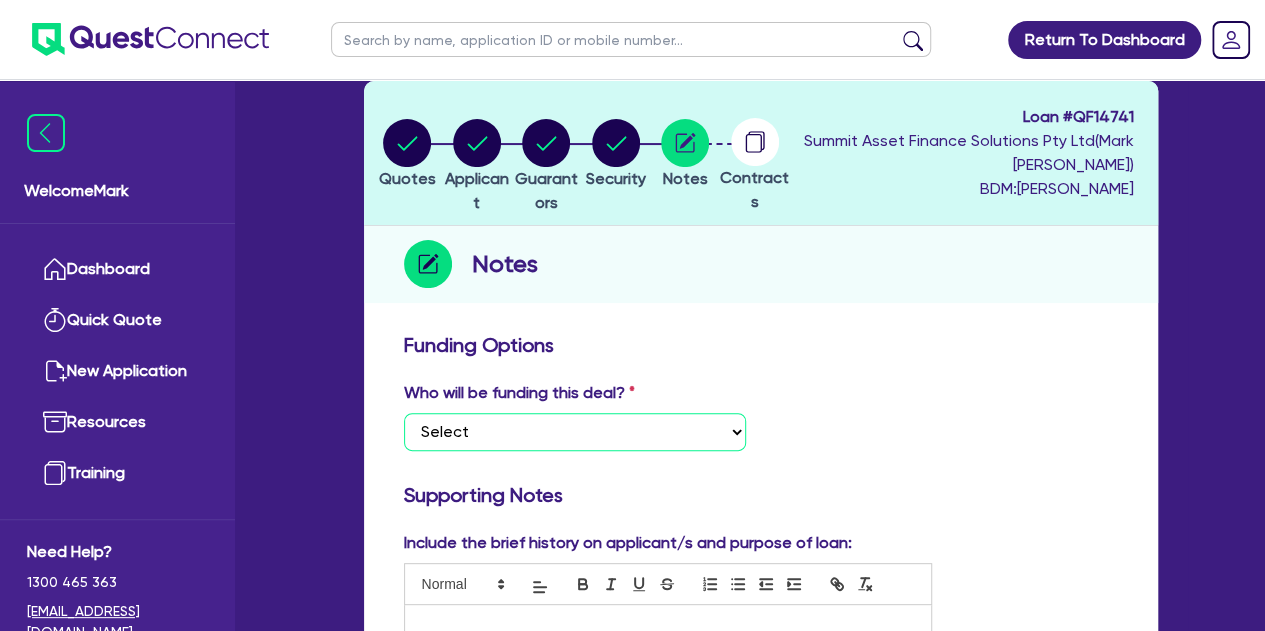 click on "Select I want Quest to fund 100% I will fund 100% I will co-fund with Quest Other - I am referring this deal in" at bounding box center (575, 432) 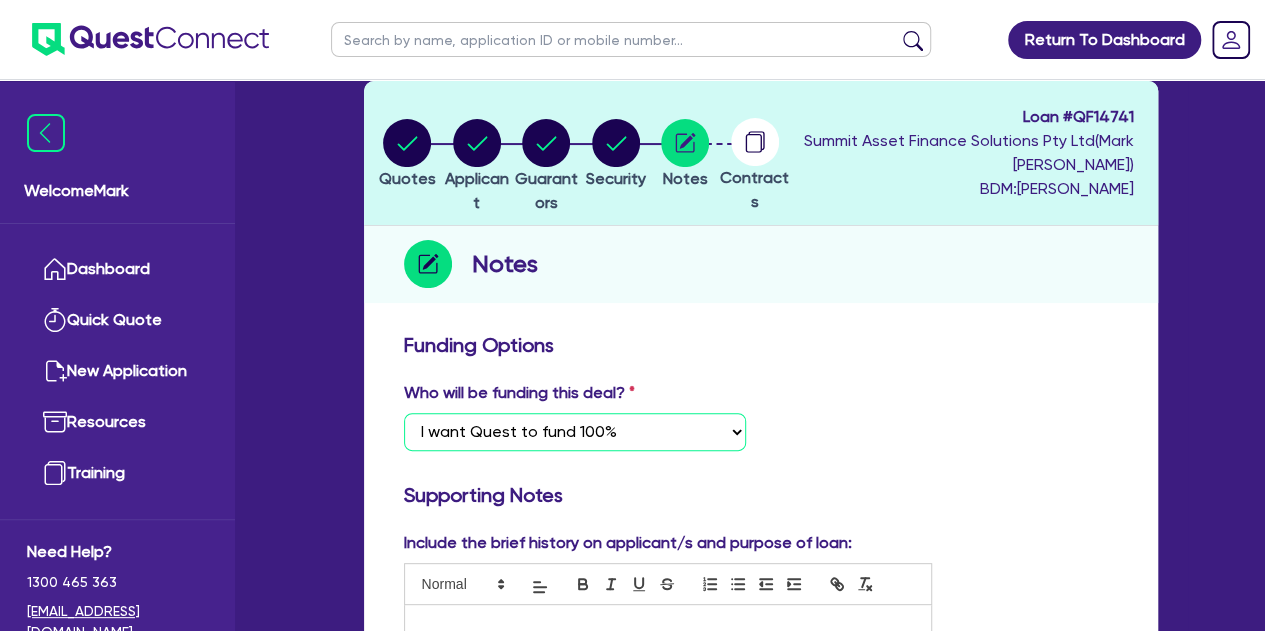 click on "Select I want Quest to fund 100% I will fund 100% I will co-fund with Quest Other - I am referring this deal in" at bounding box center [575, 432] 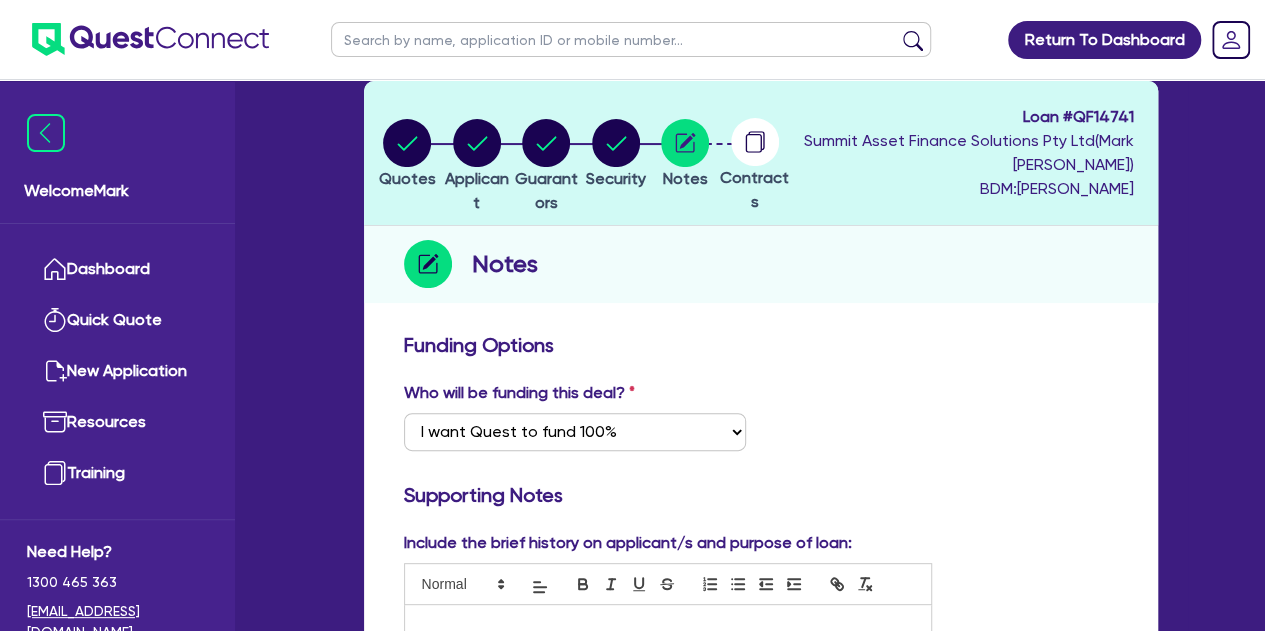 click on "Who will be funding this deal? Select I want Quest to fund 100% I will fund 100% I will co-fund with Quest Other - I am referring this deal in I will contribute" at bounding box center [761, 424] 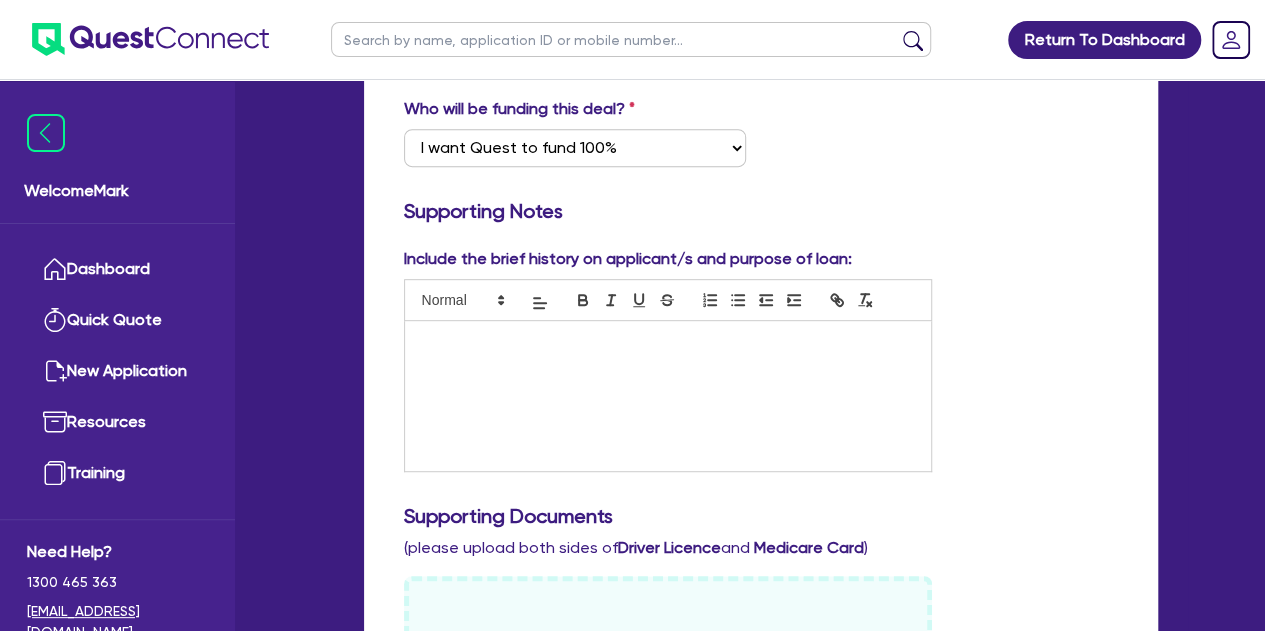 scroll, scrollTop: 400, scrollLeft: 0, axis: vertical 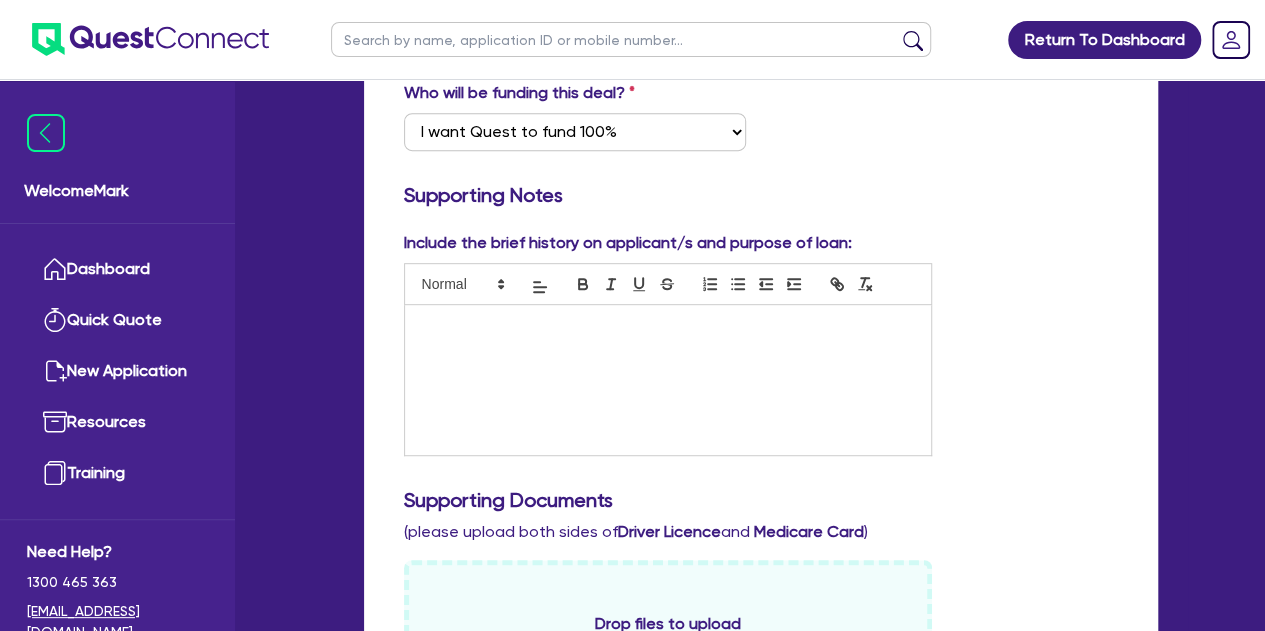 click at bounding box center (668, 326) 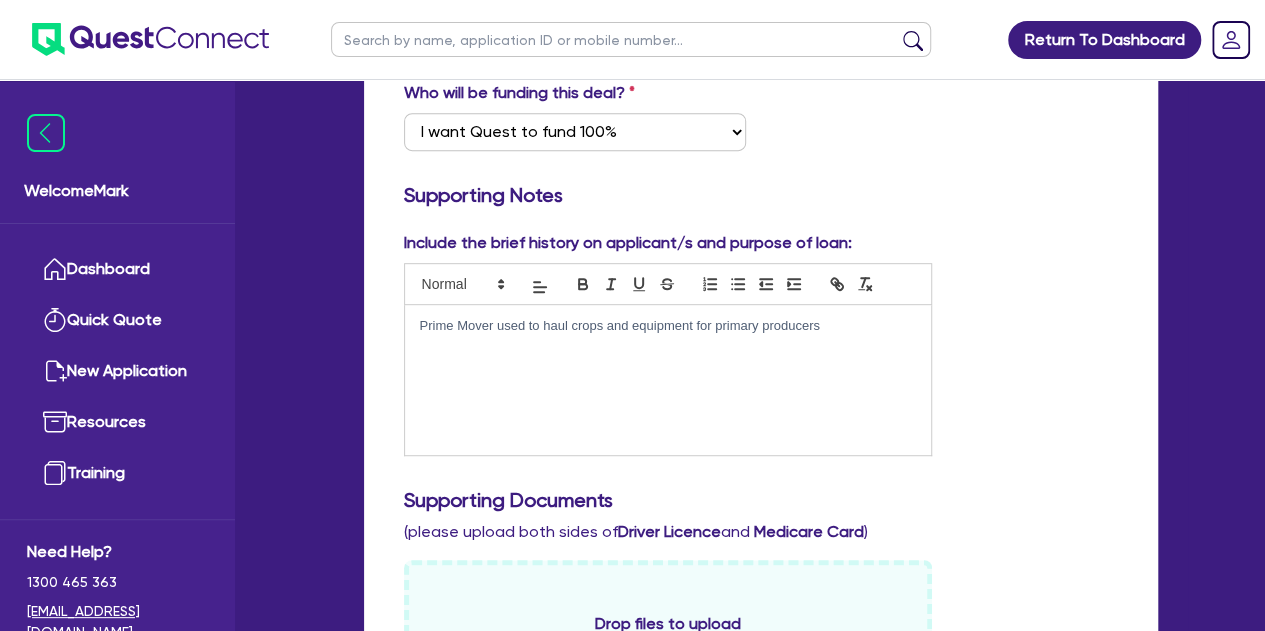 scroll, scrollTop: 500, scrollLeft: 0, axis: vertical 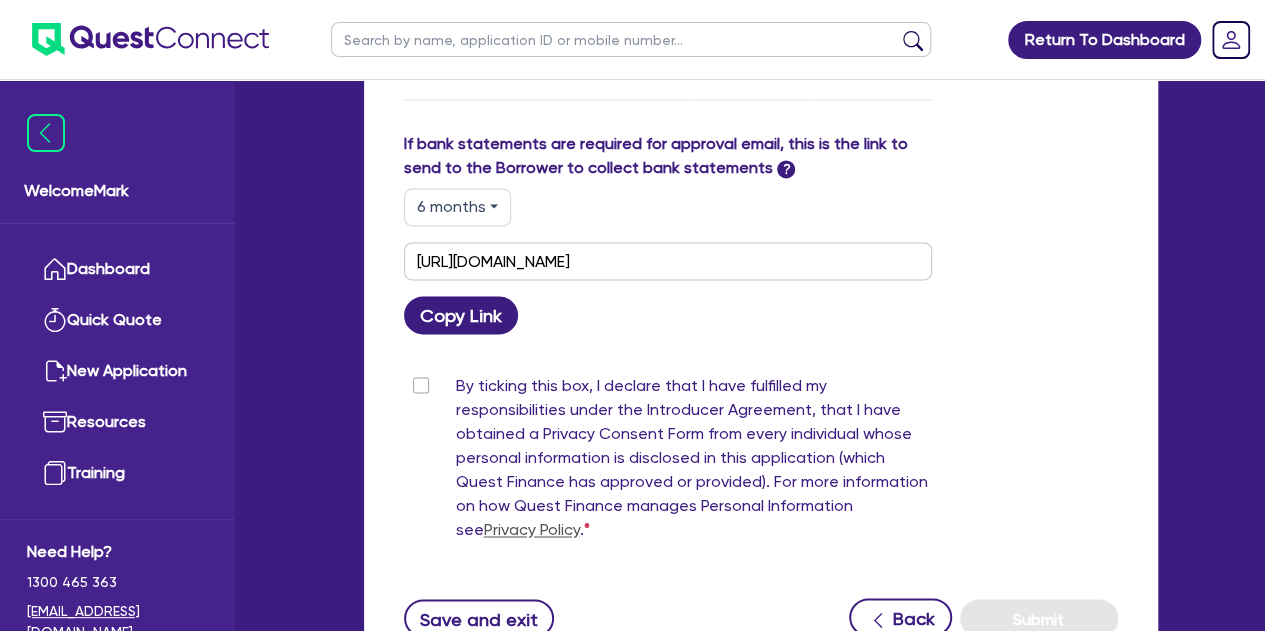 click on "By ticking this box, I declare that I have fulfilled my responsibilities under the Introducer Agreement, that I have obtained a Privacy Consent Form from every individual whose personal information is disclosed in this application (which Quest Finance has approved or provided). For more information on how Quest Finance manages Personal Information see   Privacy Policy ." at bounding box center [694, 462] 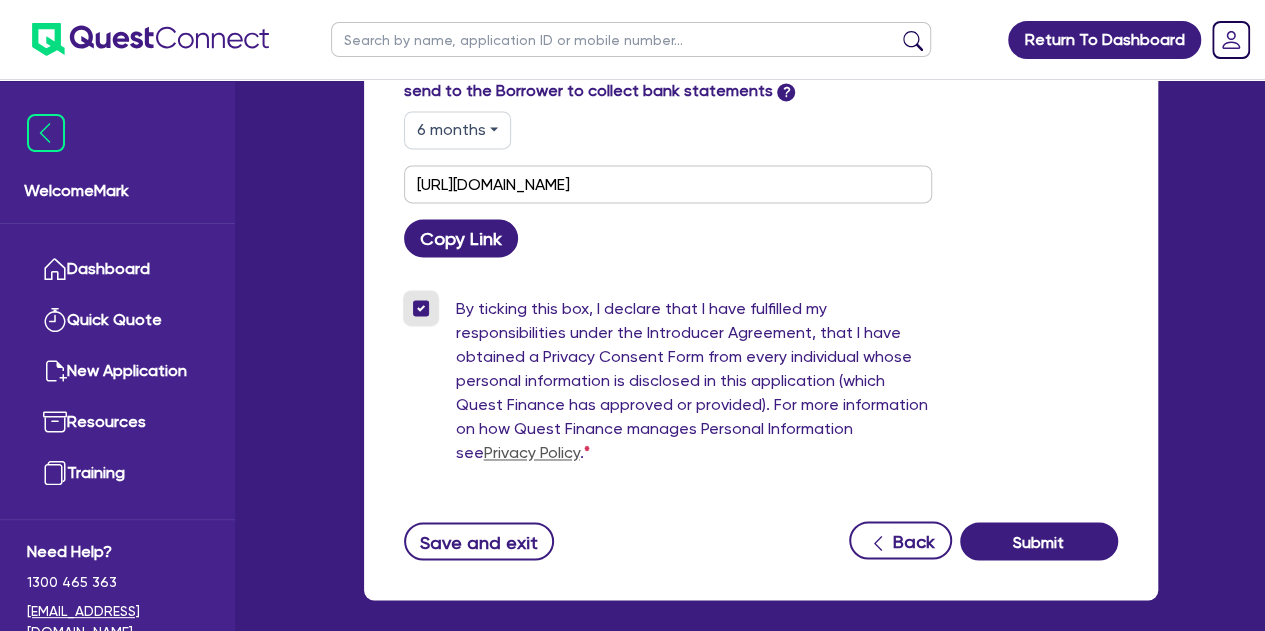 scroll, scrollTop: 1465, scrollLeft: 0, axis: vertical 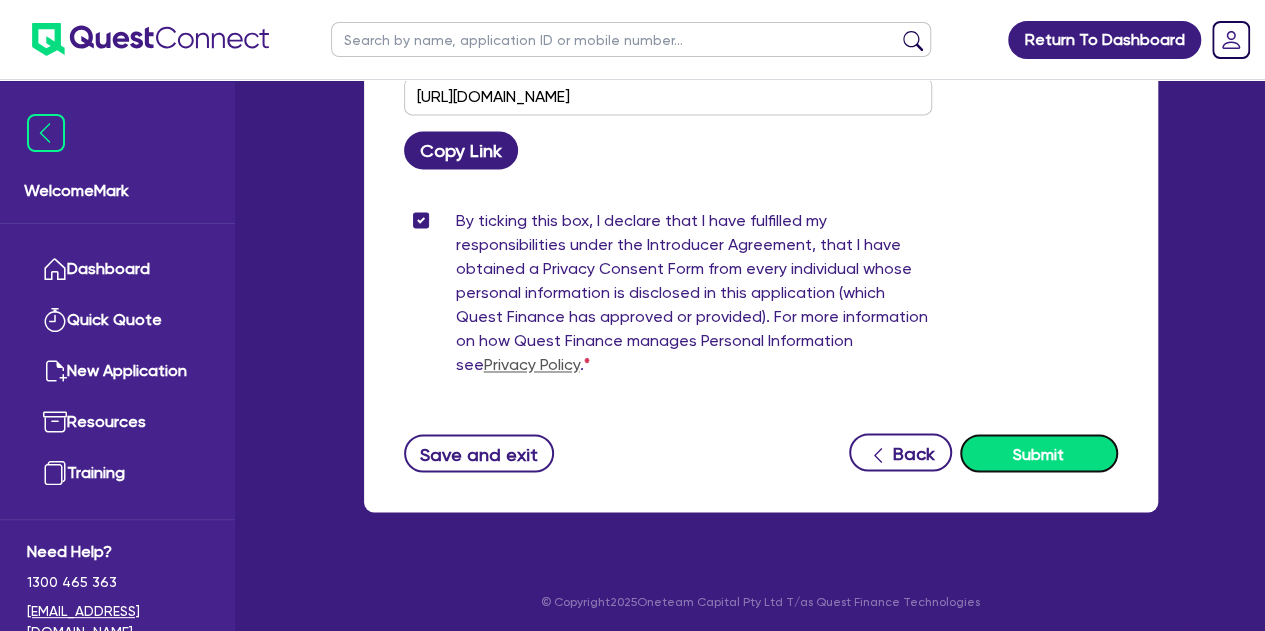 click on "Submit" at bounding box center [1039, 453] 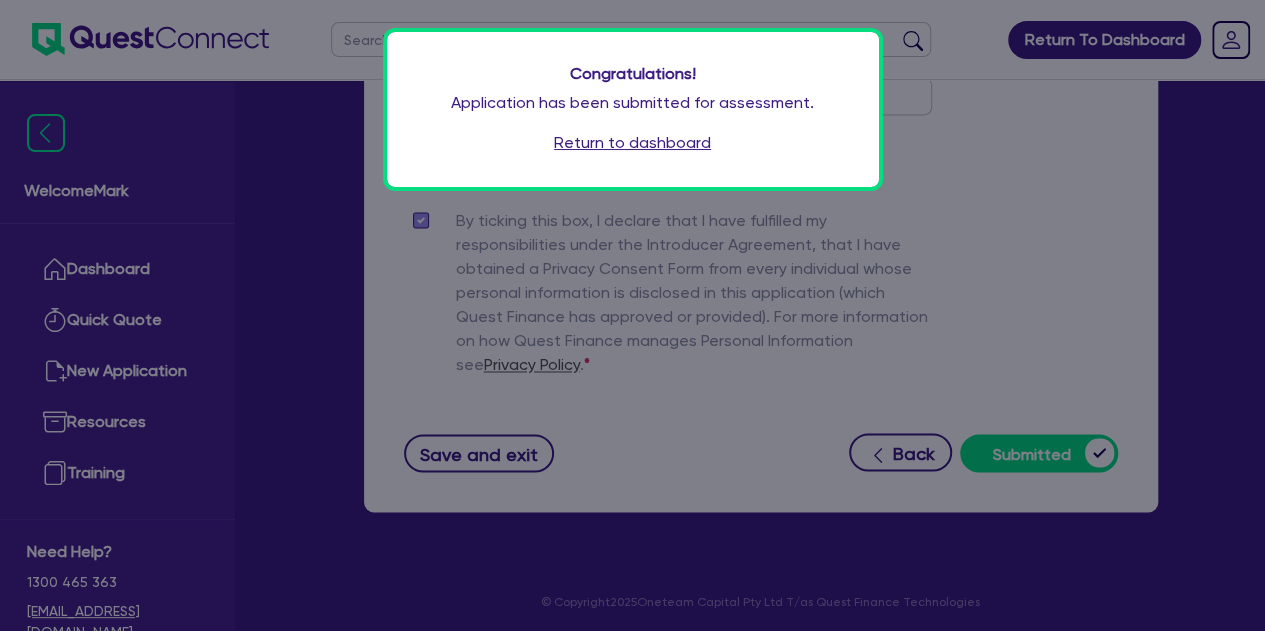 click on "Congratulations! Application has been submitted for assessment. Return to dashboard" at bounding box center (632, 315) 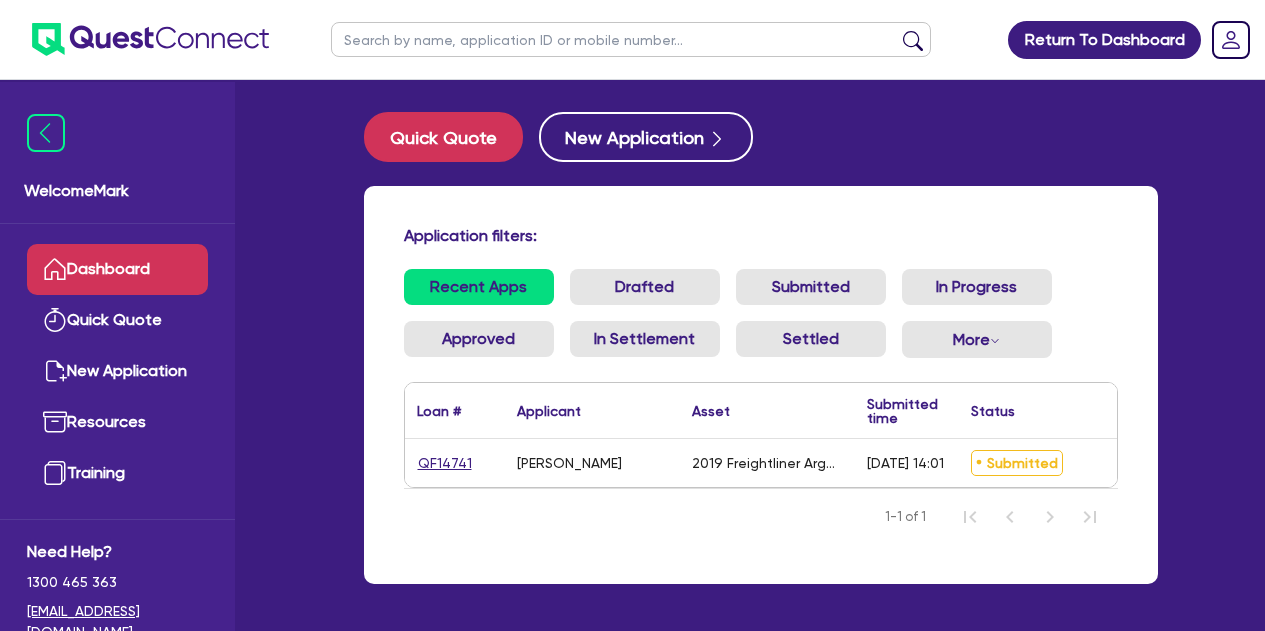 scroll, scrollTop: 0, scrollLeft: 0, axis: both 